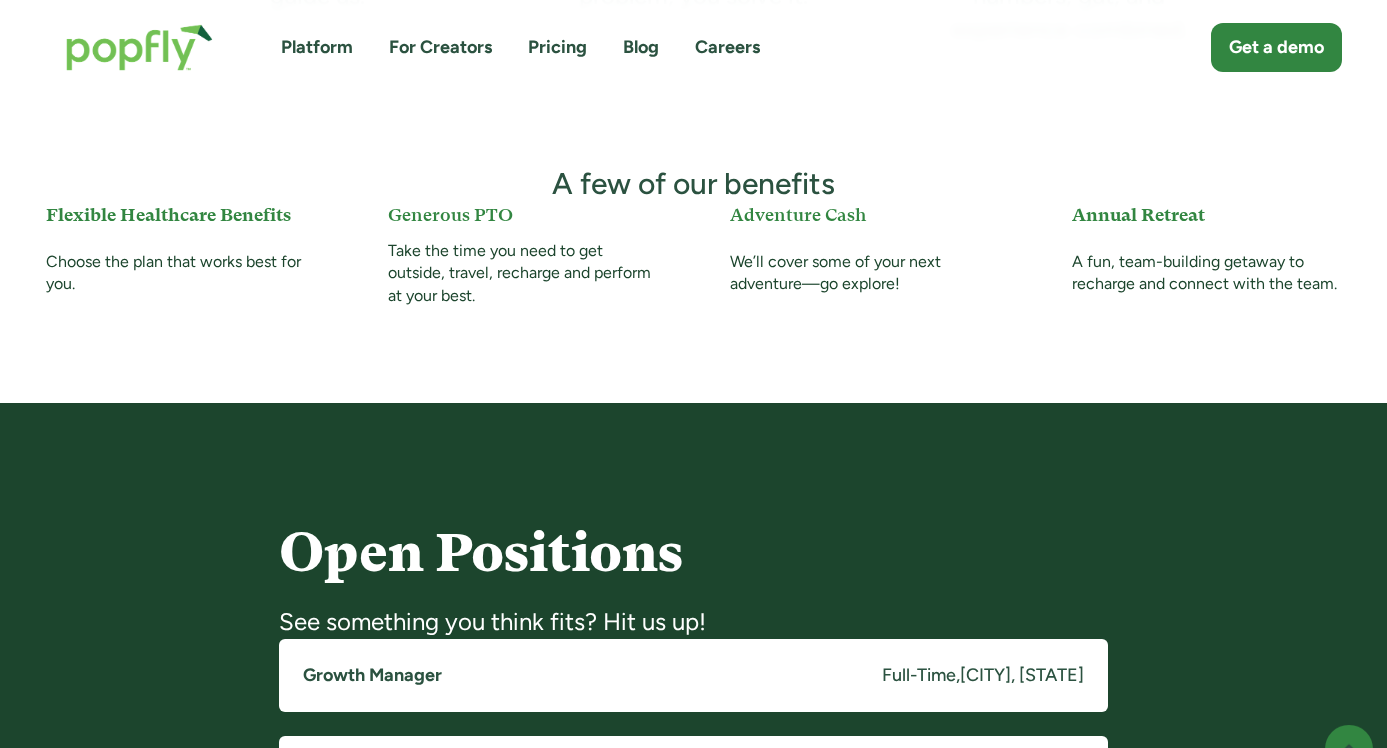 scroll, scrollTop: 1696, scrollLeft: 0, axis: vertical 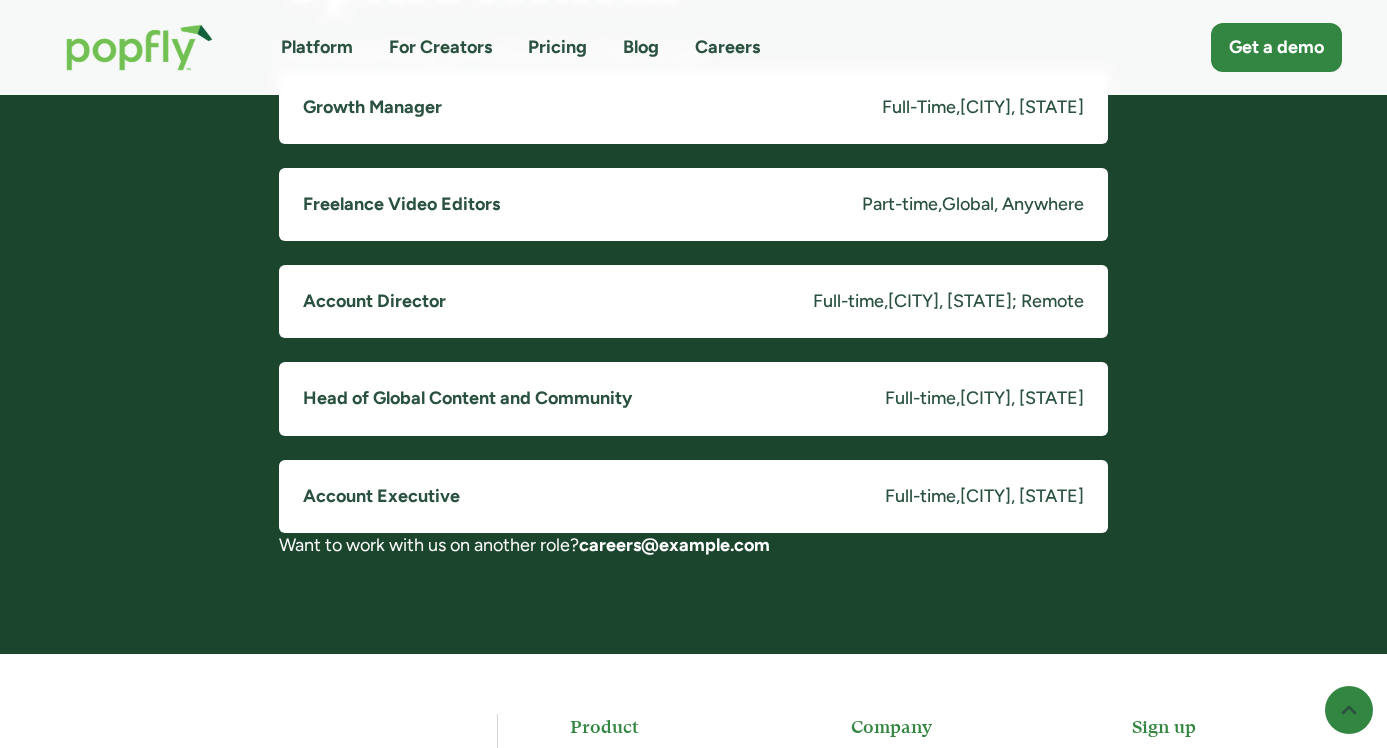 click on "Head of Global Content and Community" at bounding box center (467, 398) 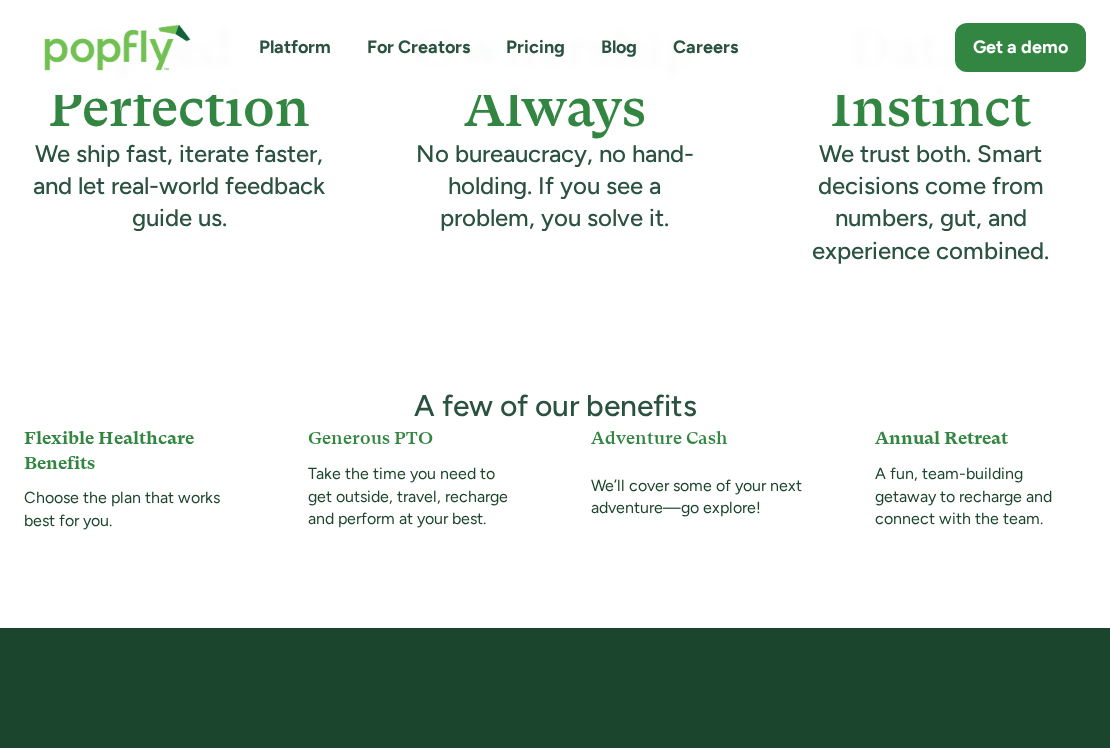 scroll, scrollTop: 615, scrollLeft: 0, axis: vertical 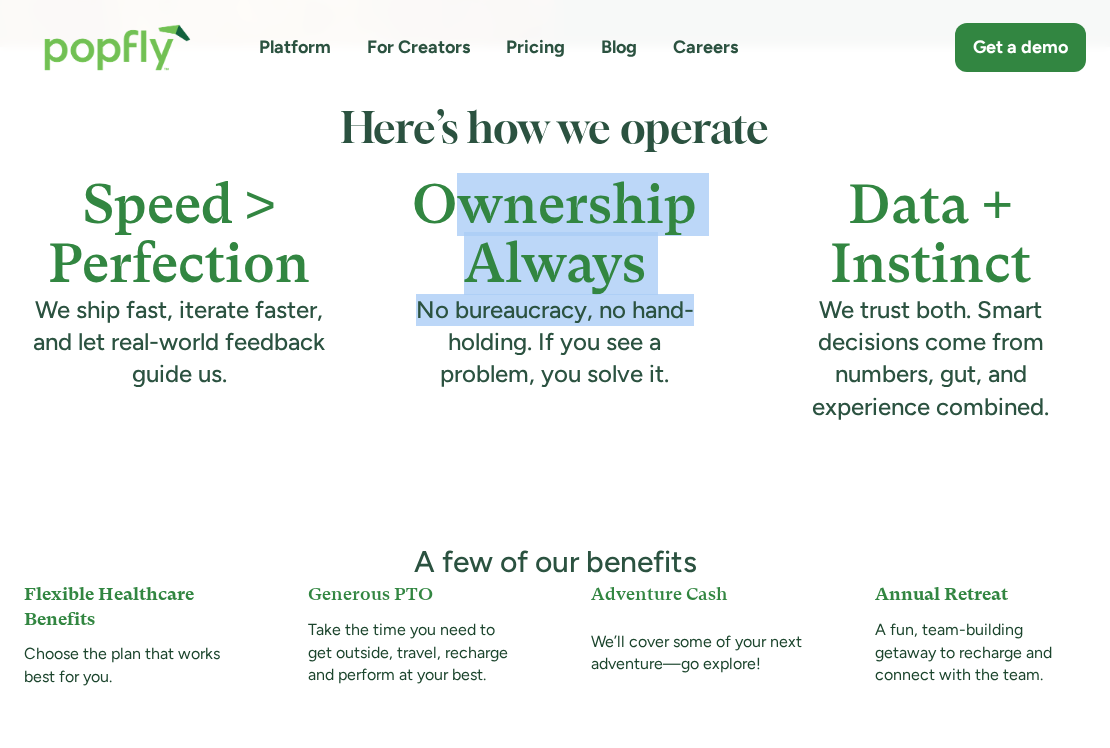 drag, startPoint x: 452, startPoint y: 226, endPoint x: 709, endPoint y: 313, distance: 271.3264 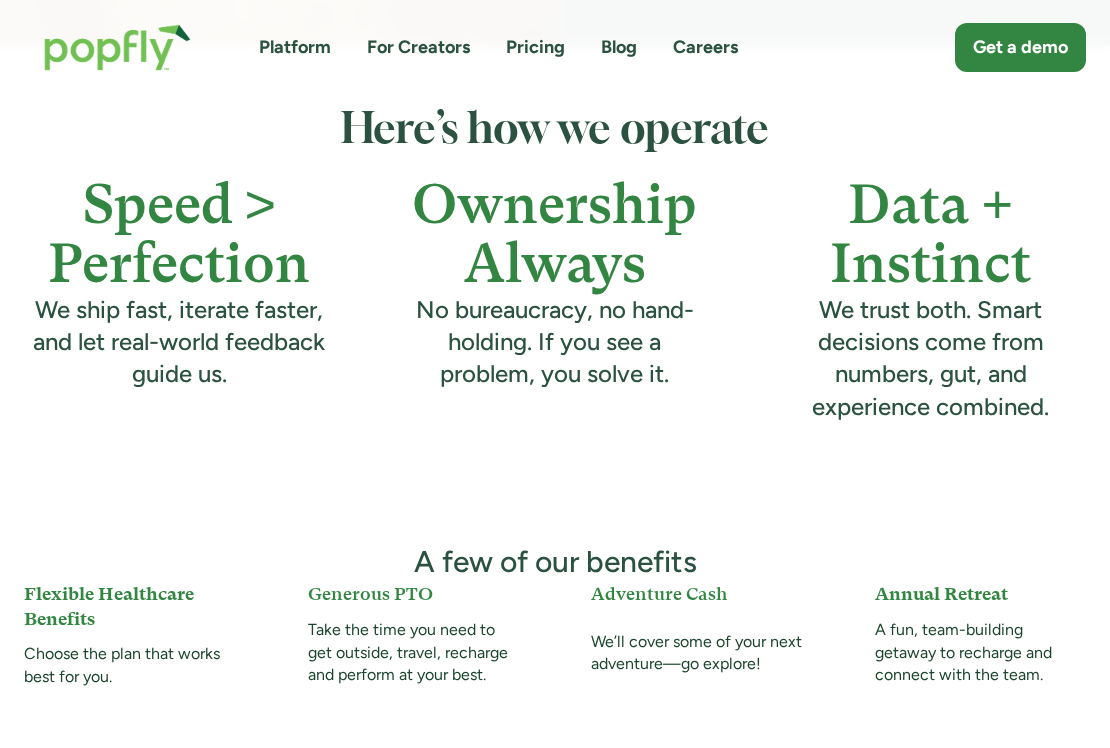 scroll, scrollTop: 603, scrollLeft: 0, axis: vertical 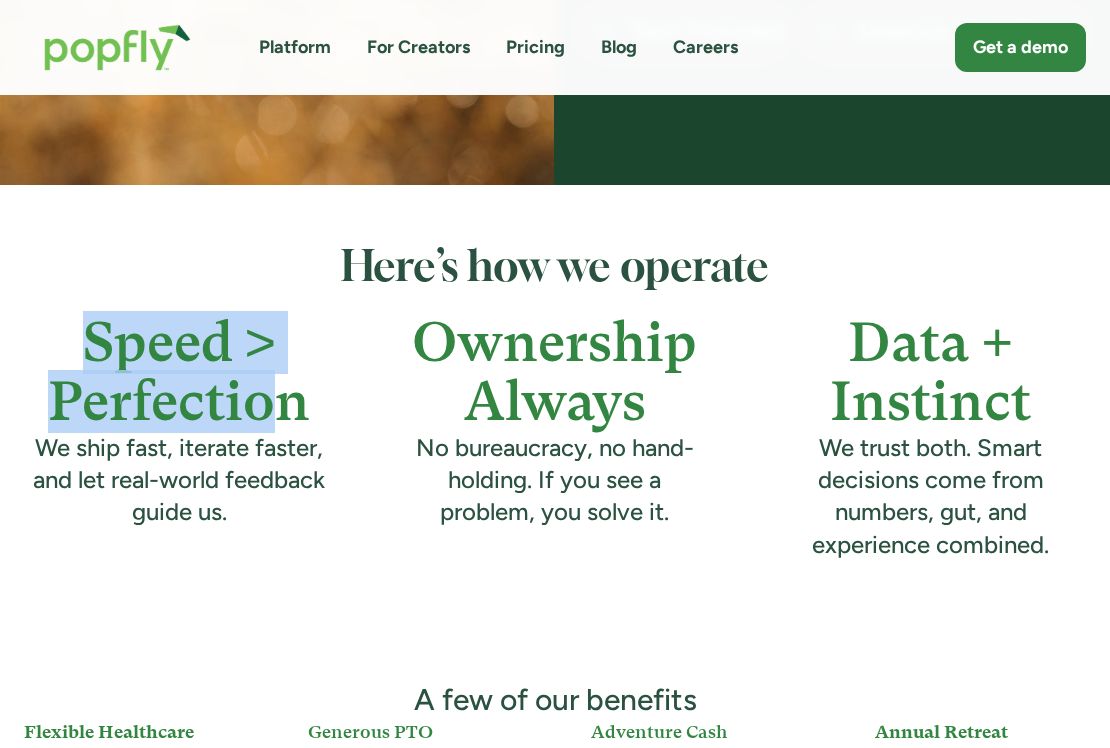 drag, startPoint x: 39, startPoint y: 334, endPoint x: 285, endPoint y: 391, distance: 252.51732 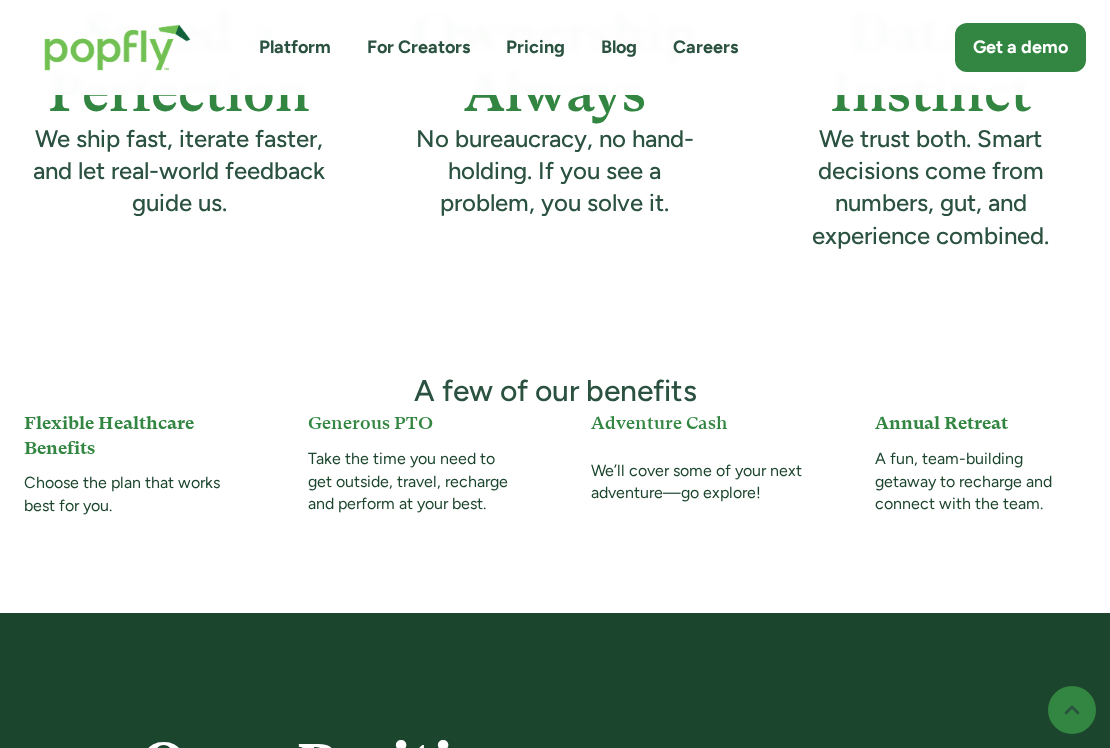 scroll, scrollTop: 910, scrollLeft: 0, axis: vertical 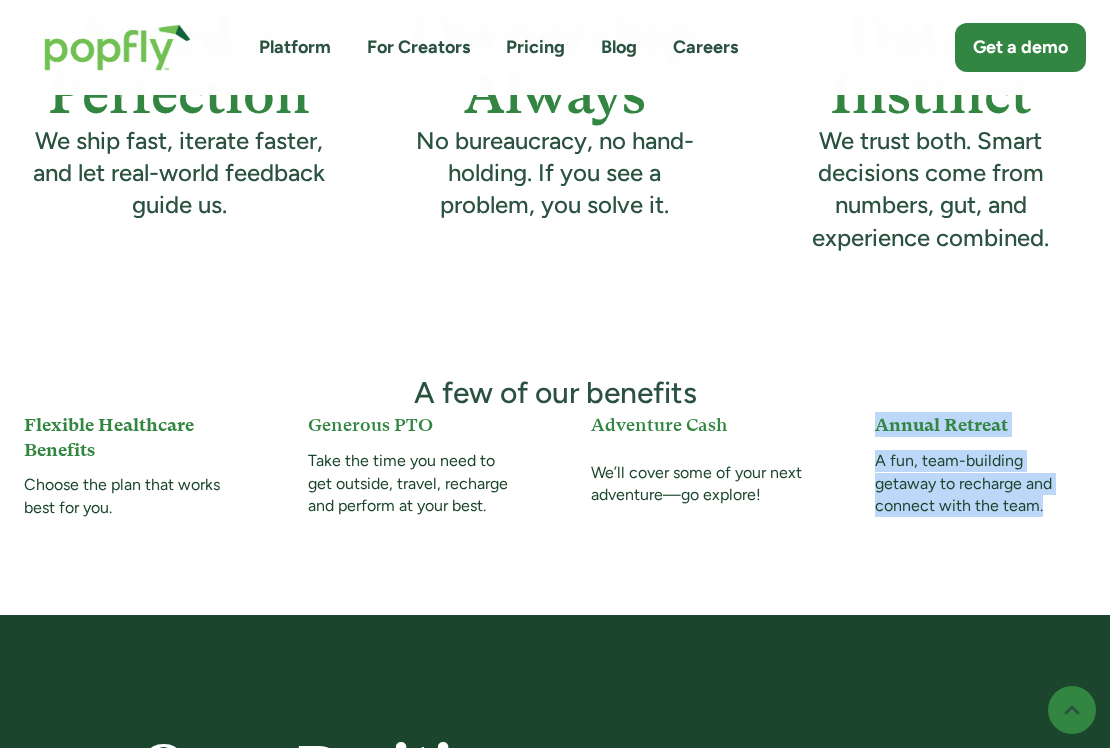drag, startPoint x: 862, startPoint y: 426, endPoint x: 986, endPoint y: 505, distance: 147.0272 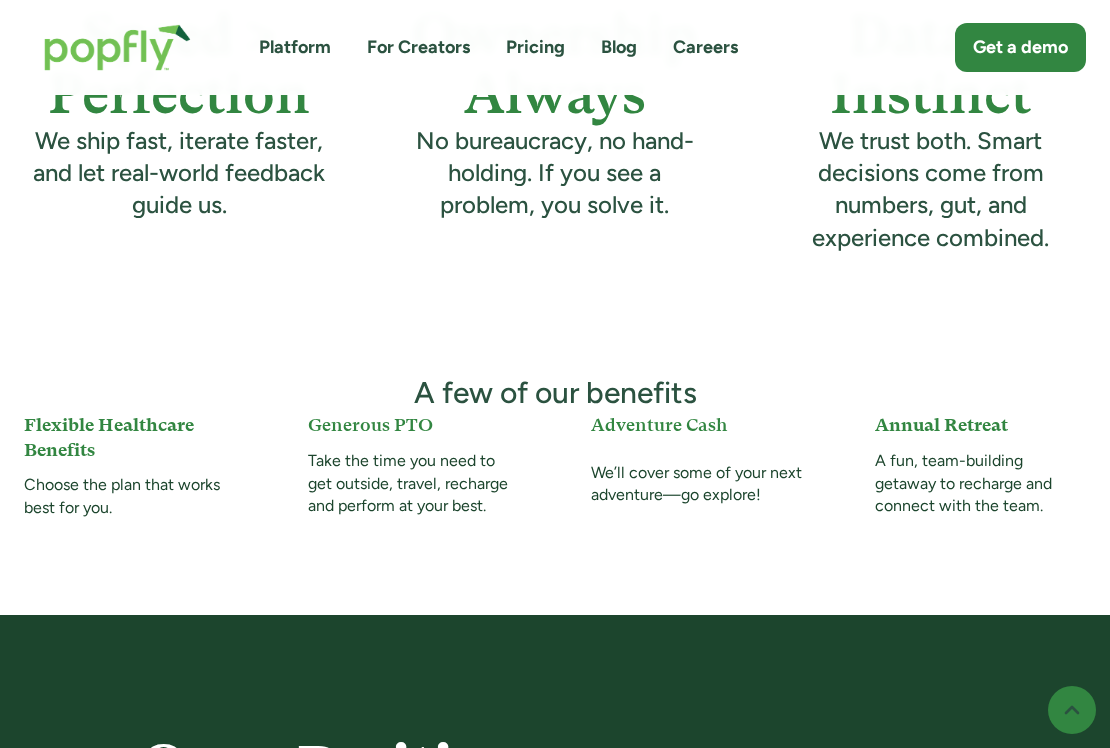 click on "A few of our benefits" at bounding box center [555, 393] 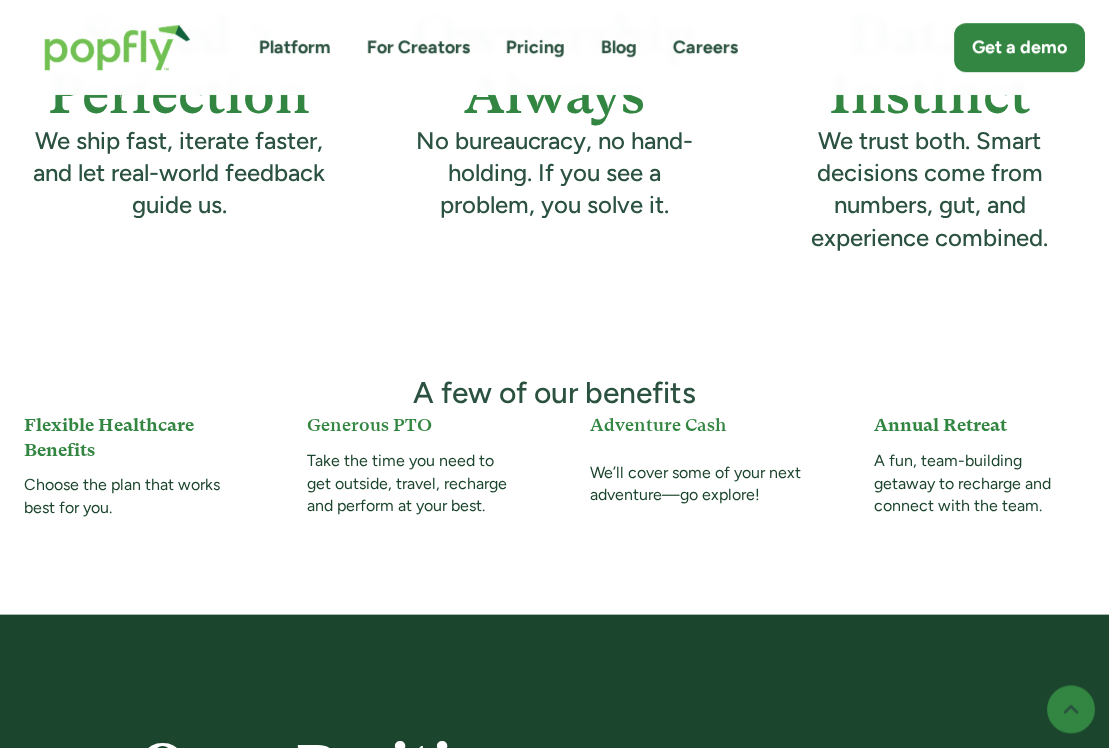 scroll, scrollTop: 909, scrollLeft: 0, axis: vertical 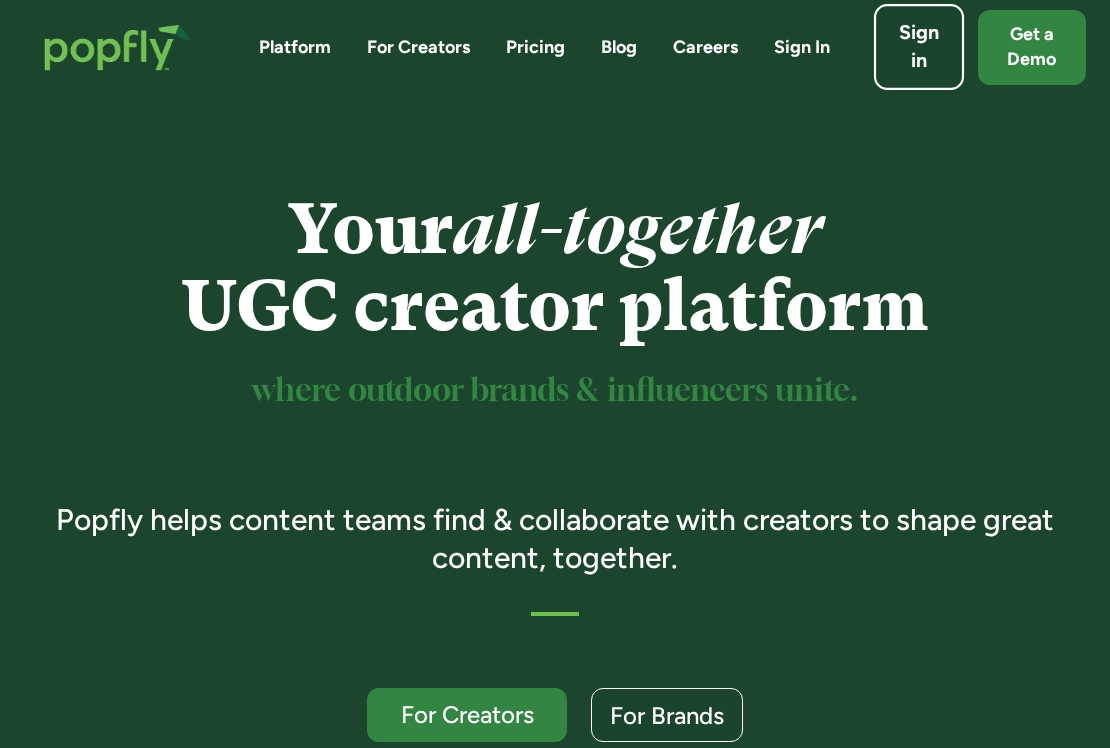 click on "Sign in" at bounding box center (919, 47) 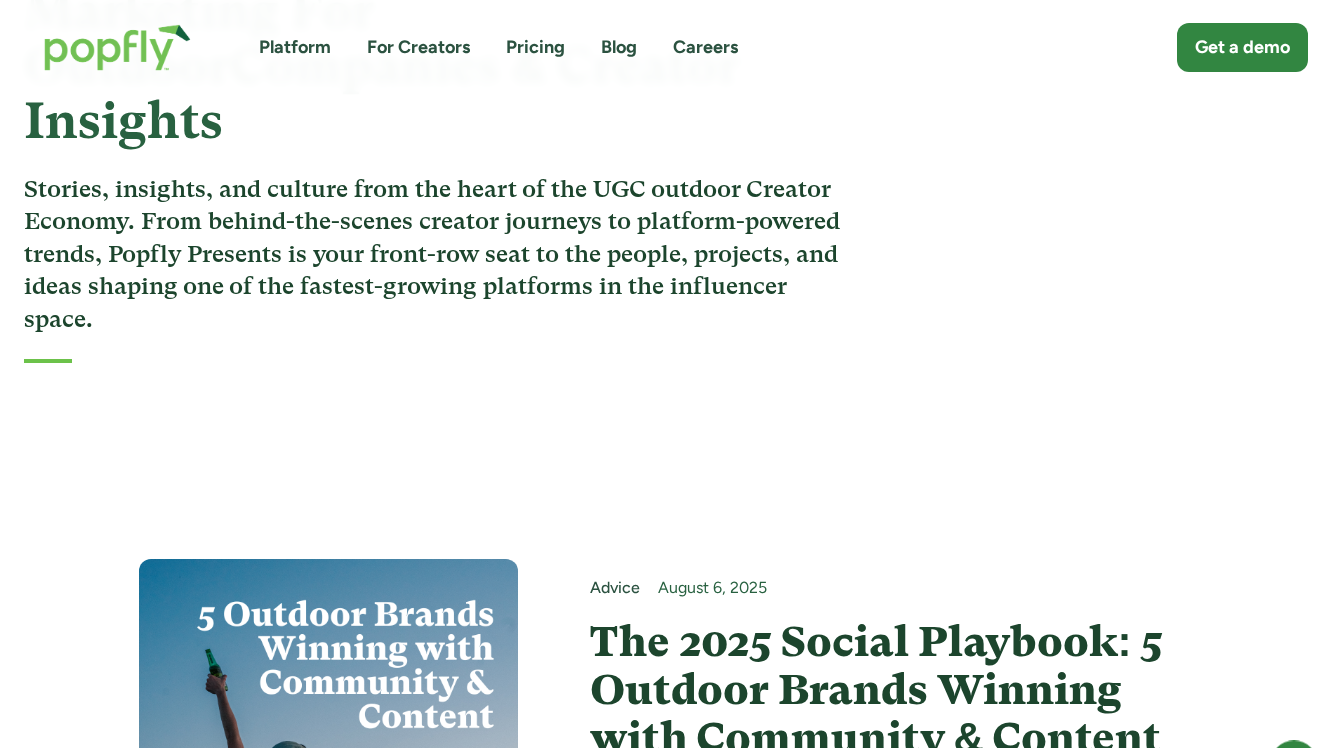 scroll, scrollTop: 273, scrollLeft: 0, axis: vertical 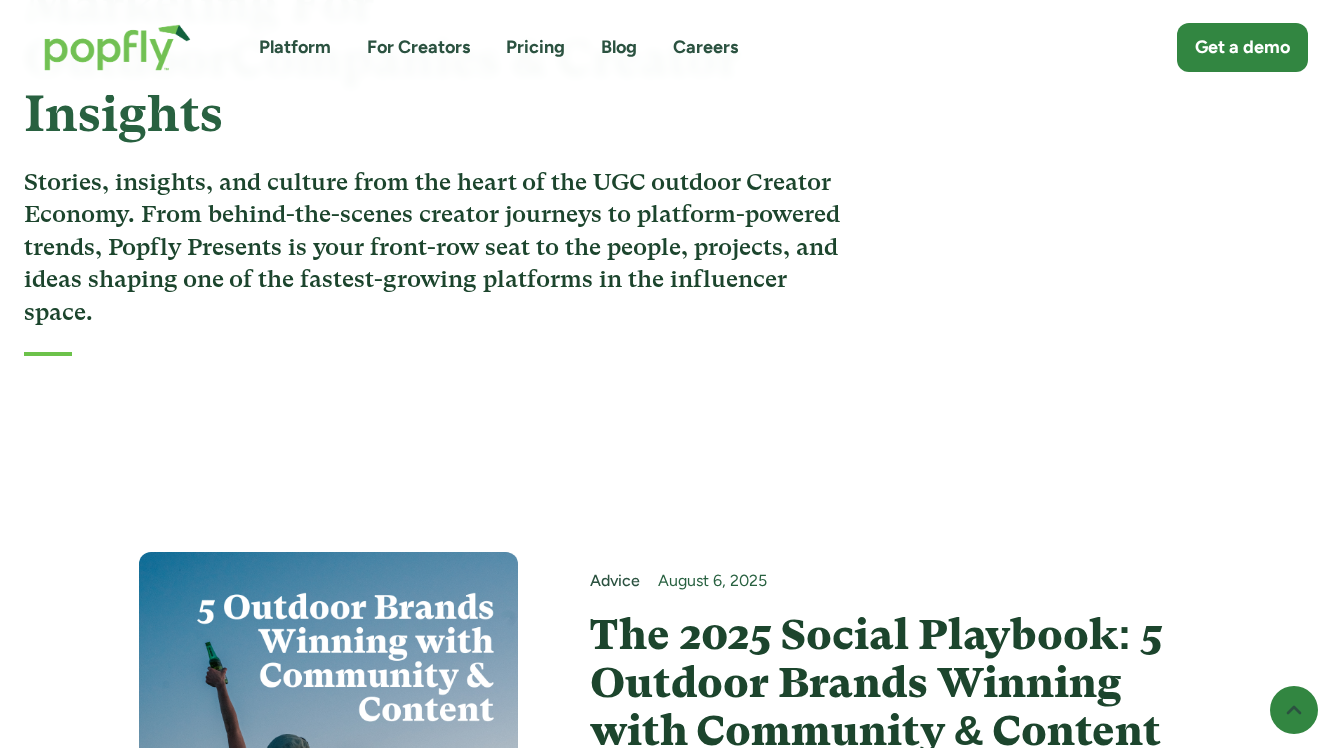 click on "Blog" at bounding box center (619, 47) 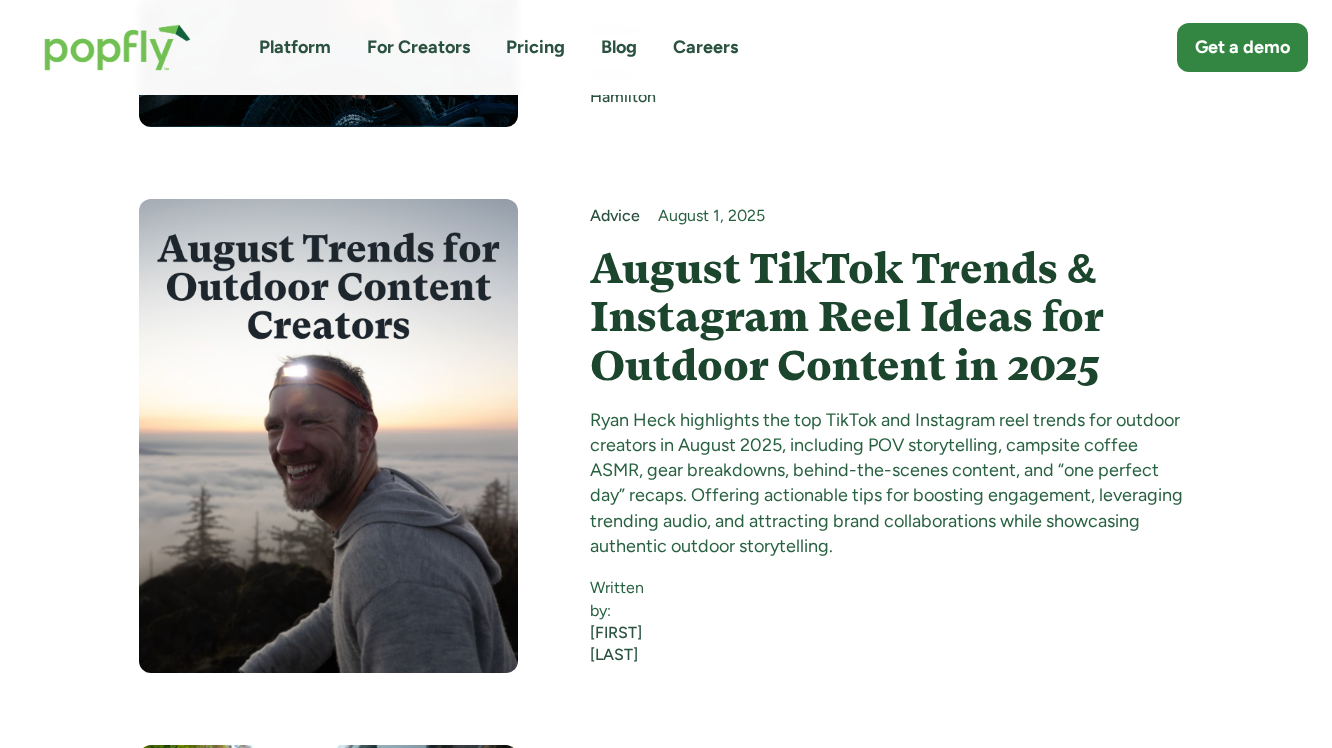 scroll, scrollTop: 1126, scrollLeft: 0, axis: vertical 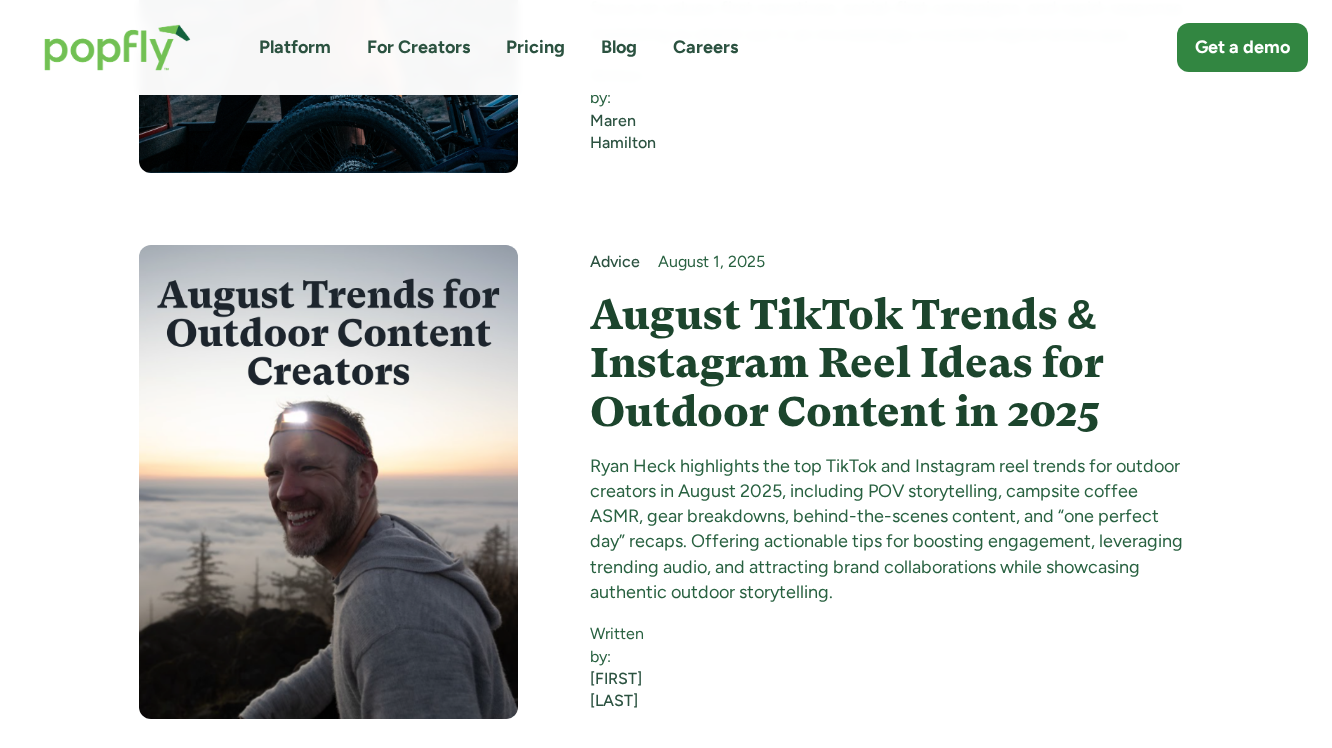 click on "August TikTok Trends & Instagram Reel Ideas for Outdoor Content in 2025" at bounding box center [892, 363] 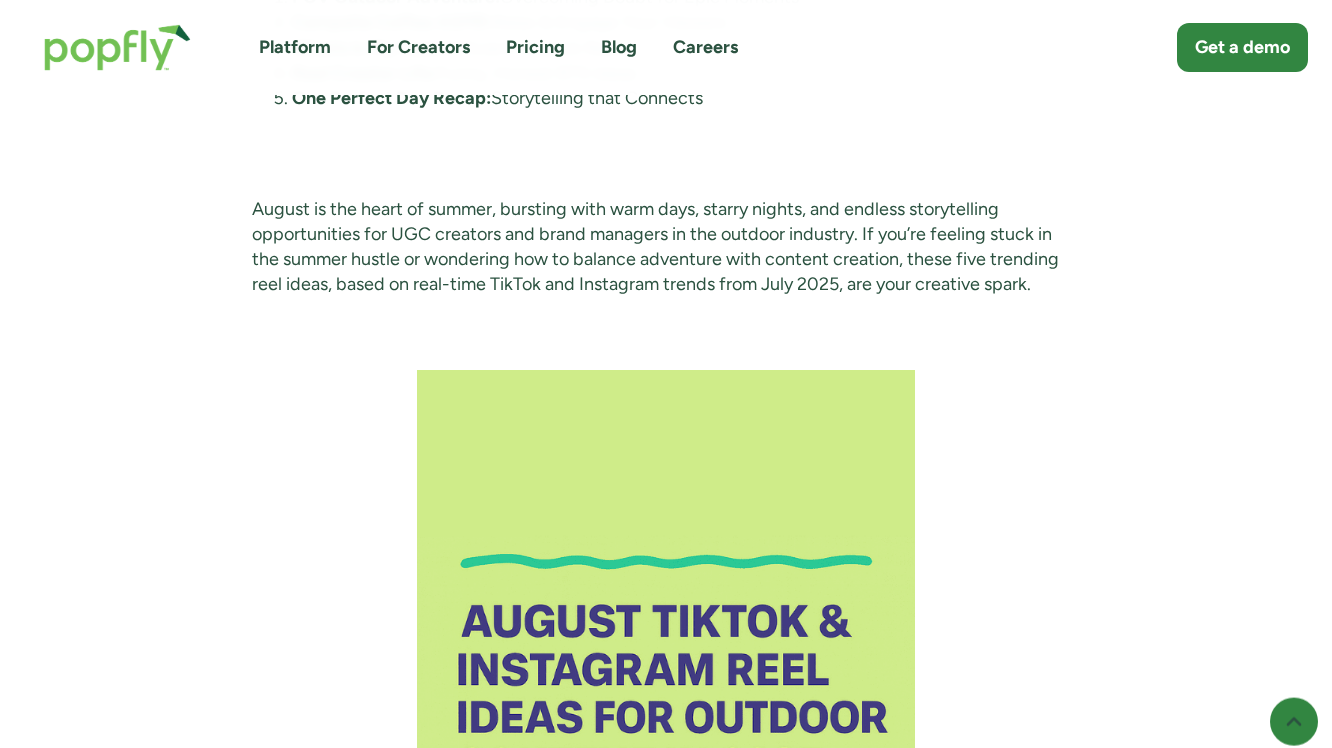 scroll, scrollTop: 2426, scrollLeft: 0, axis: vertical 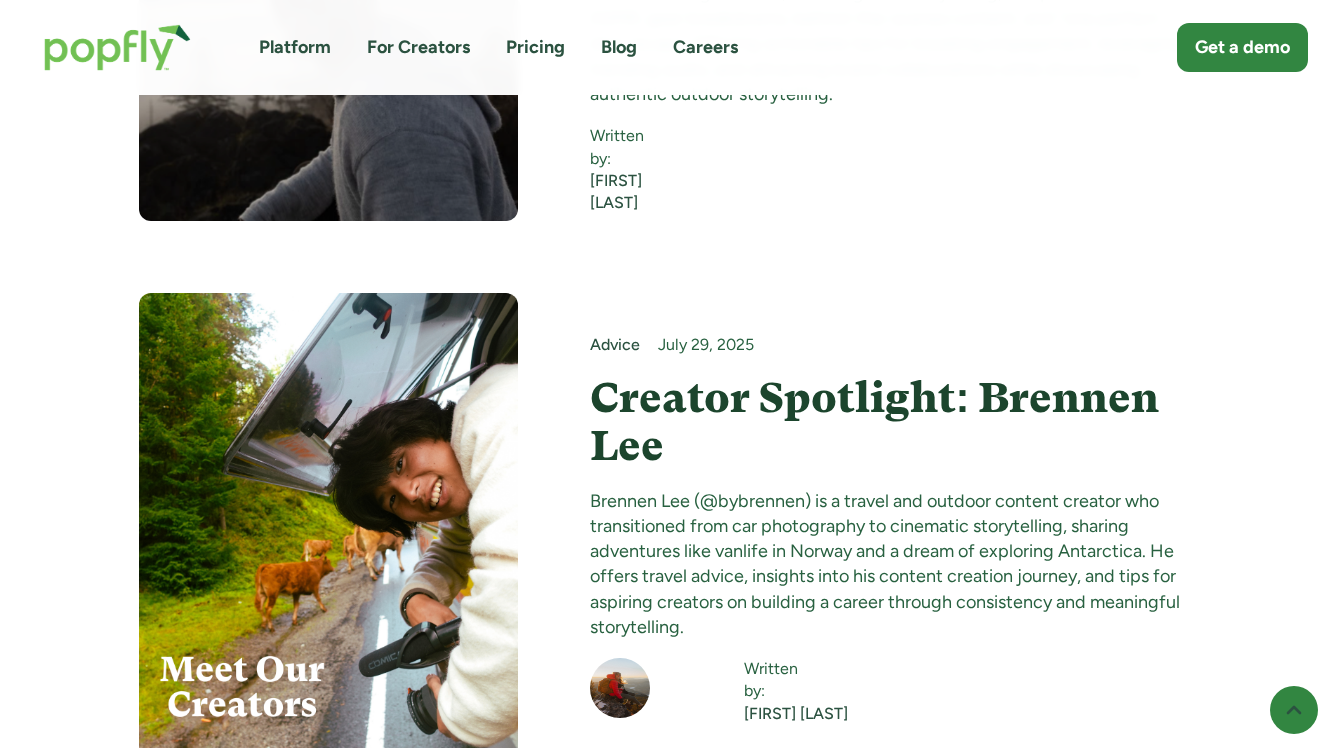 click on "Creator Spotlight: Brennen Lee" at bounding box center (892, 422) 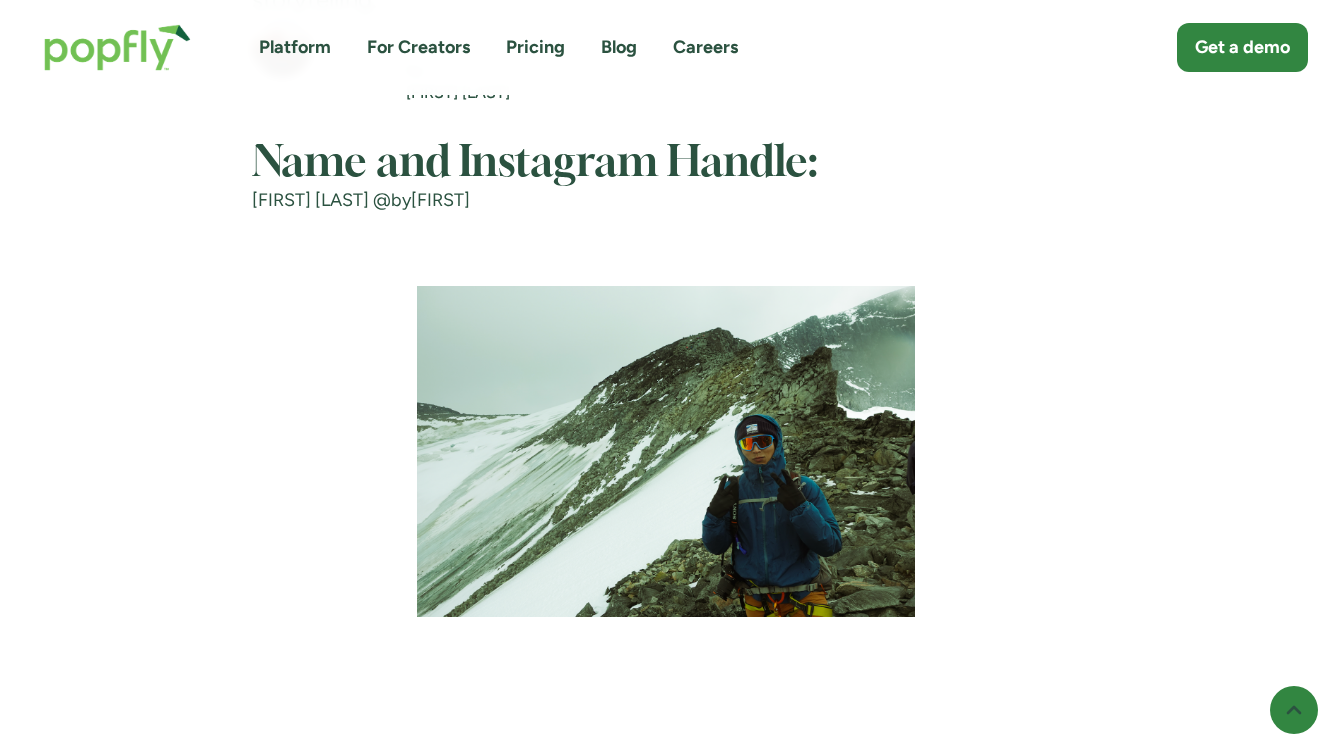 scroll, scrollTop: 2265, scrollLeft: 0, axis: vertical 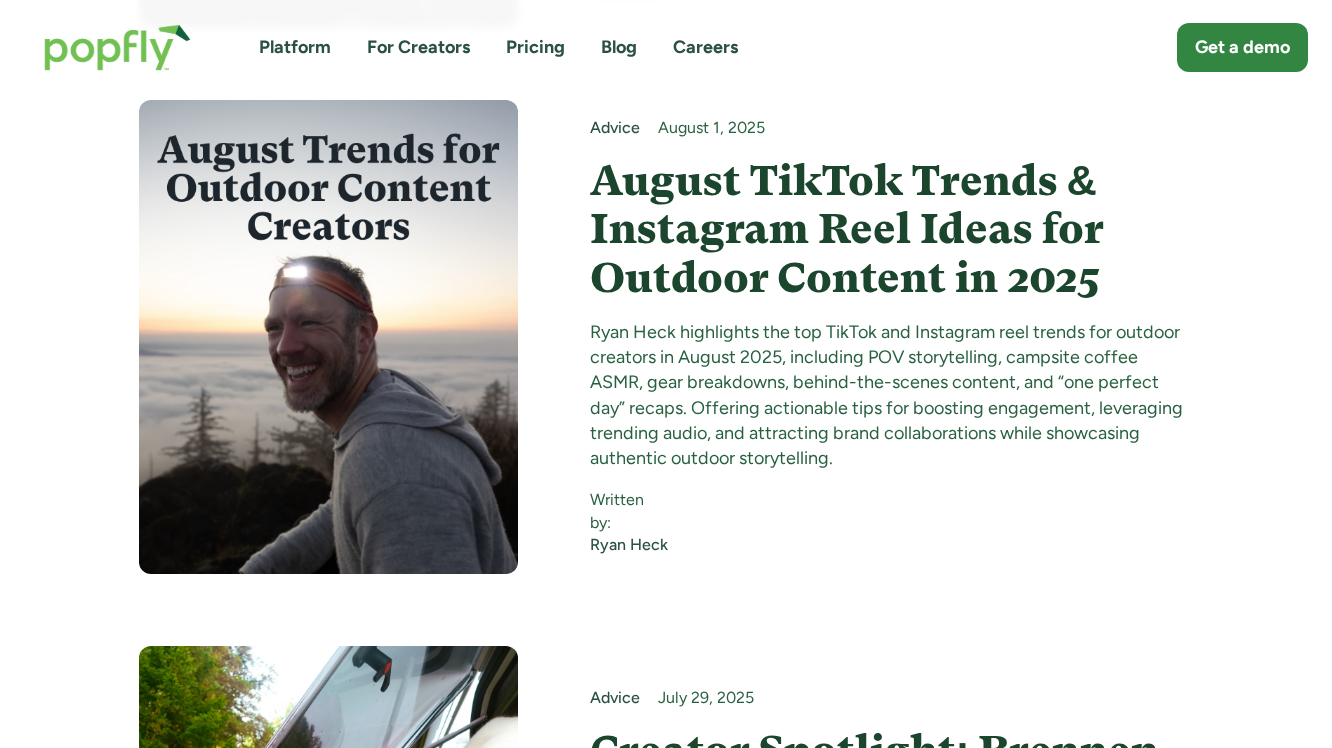 click on "August TikTok Trends & Instagram Reel Ideas for Outdoor Content in 2025" at bounding box center (892, 229) 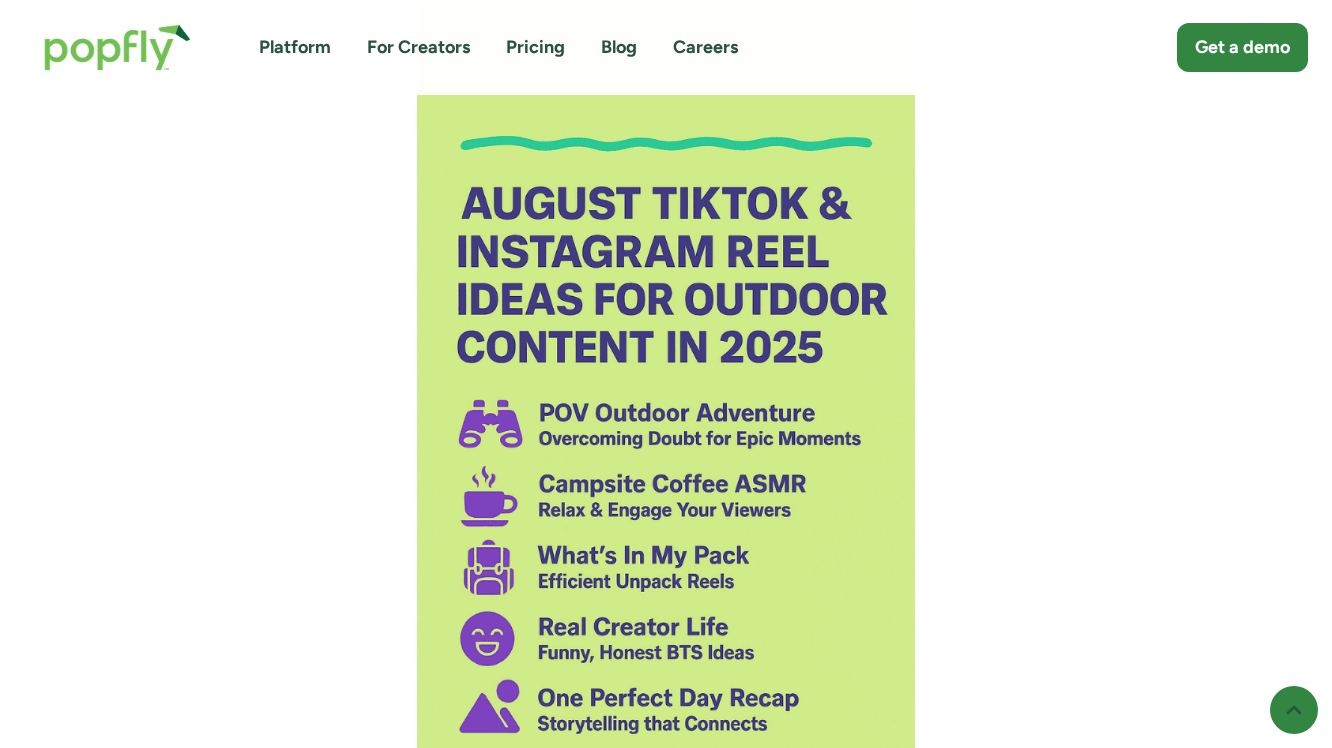scroll, scrollTop: 3152, scrollLeft: 0, axis: vertical 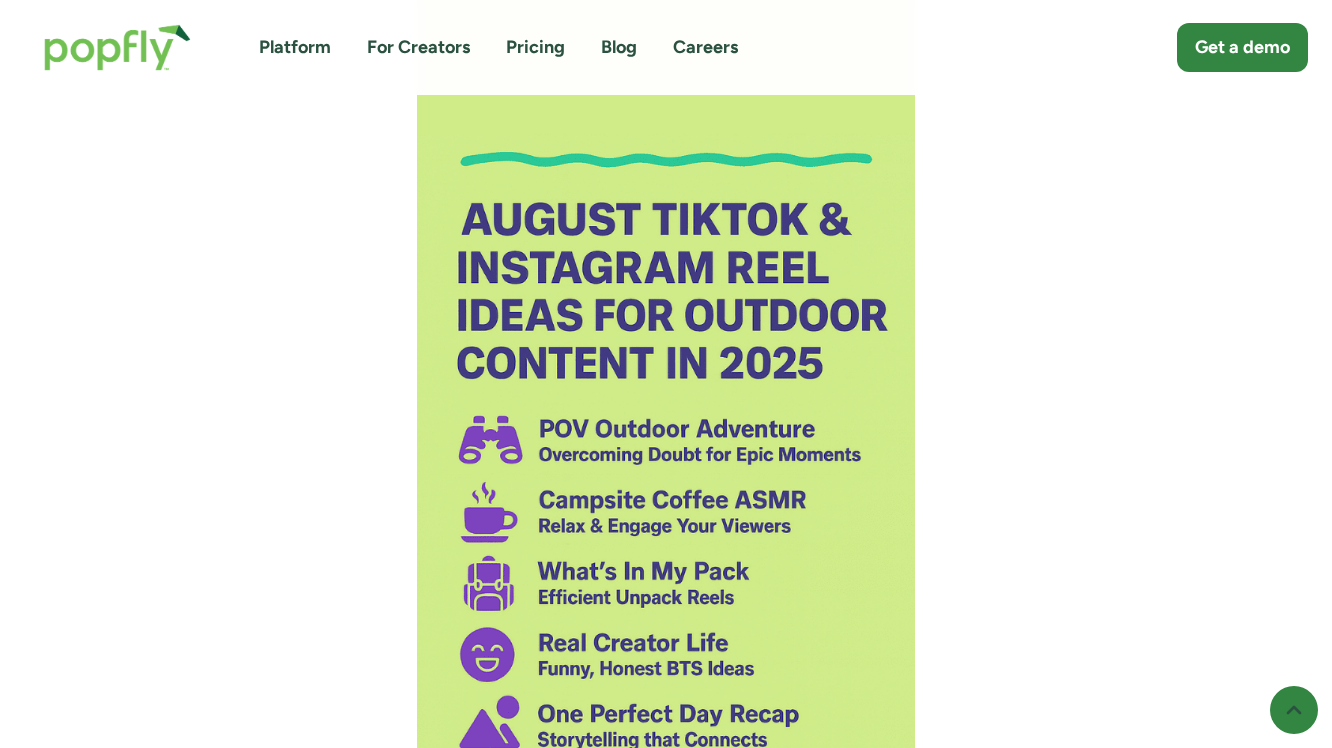 click on "Crafting viral TikTok trends for August is a part of the winning formula for outdoor creators and brand managers looking to captivate audiences with authentic UGC in 2025. These concepts will help you craft engaging content that connects with audiences and attracts awesome brand collaborations. Let’s dive into these TikTok trends for outdoor and travel UGC! I’m Ryan Heck, a seasoned outdoor content creator with over a decade of experience capturing adventures across mountains, rivers, and campsites worldwide. As @trekker_heck and the voice behind  trekkerheck.com , I’ve collaborated with top adventure brands like  Kühl  and Patagonia to create viral reels that resonate with outdoor enthusiasts.  ‍ ‍ Quick Takeaways: Top 5 trending outdoor content formats for August 2025 Easy UGC ideas to boost engagement and land brand deals Actionable tips for reels that get shared ‍ [Table of Contents] POV Outdoor Adventure:  Overcoming Doubt for Epic Moments Campsite Coffee ASMR:  Relax & Engage Your Viewers" at bounding box center (666, 3491) 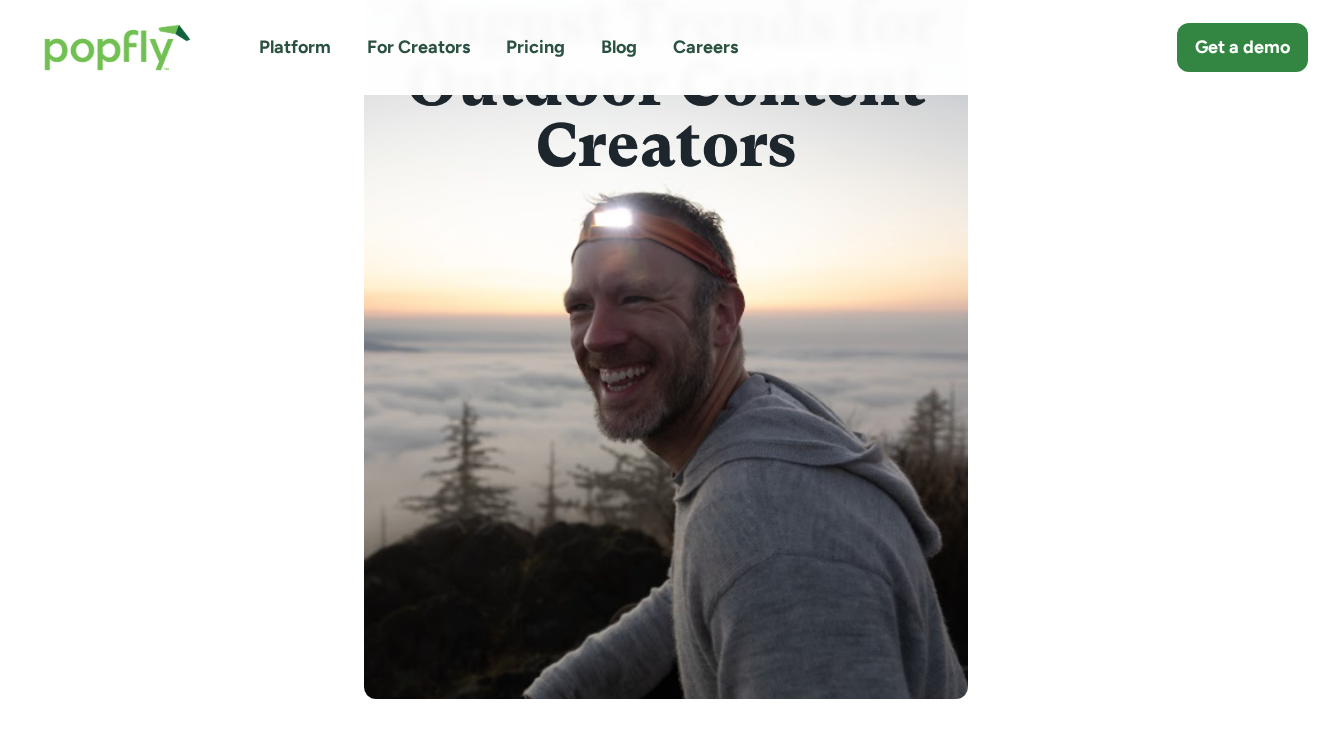 scroll, scrollTop: 0, scrollLeft: 0, axis: both 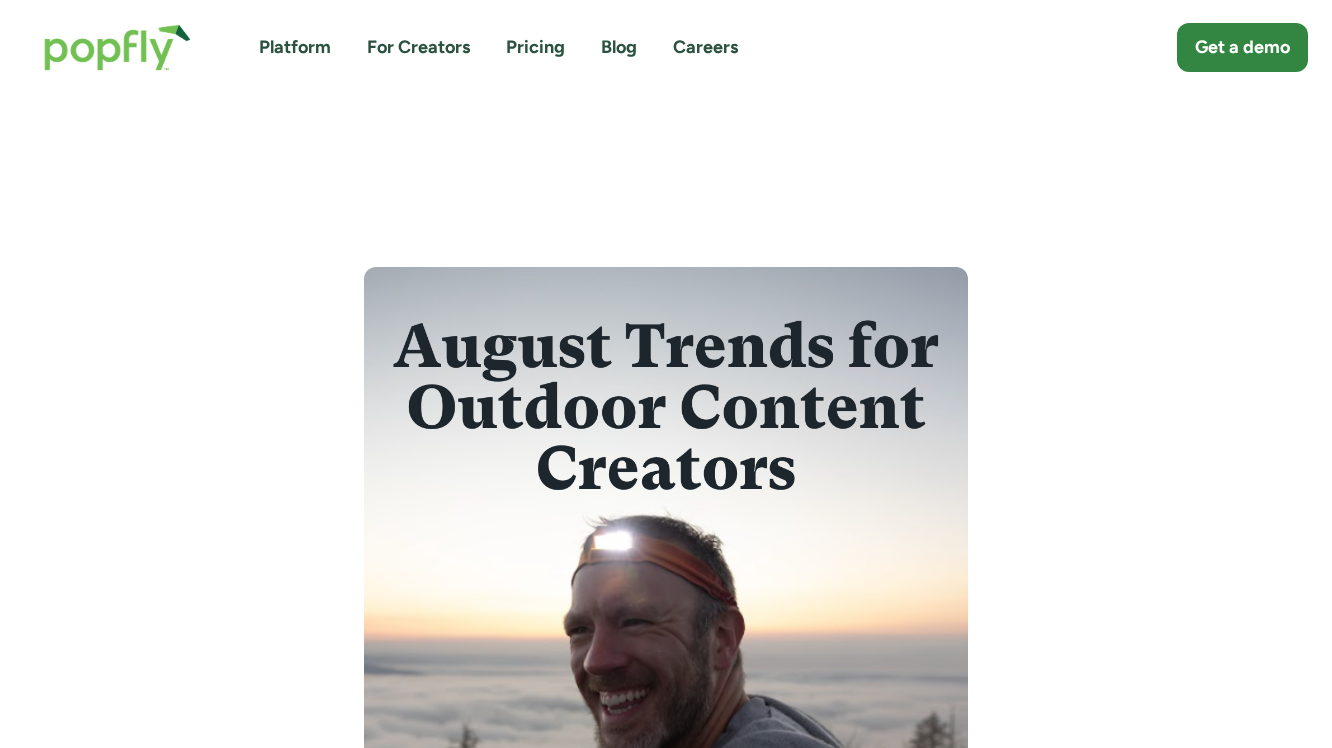 click on "Advice August 1, 2025 August TikTok Trends & Instagram Reel Ideas for Outdoor Content in 2025 Ryan Heck highlights the top TikTok and Instagram reel trends for outdoor creators in August 2025, including POV storytelling, campsite coffee ASMR, gear breakdowns, behind-the-scenes content, and “one perfect day” recaps. Offering actionable tips for boosting engagement, leveraging trending audio, and attracting brand collaborations while showcasing authentic outdoor storytelling. Written  by:  Ryan Heck Crafting viral TikTok trends for August is a part of the winning formula for outdoor creators and brand managers looking to captivate audiences with authentic UGC in 2025. These concepts will help you craft engaging content that connects with audiences and attracts awesome brand collaborations. Let’s dive into these TikTok trends for outdoor and travel UGC! trekkerheck.com , I’ve collaborated with top adventure brands like  Kühl  and Patagonia to create viral reels that resonate with outdoor enthusiasts." at bounding box center (666, 5913) 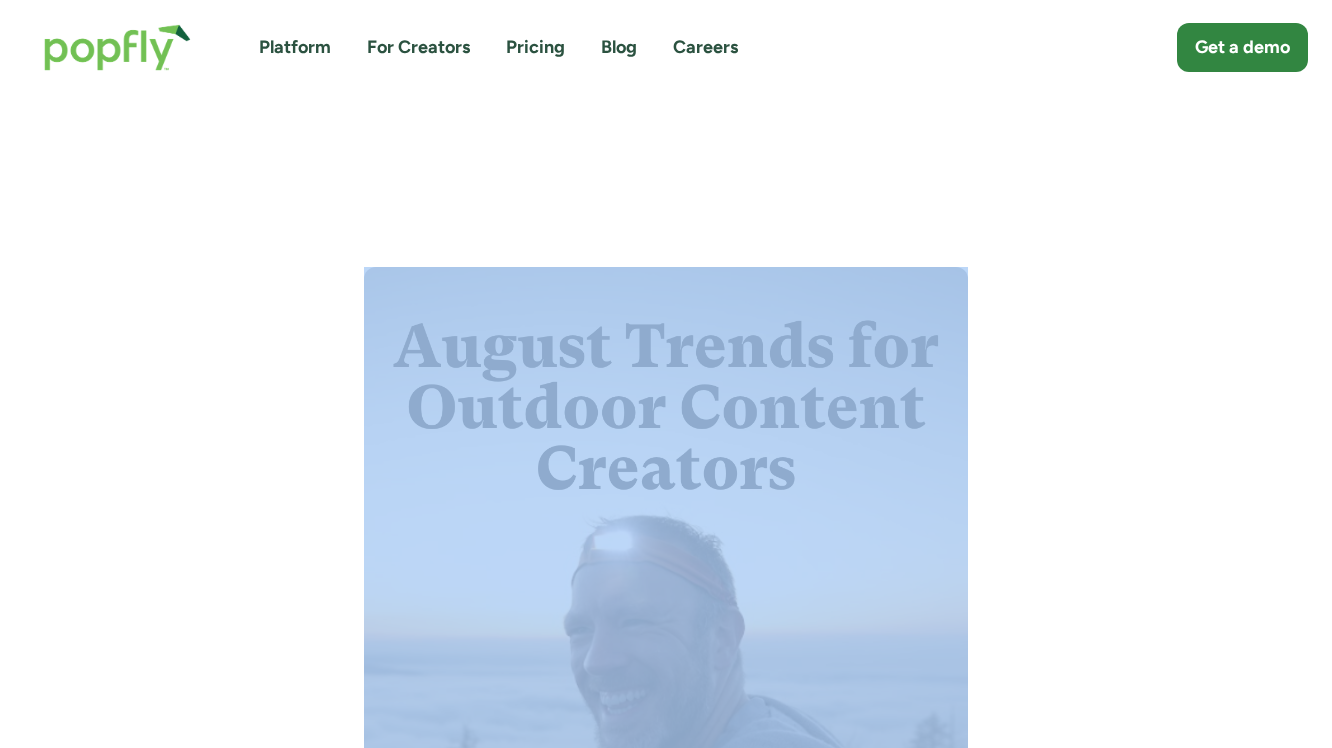 drag, startPoint x: 1248, startPoint y: 293, endPoint x: 1175, endPoint y: 65, distance: 239.40134 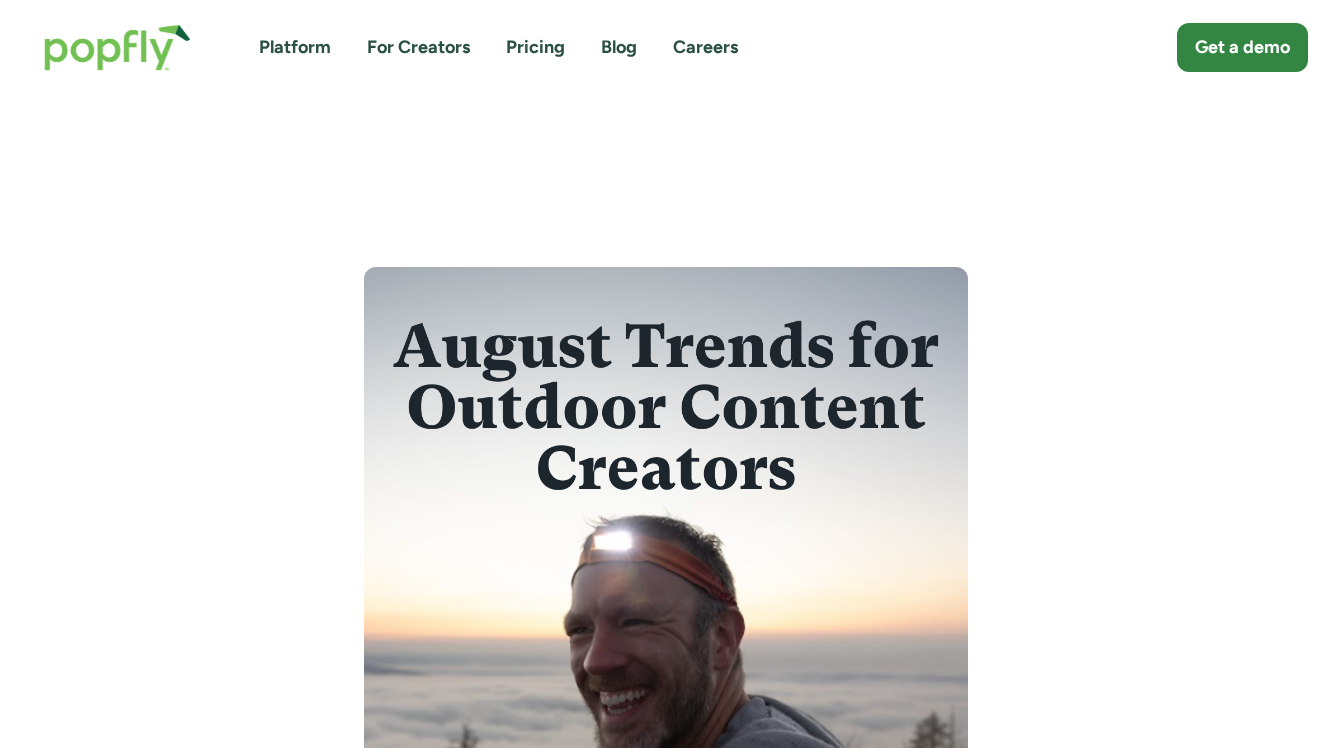 click on "Get a demo" at bounding box center [1047, 47] 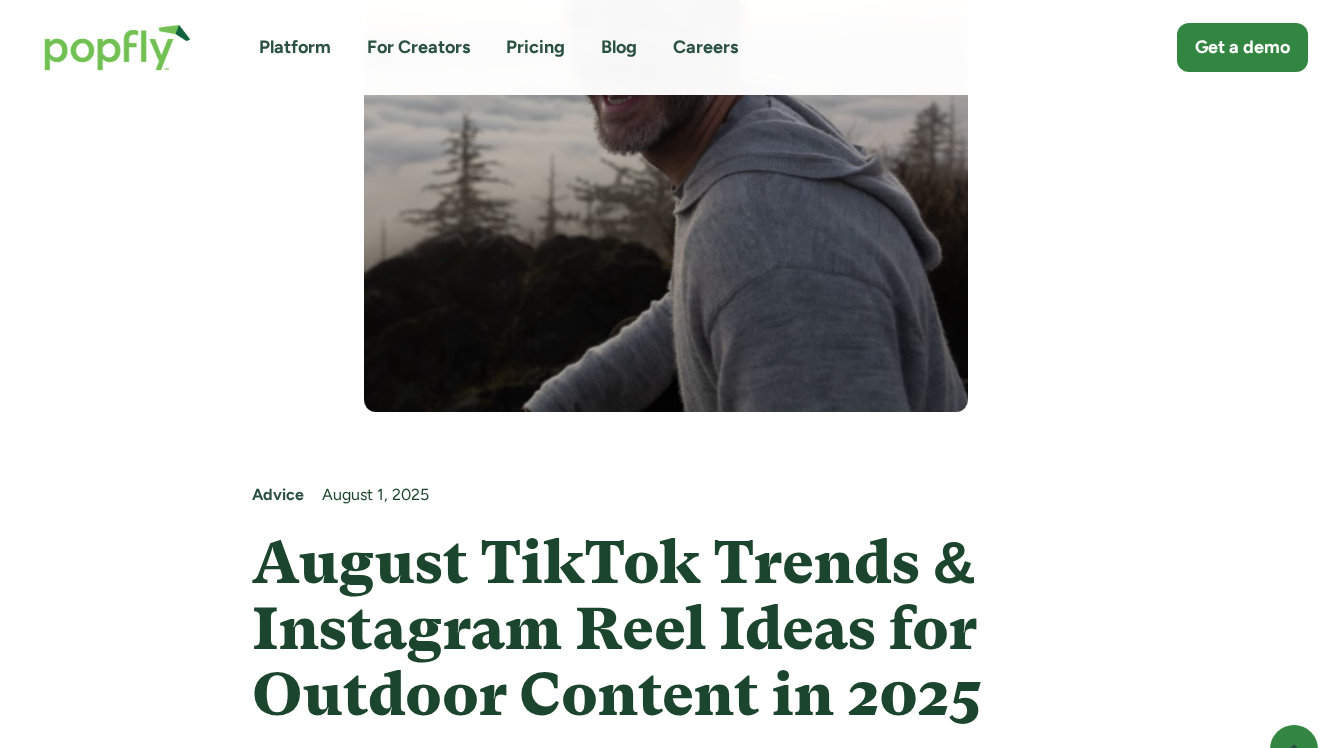 scroll, scrollTop: 910, scrollLeft: 0, axis: vertical 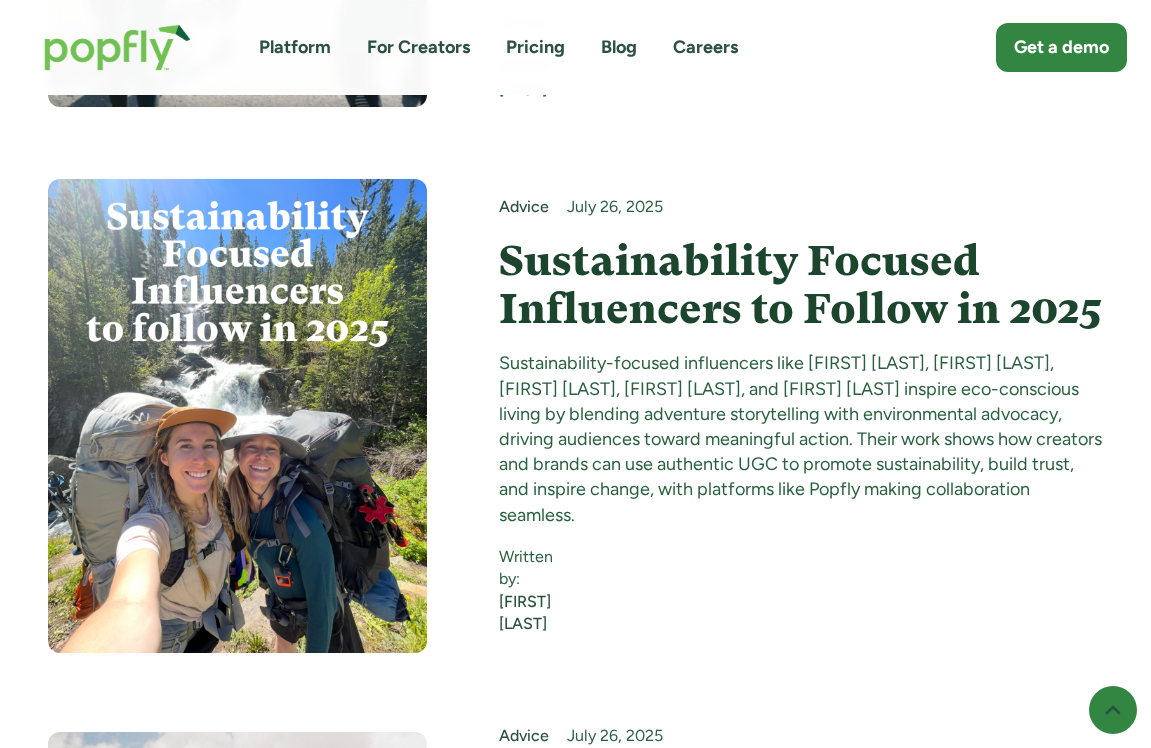 click on "Sustainability Focused Influencers to Follow in 2025" at bounding box center (801, 285) 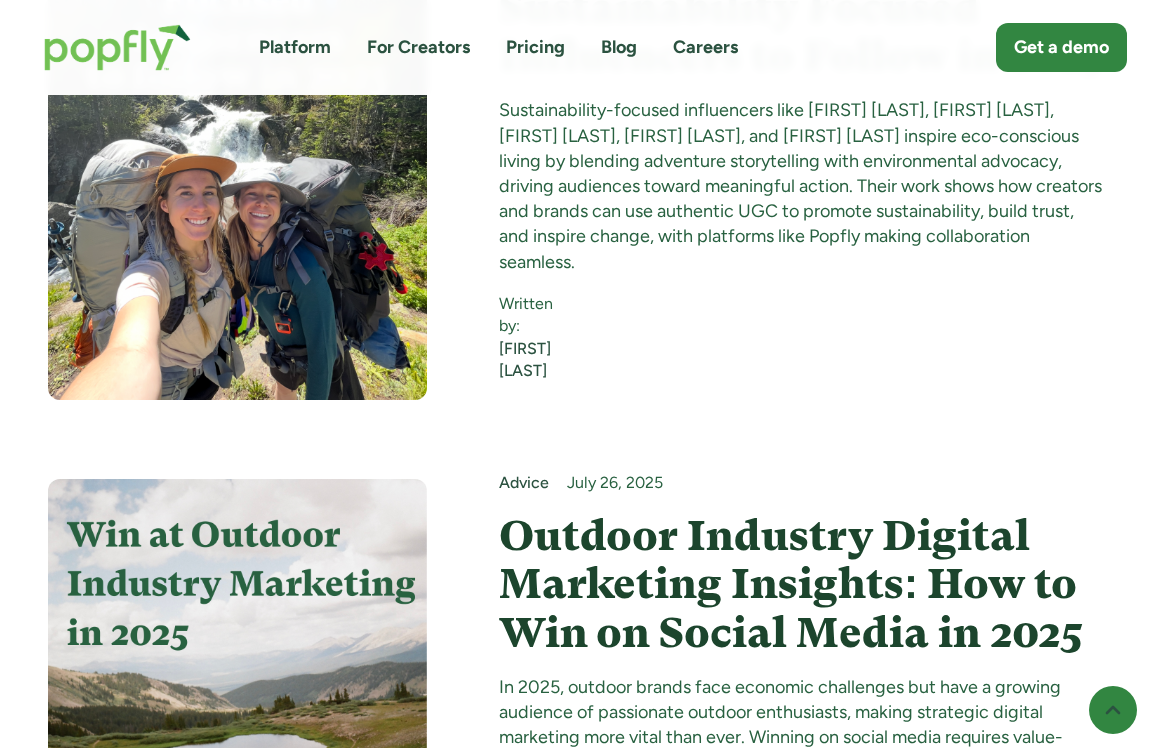 scroll, scrollTop: 3289, scrollLeft: 0, axis: vertical 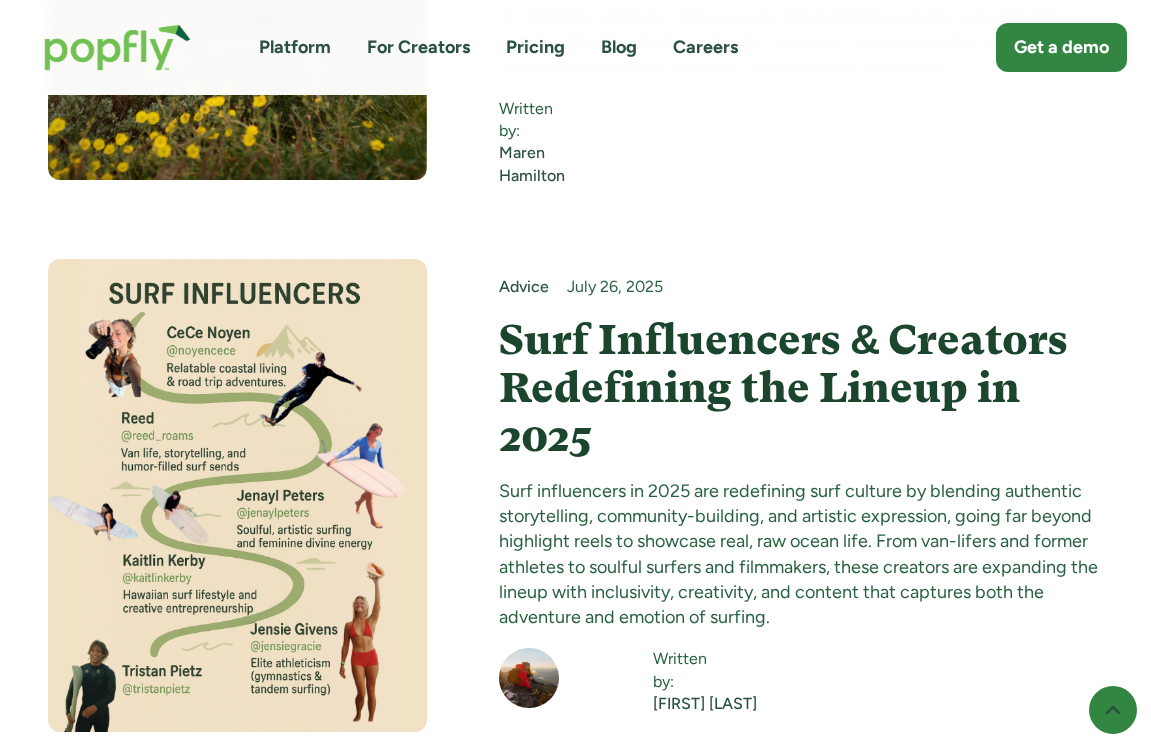 click on "Surf Influencers & Creators Redefining the Lineup in 2025" at bounding box center [801, 388] 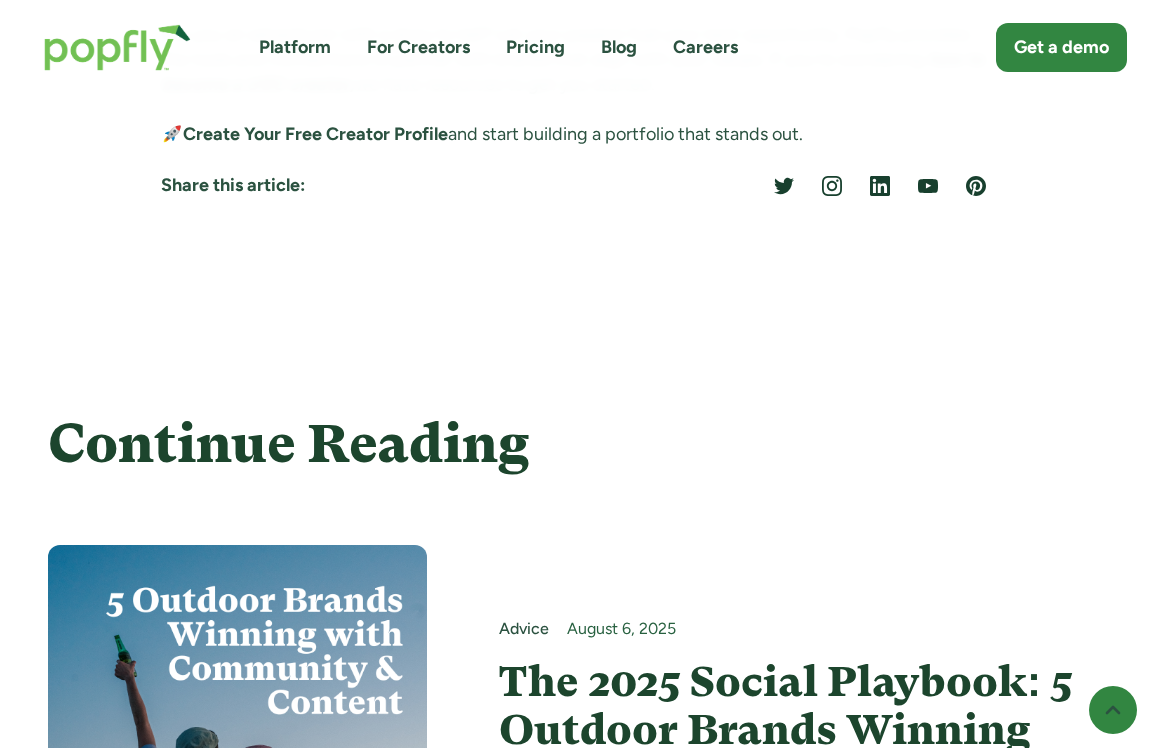scroll, scrollTop: 12512, scrollLeft: 0, axis: vertical 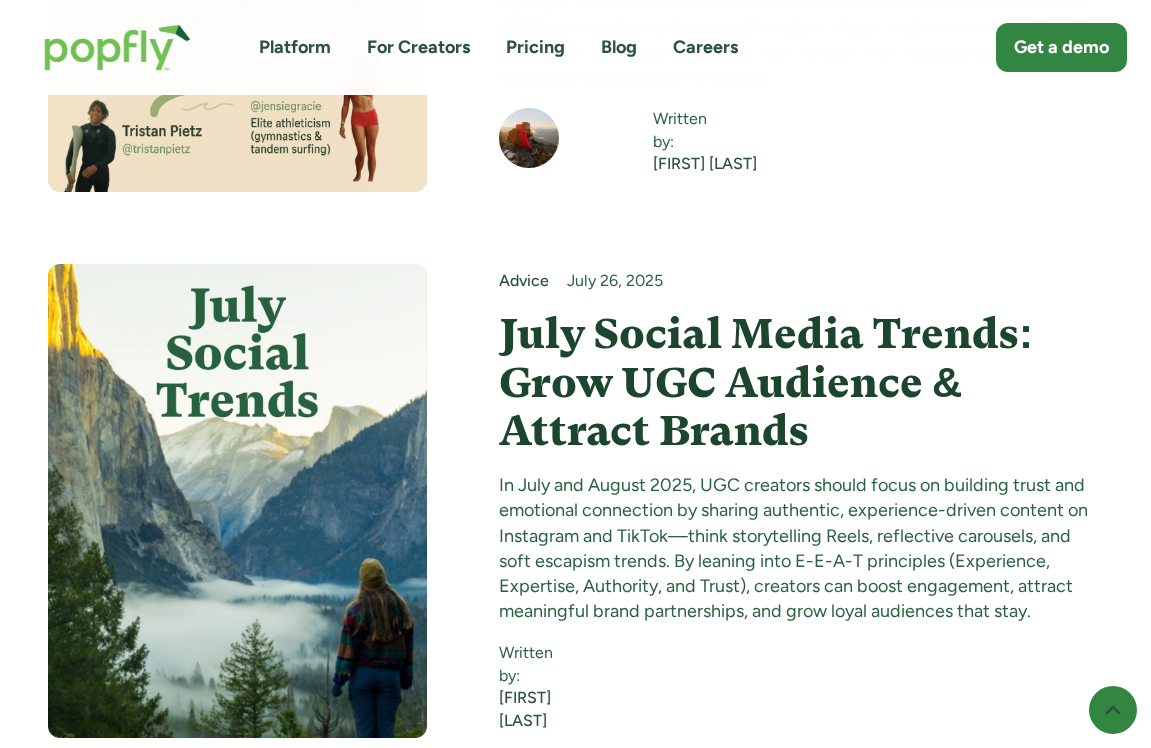 click on "July Social Media Trends: Grow UGC Audience & Attract Brands" at bounding box center [801, 382] 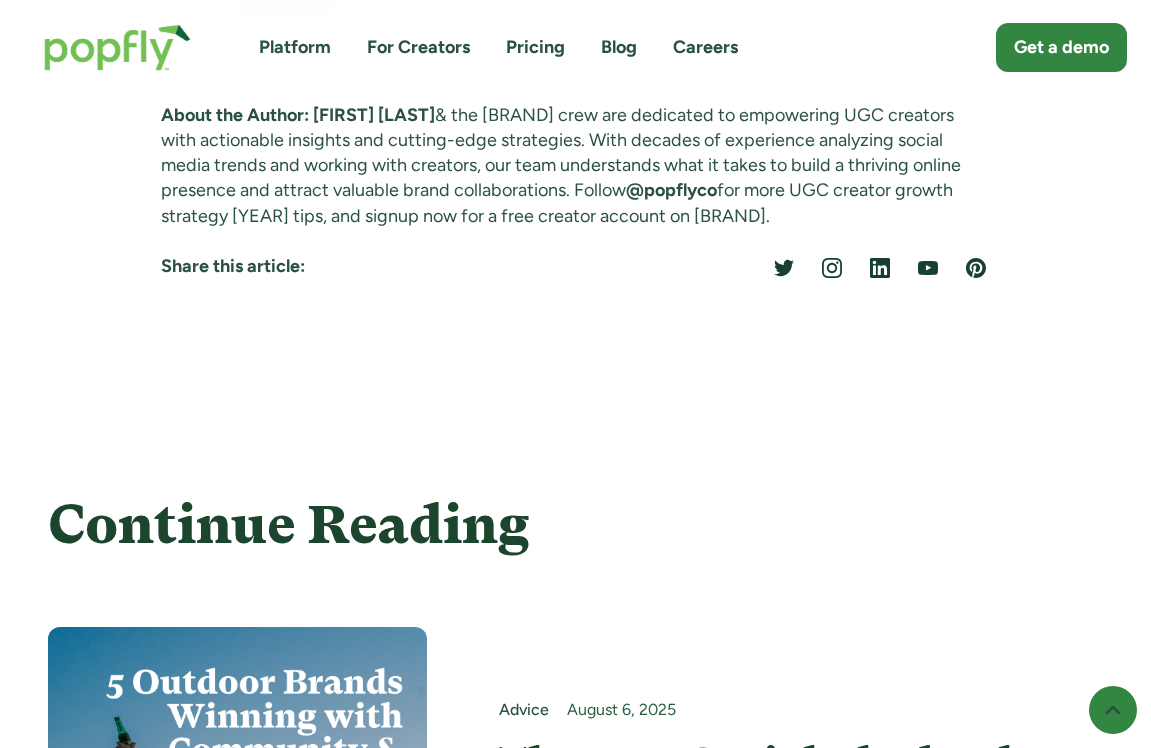 scroll, scrollTop: 11085, scrollLeft: 0, axis: vertical 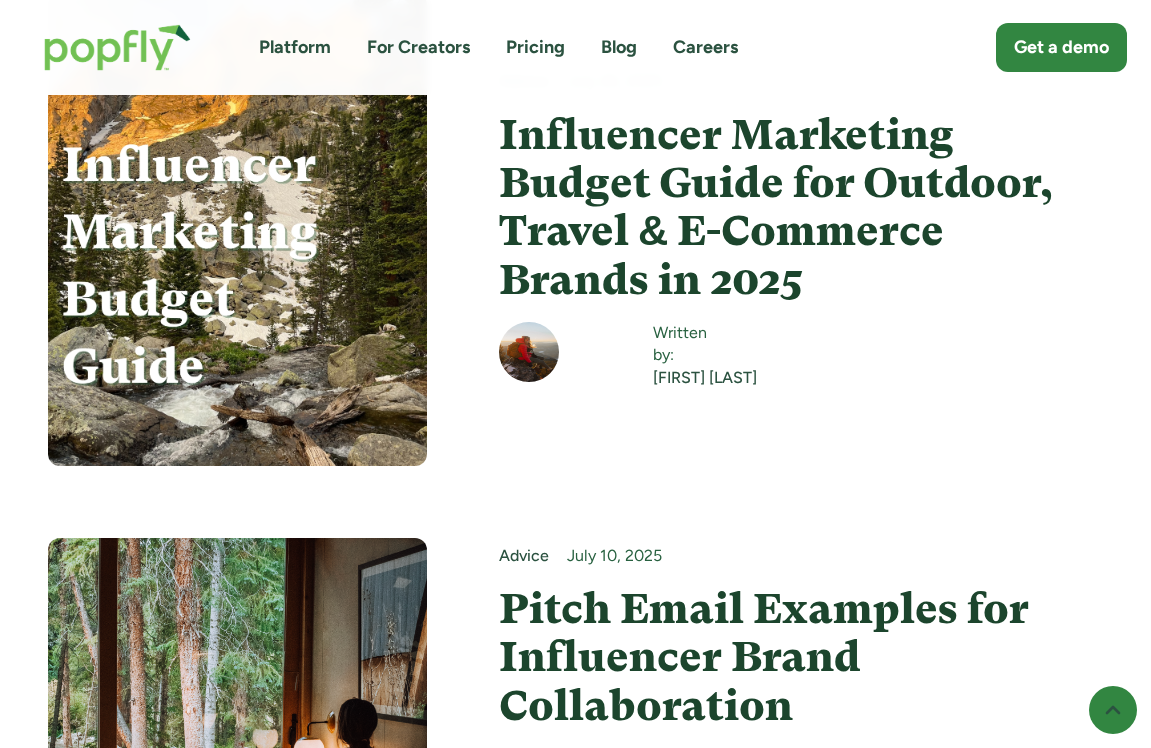 click on "Influencer Marketing Budget Guide for Outdoor, Travel & E-Commerce Brands in 2025" at bounding box center [801, 207] 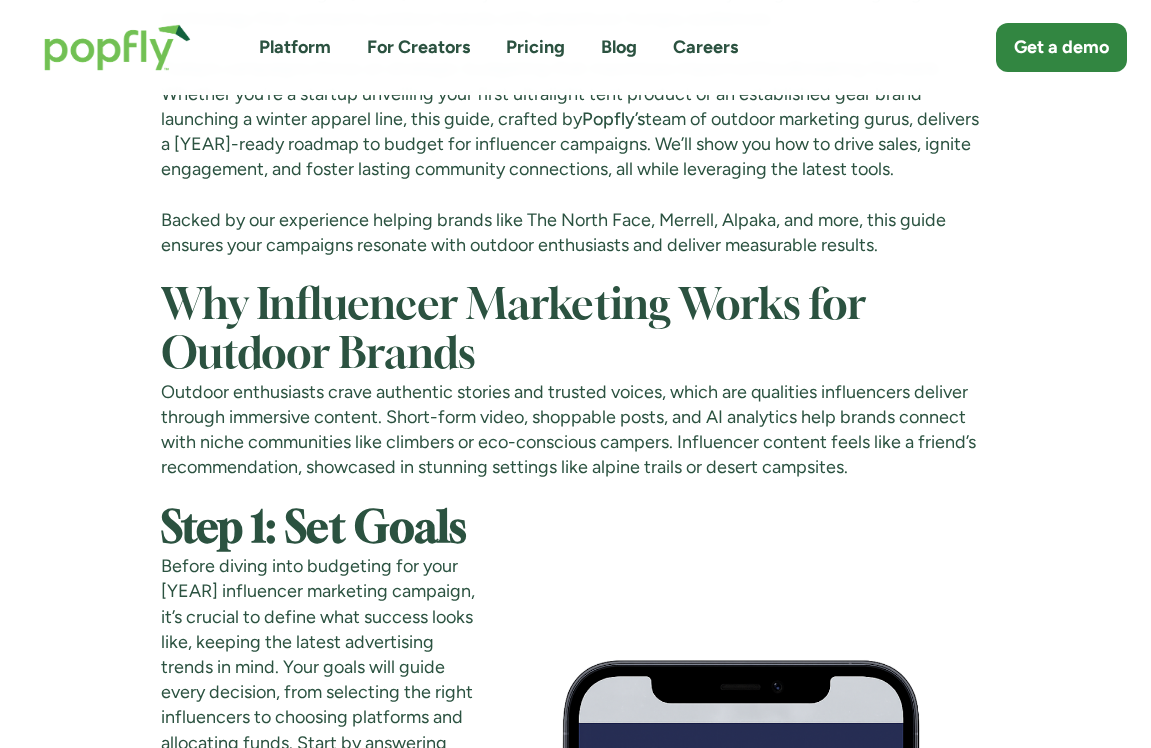 scroll, scrollTop: 1441, scrollLeft: 0, axis: vertical 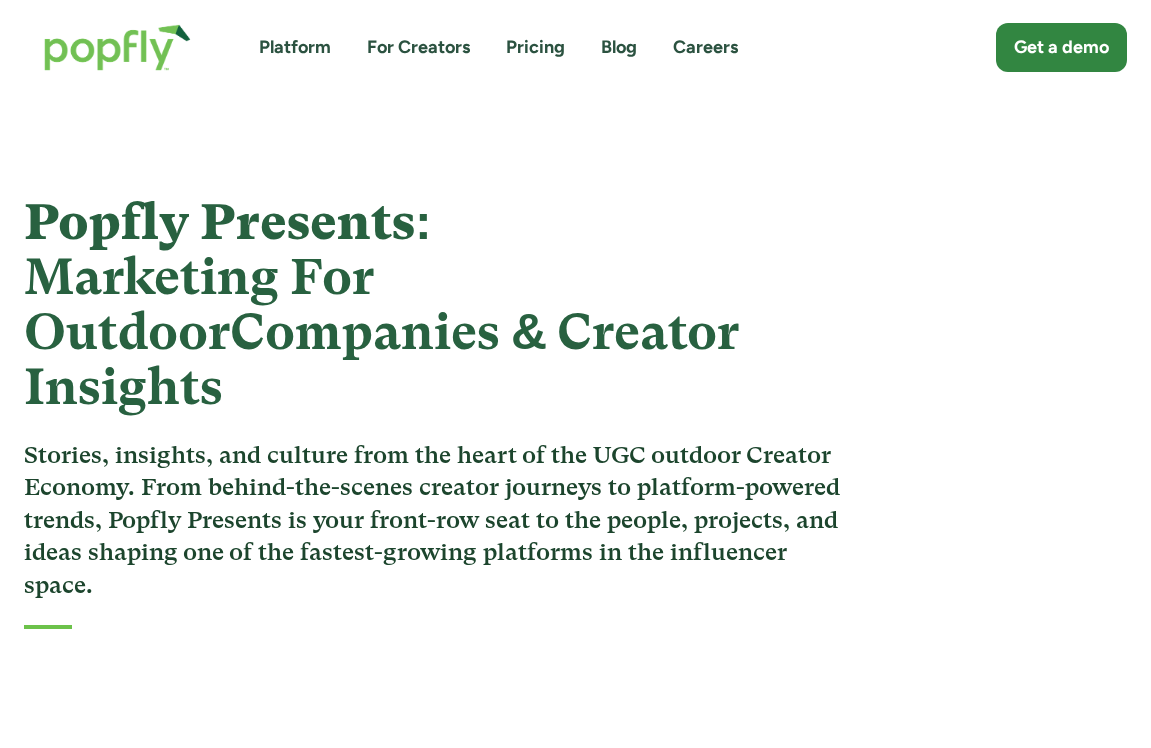 click on "Platform For Creators Pricing Blog Careers" at bounding box center (498, 47) 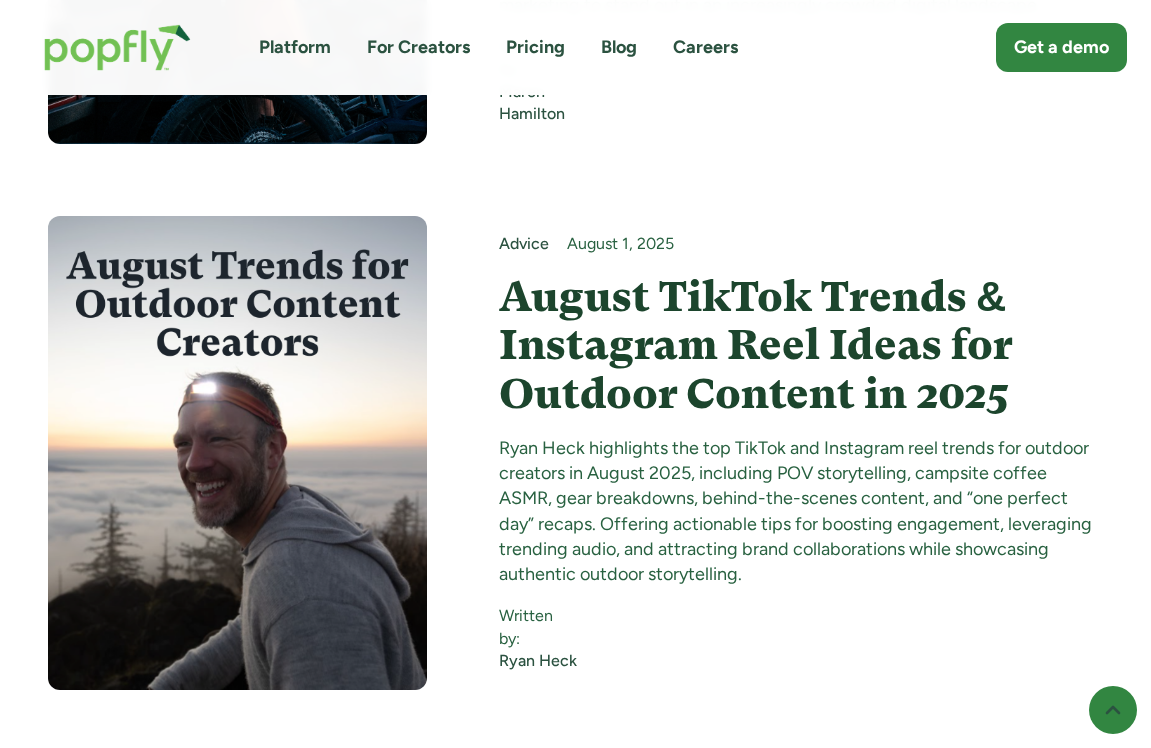 scroll, scrollTop: 1150, scrollLeft: 0, axis: vertical 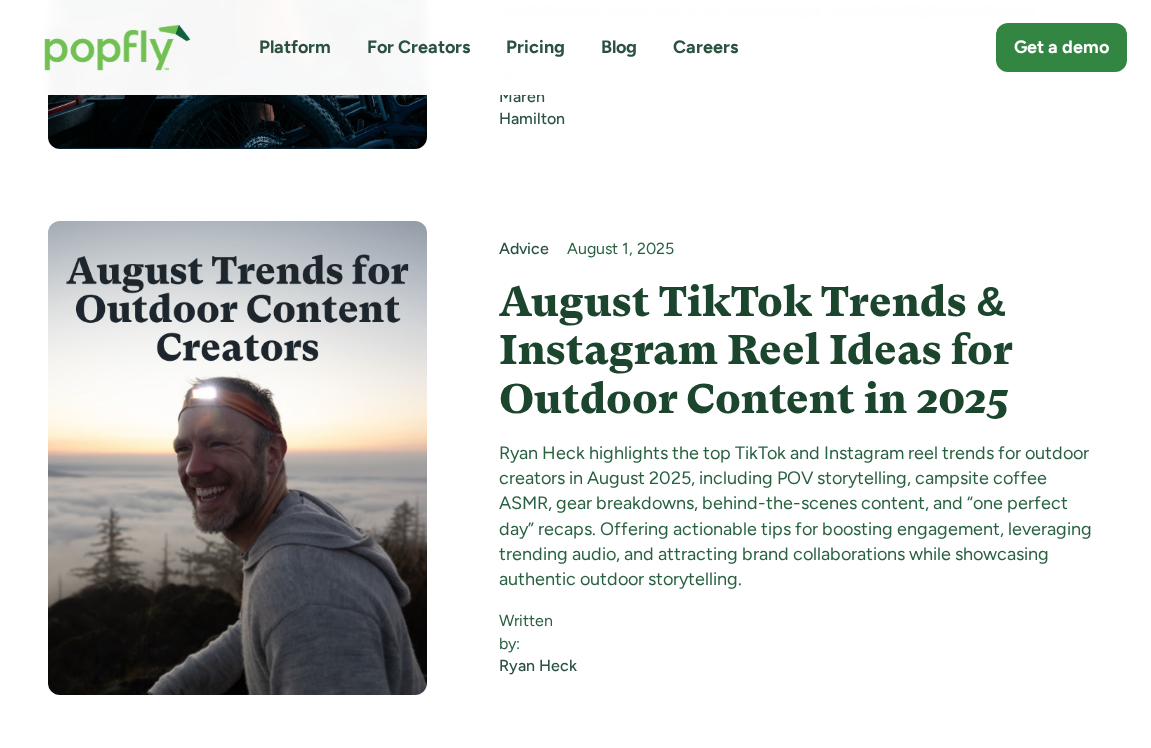 click on "August TikTok Trends & Instagram Reel Ideas for Outdoor Content in 2025" at bounding box center [801, 350] 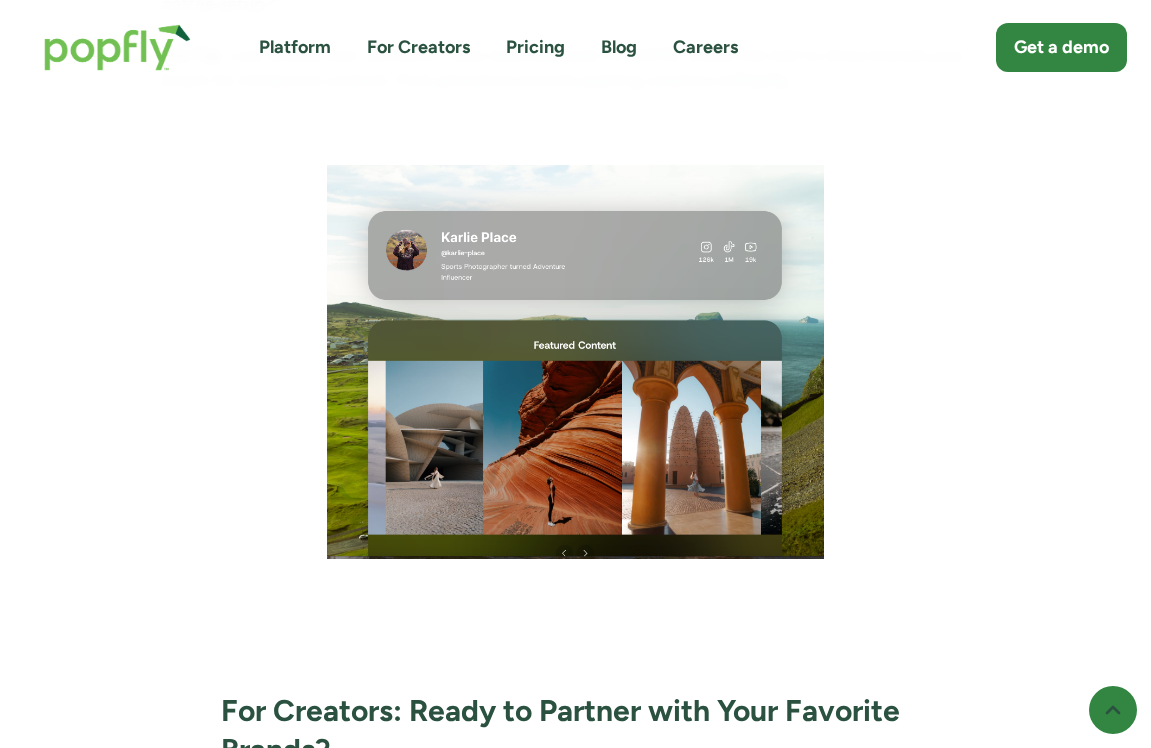 scroll, scrollTop: 5630, scrollLeft: 0, axis: vertical 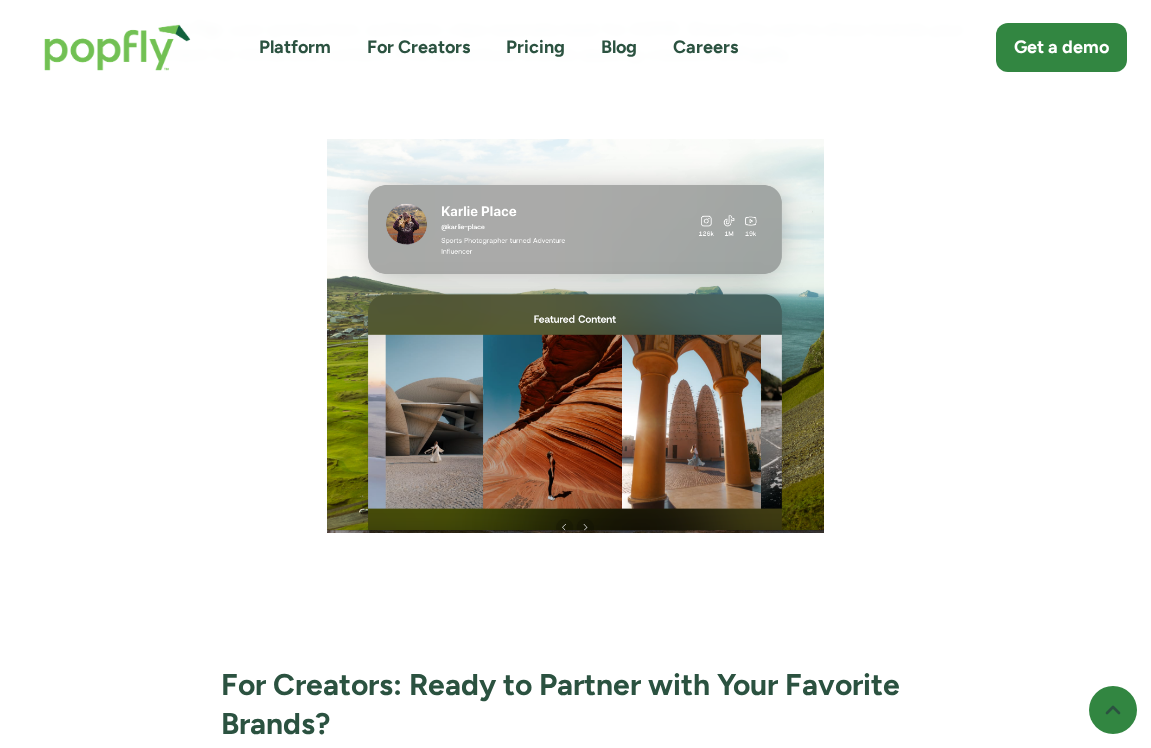 click on "Crafting viral TikTok trends for August is a part of the winning formula for outdoor creators and brand managers looking to captivate audiences with authentic UGC in 2025. These concepts will help you craft engaging content that connects with audiences and attracts awesome brand collaborations. Let’s dive into these TikTok trends for outdoor and travel UGC! I’m [NAME] [LAST], a seasoned outdoor content creator with over a decade of experience capturing adventures across mountains, rivers, and campsites worldwide. As @[USERNAME] and the voice behind [WEBSITE], I’ve collaborated with top adventure brands like Kühl and Patagonia to create viral reels that resonate with outdoor enthusiasts. ‍ ‍ Quick Takeaways: Top 5 trending outdoor content formats for August 2025 Easy UGC ideas to boost engagement and land brand deals Actionable tips for reels that get shared ‍ [Table of Contents] POV Outdoor Adventure: Overcoming Doubt for Epic Moments Campsite Coffee ASMR: Relax & Engage Your Viewers" at bounding box center (575, 1026) 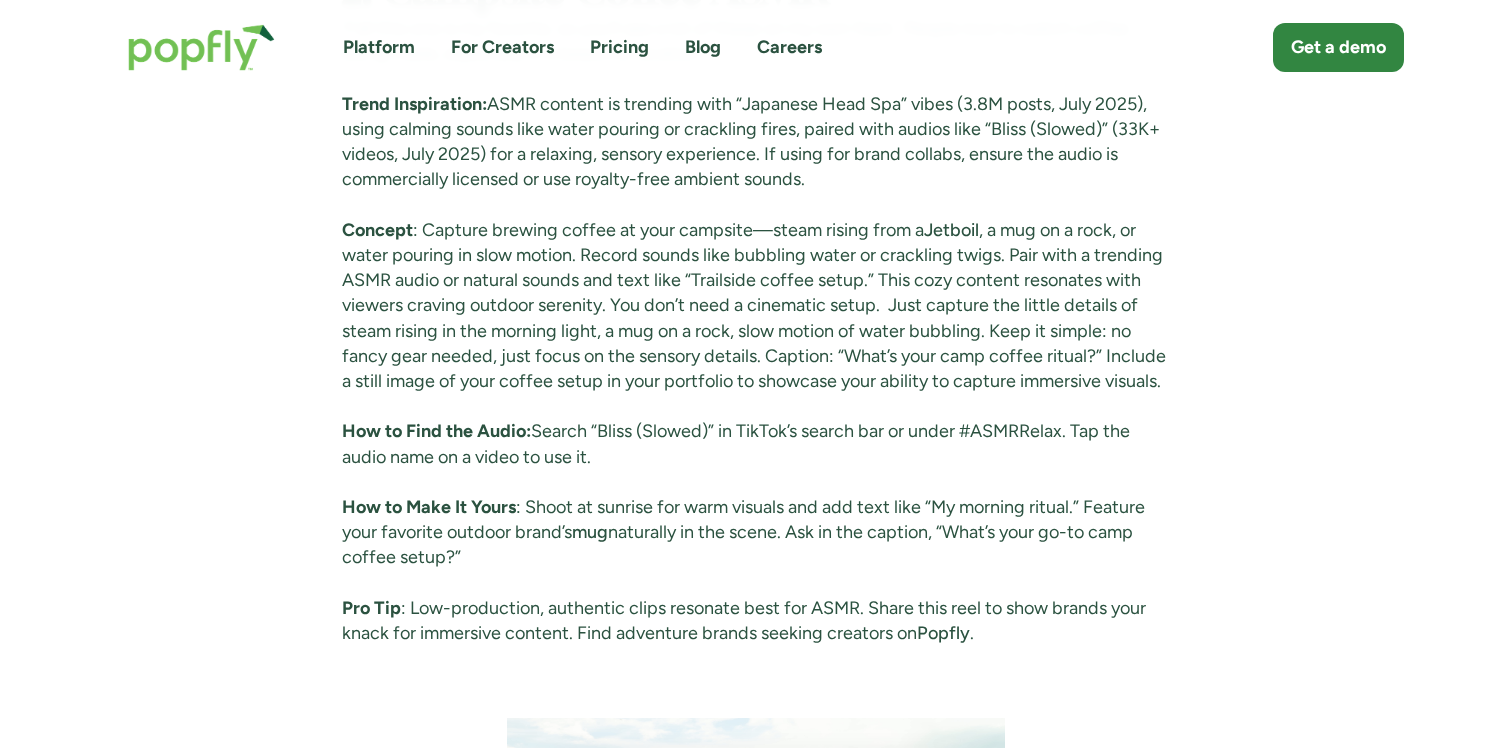 scroll, scrollTop: 4350, scrollLeft: 0, axis: vertical 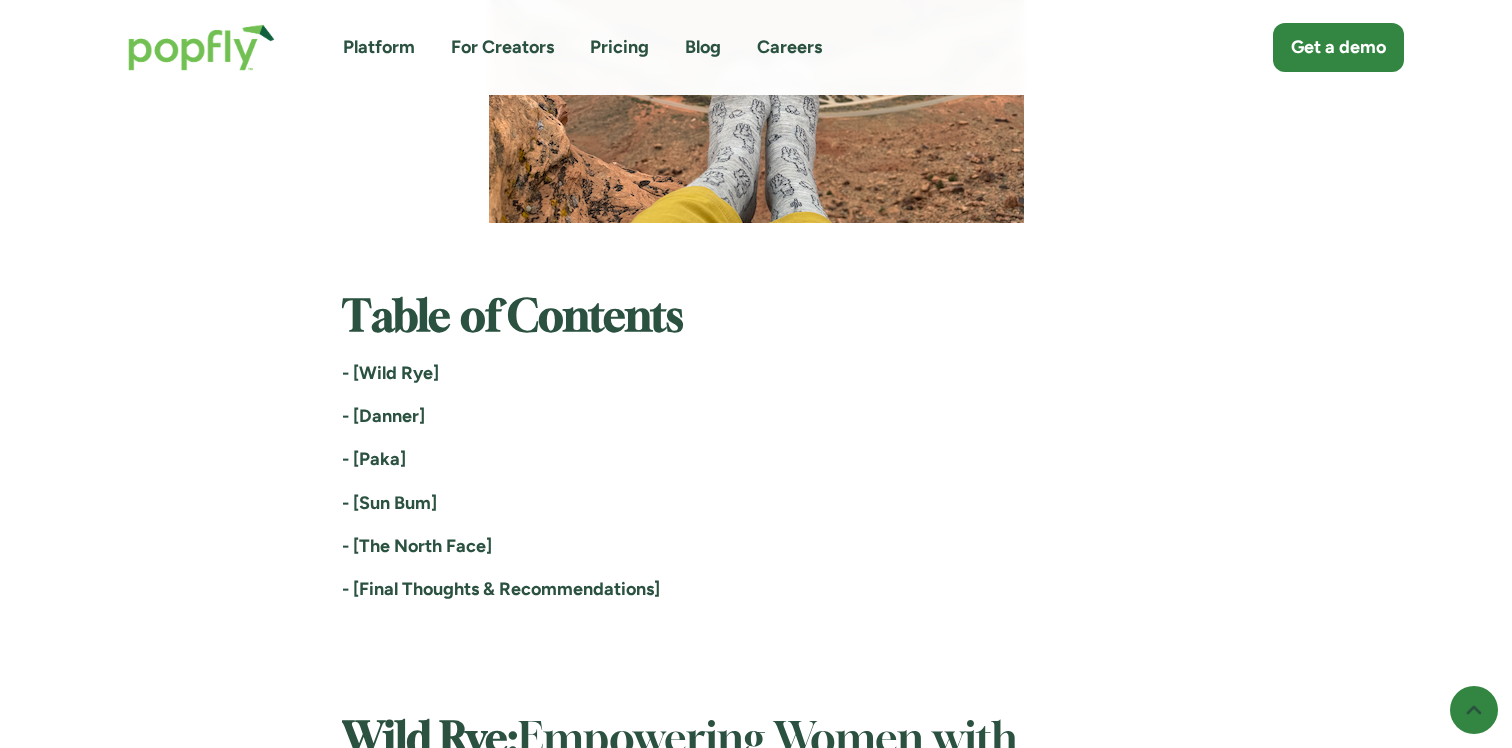 click on "- [Wild Rye]" at bounding box center [756, 373] 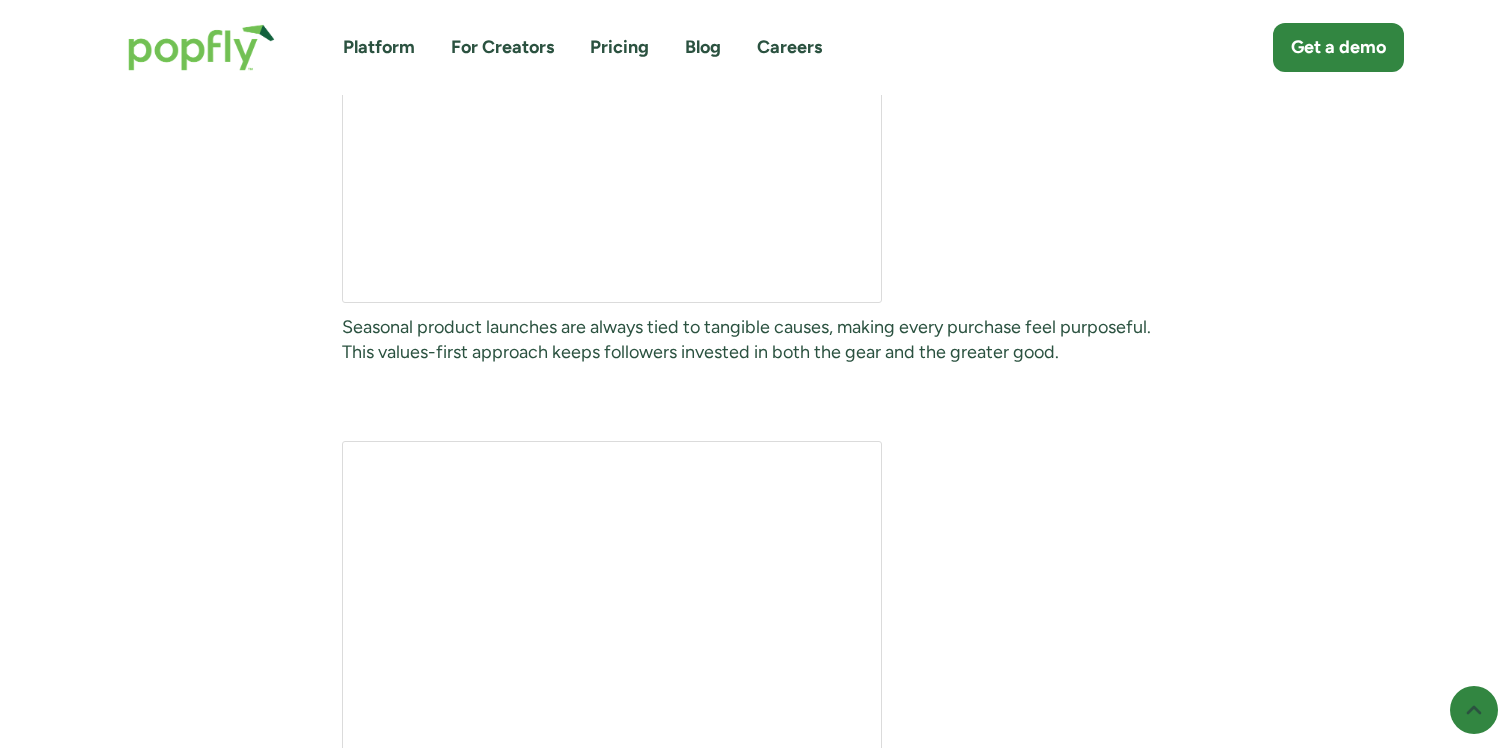 scroll, scrollTop: 4482, scrollLeft: 0, axis: vertical 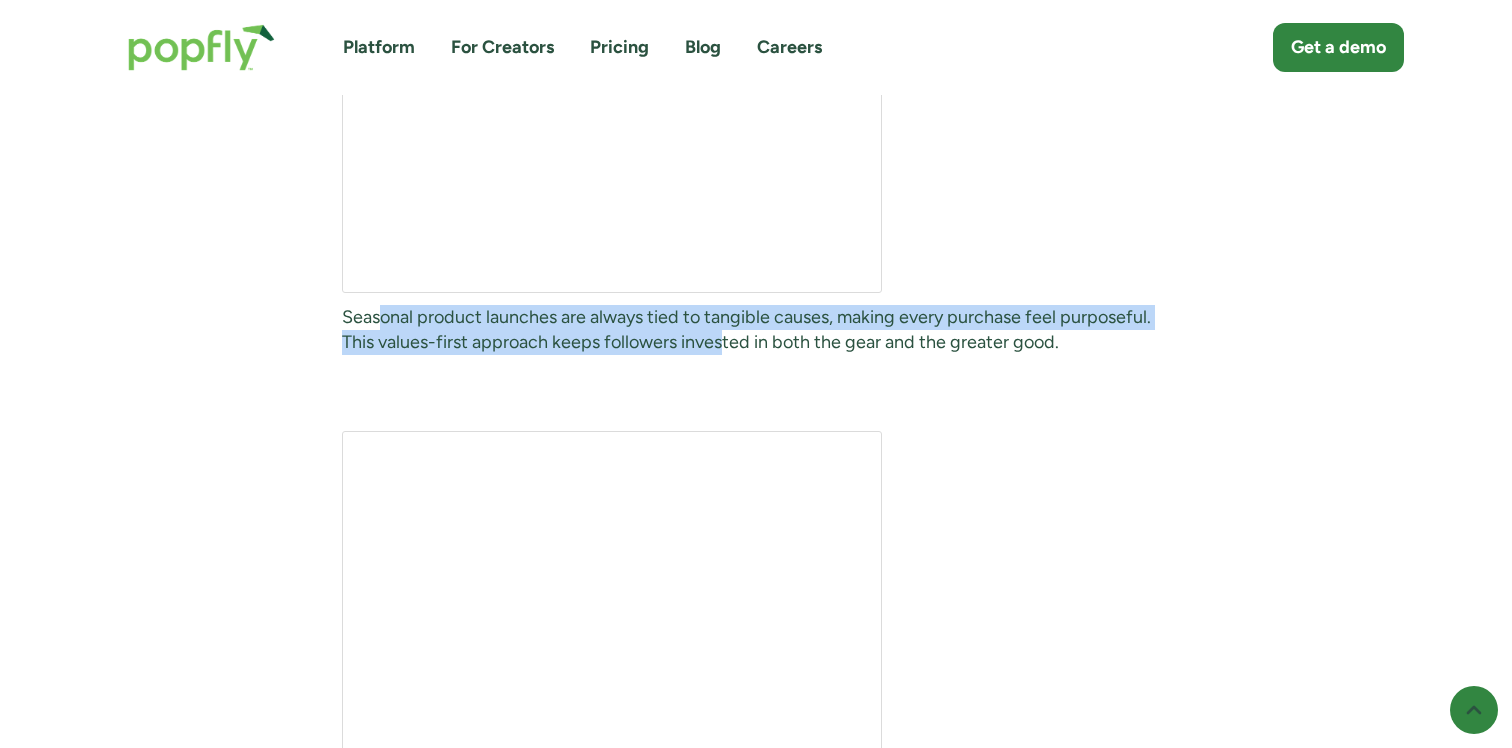 drag, startPoint x: 377, startPoint y: 307, endPoint x: 738, endPoint y: 339, distance: 362.4155 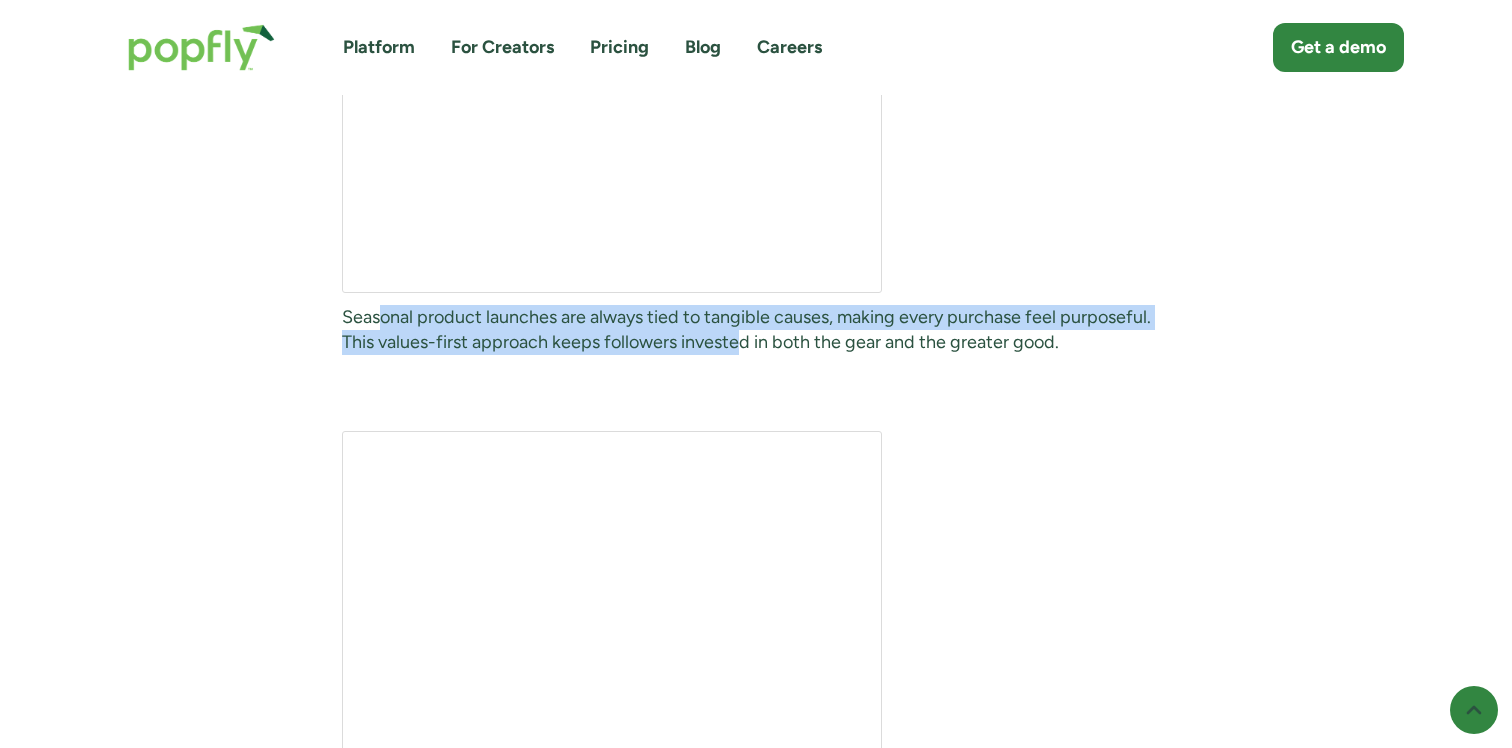 click on "Seasonal product launches are always tied to tangible causes, making every purchase feel purposeful. This values-first approach keeps followers invested in both the gear and the greater good." at bounding box center (756, 330) 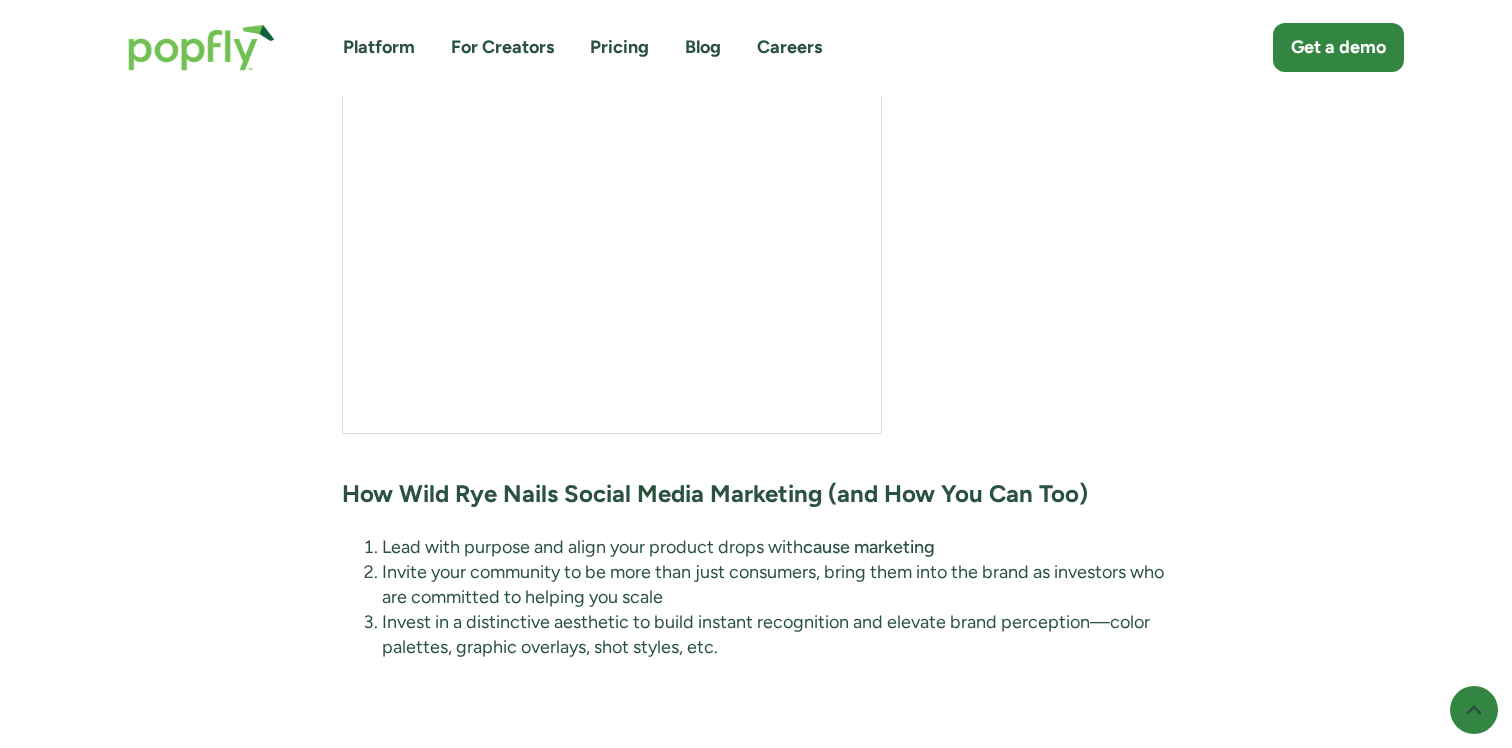 scroll, scrollTop: 5691, scrollLeft: 0, axis: vertical 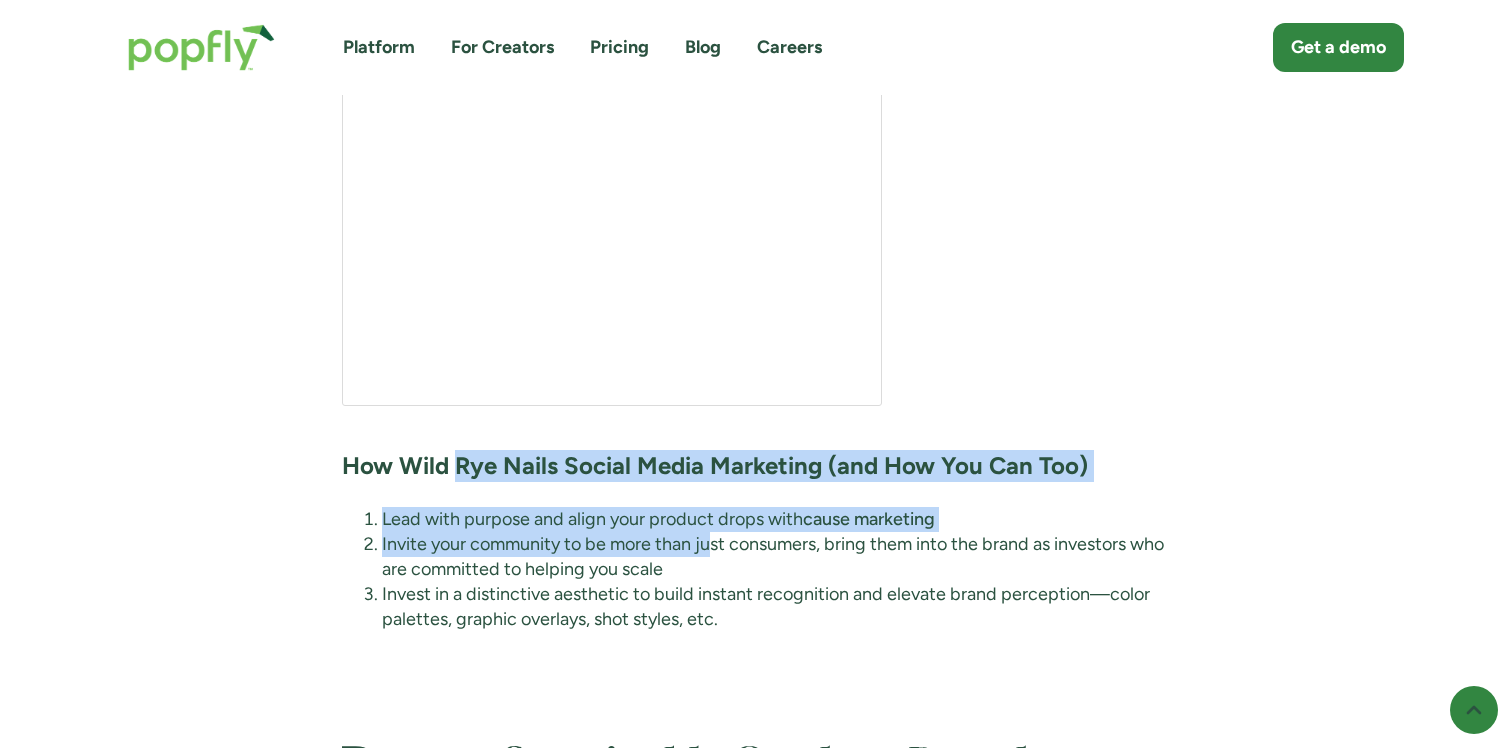 drag, startPoint x: 473, startPoint y: 478, endPoint x: 727, endPoint y: 554, distance: 265.12637 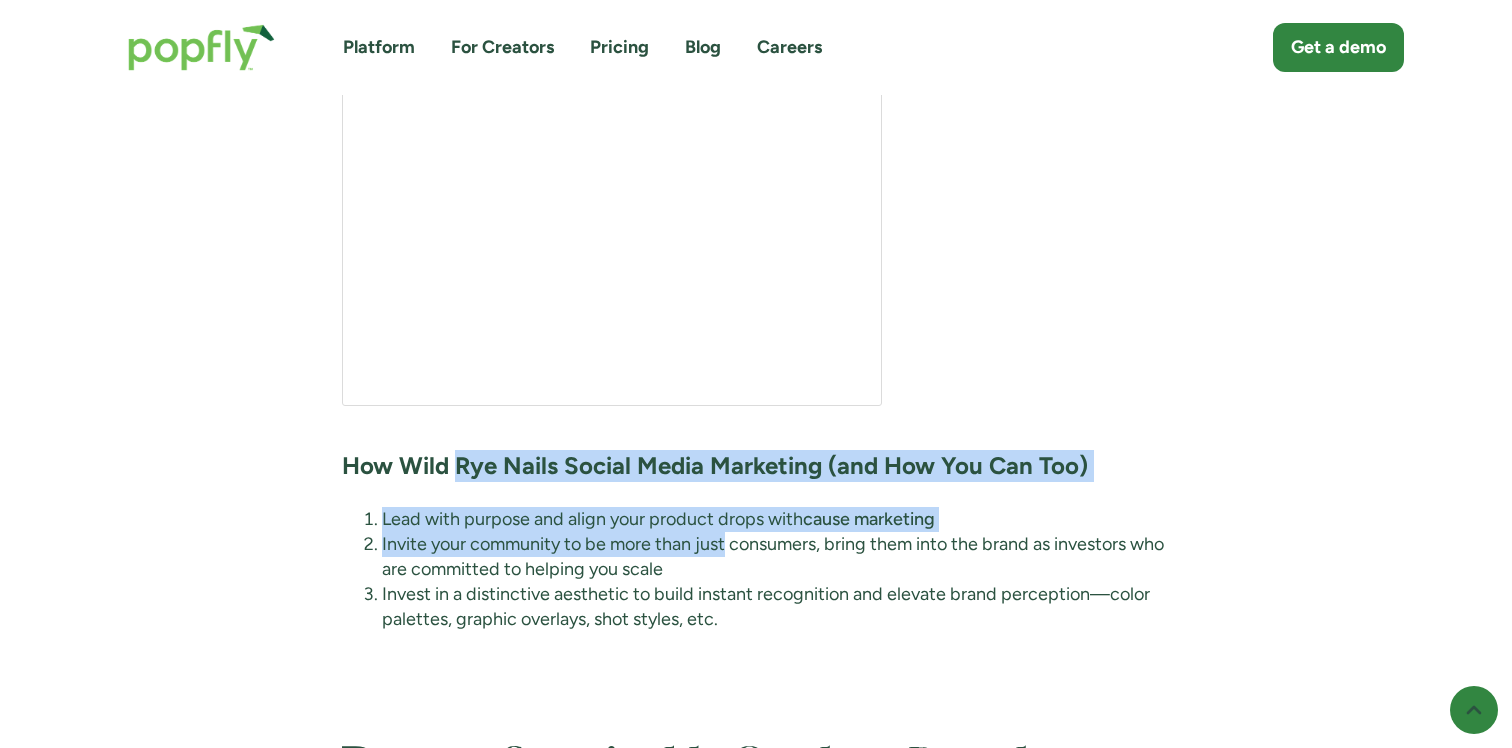 click on "Invite your community to be more than just consumers, bring them into the brand as investors who are committed to helping you scale" at bounding box center (776, 557) 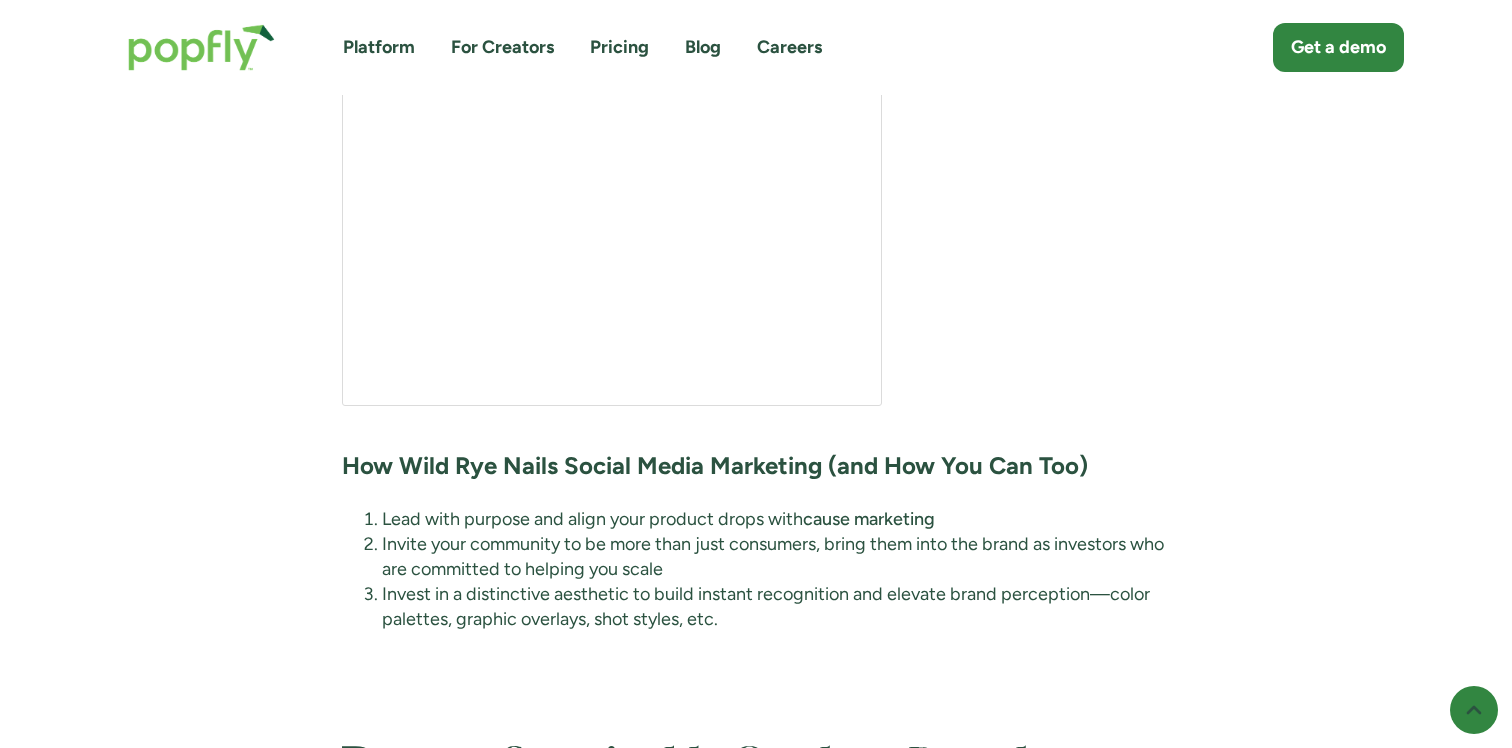 drag, startPoint x: 483, startPoint y: 447, endPoint x: 801, endPoint y: 530, distance: 328.65332 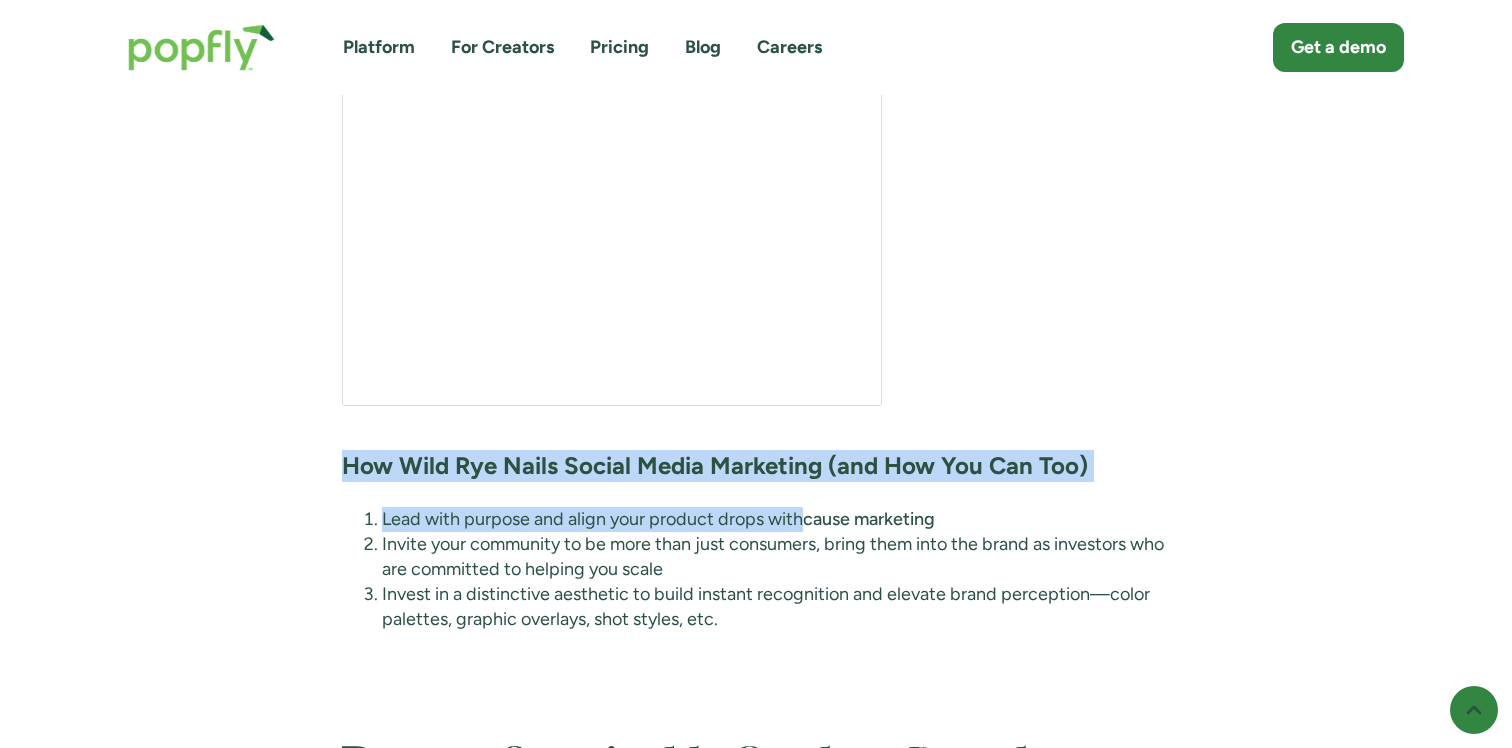 click on "Lead with purpose and align your product drops with  cause marketing" at bounding box center (776, 519) 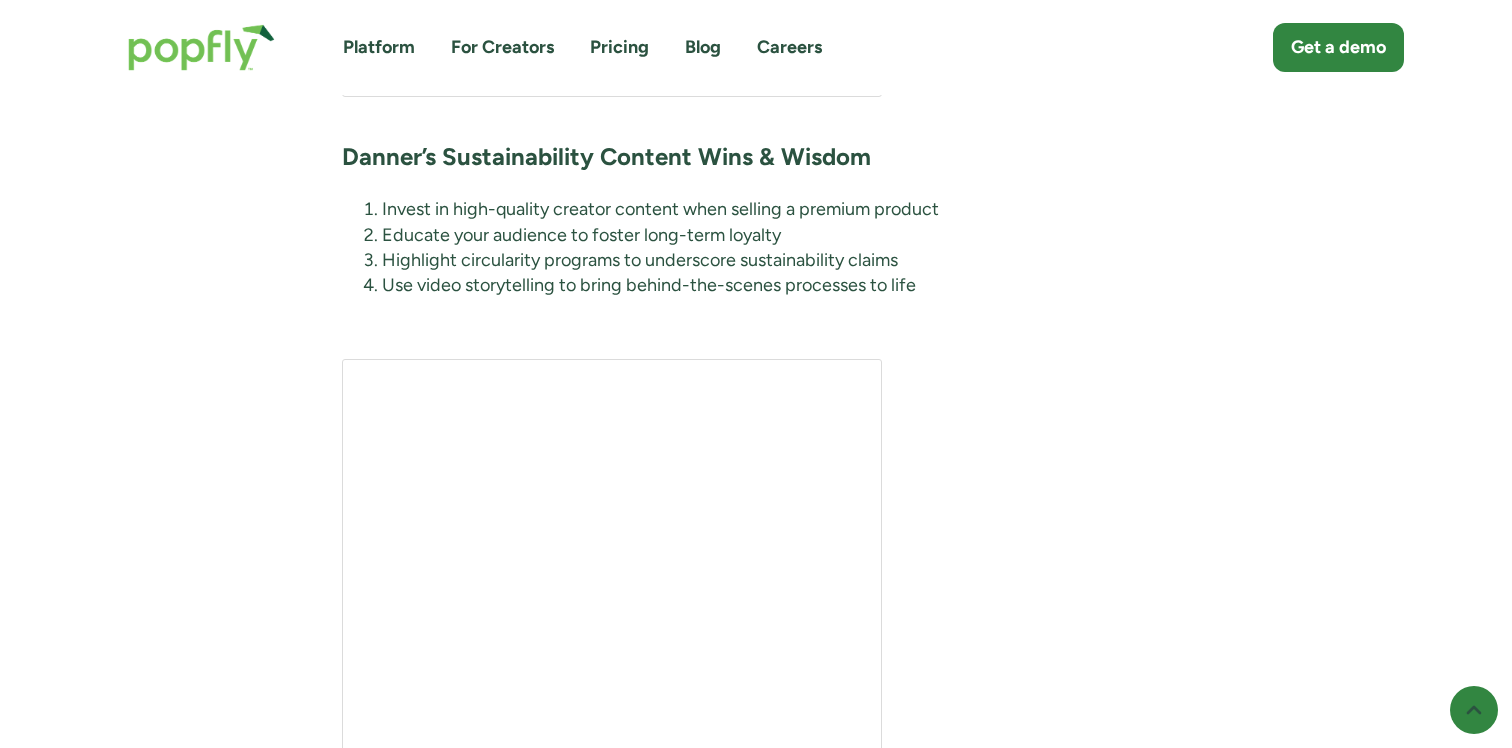 scroll, scrollTop: 7720, scrollLeft: 0, axis: vertical 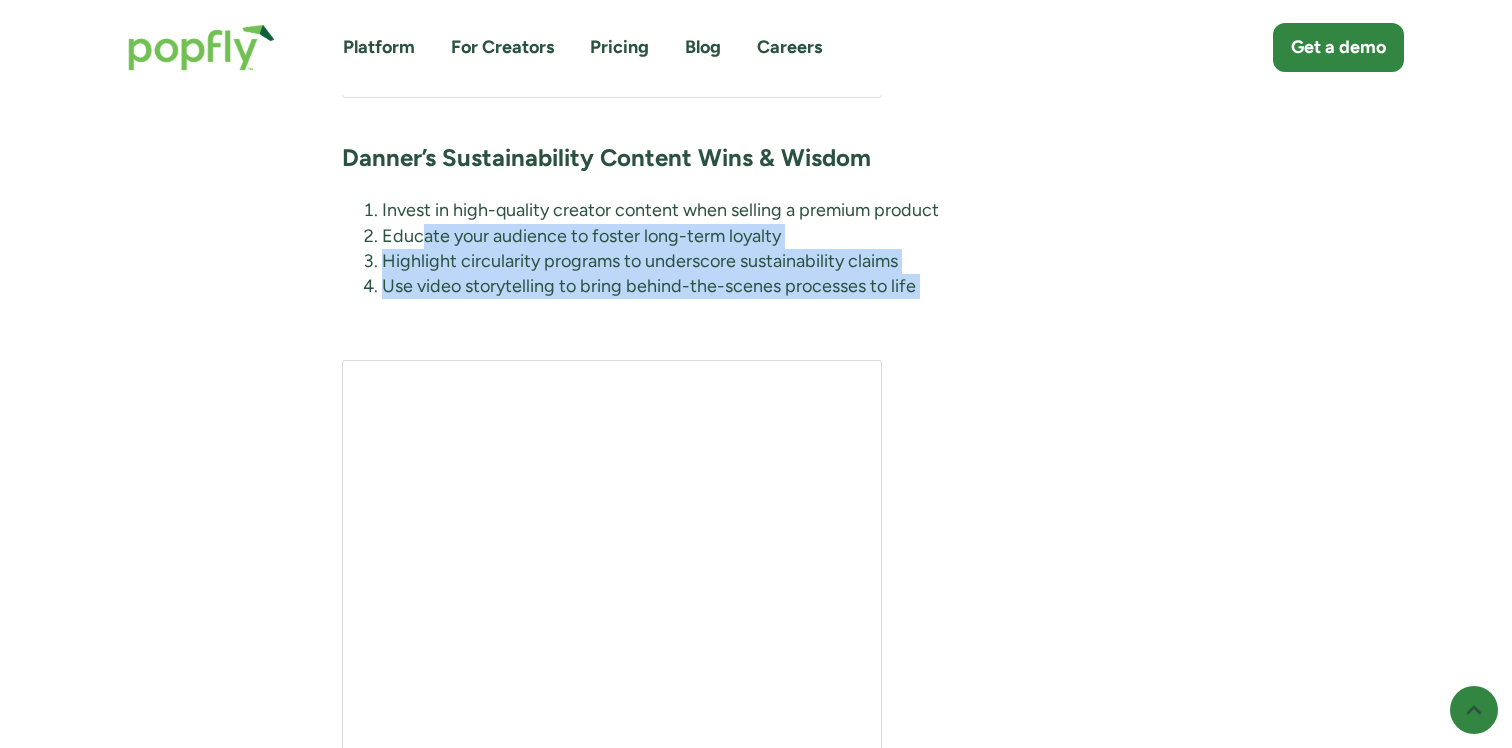 drag, startPoint x: 420, startPoint y: 238, endPoint x: 675, endPoint y: 321, distance: 268.16785 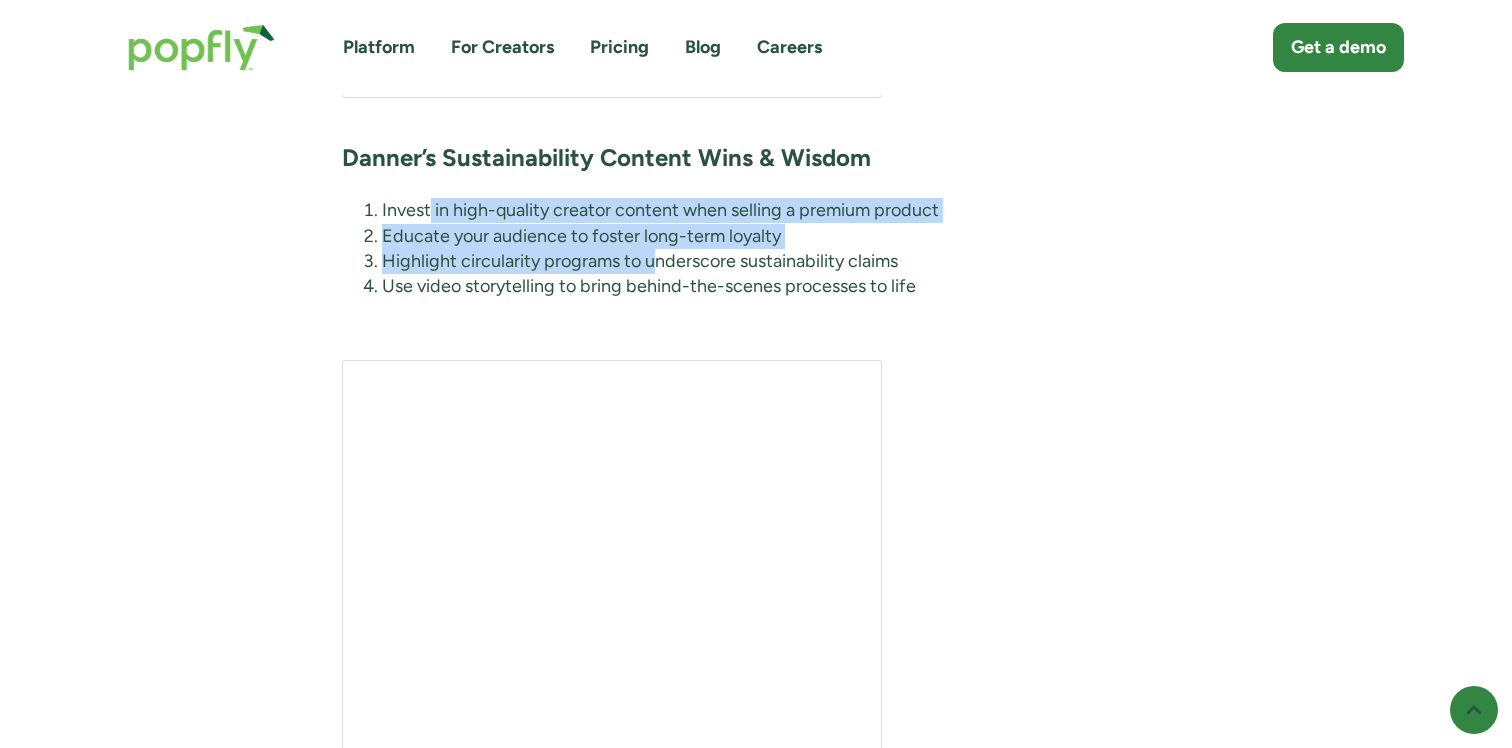 drag, startPoint x: 538, startPoint y: 225, endPoint x: 659, endPoint y: 267, distance: 128.082 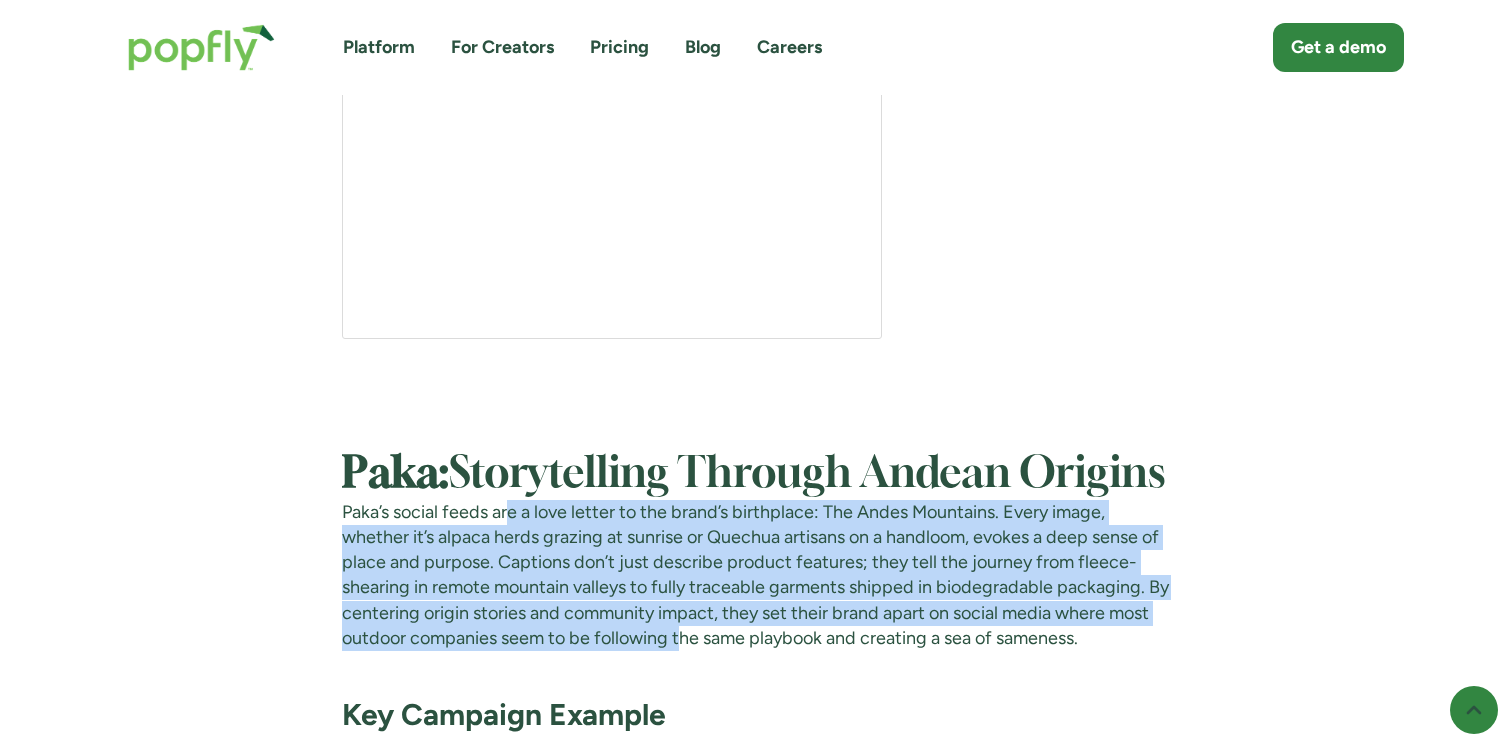 drag, startPoint x: 506, startPoint y: 504, endPoint x: 731, endPoint y: 646, distance: 266.062 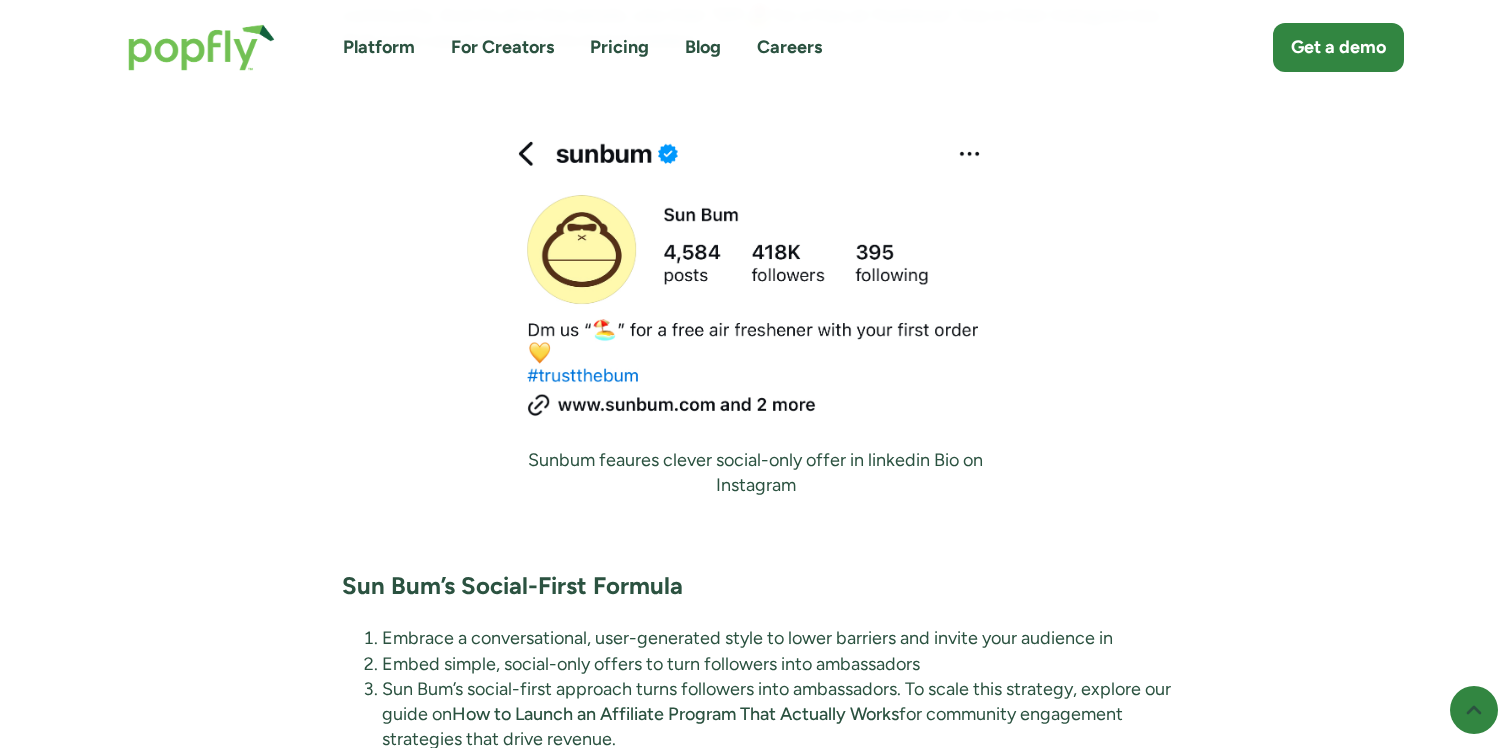 scroll, scrollTop: 13357, scrollLeft: 0, axis: vertical 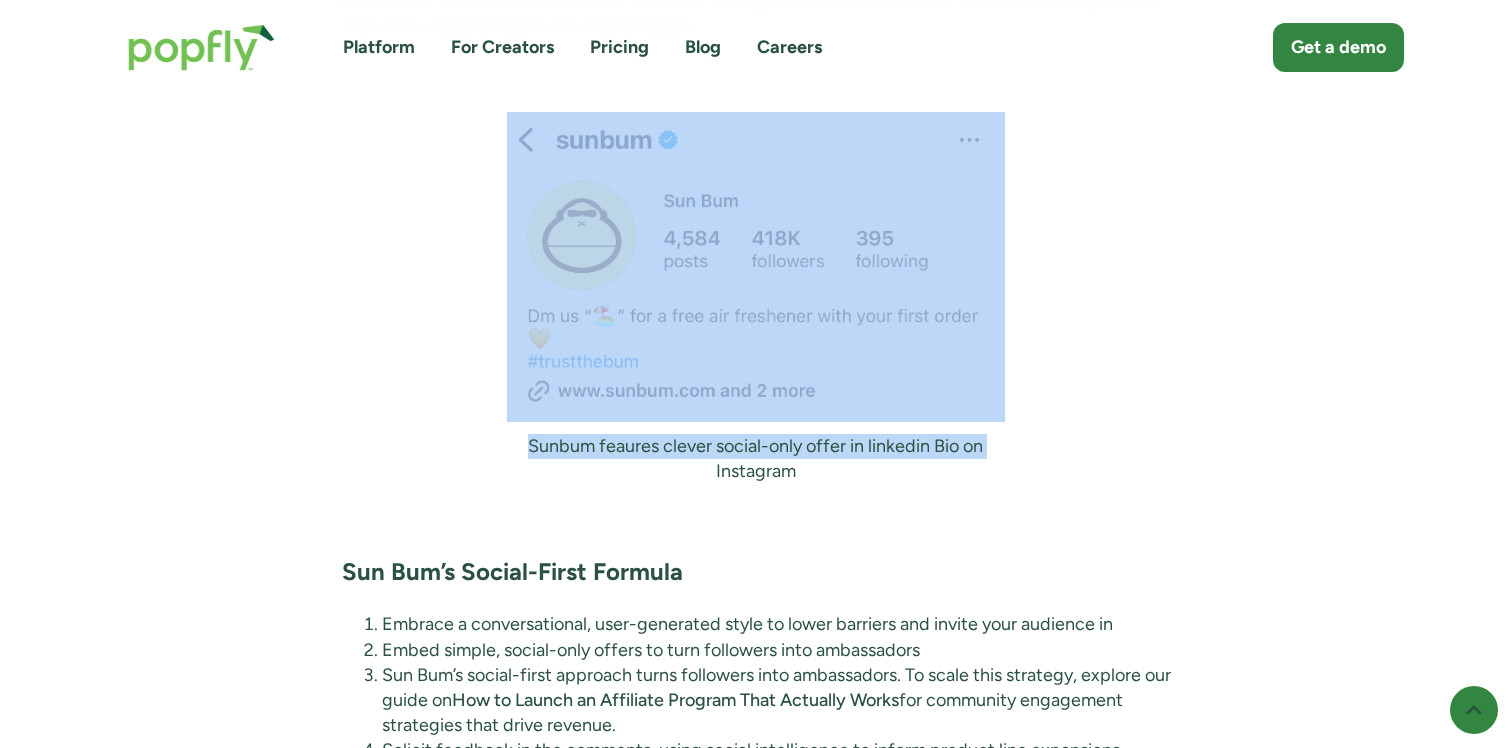 drag, startPoint x: 717, startPoint y: 475, endPoint x: 532, endPoint y: 426, distance: 191.37921 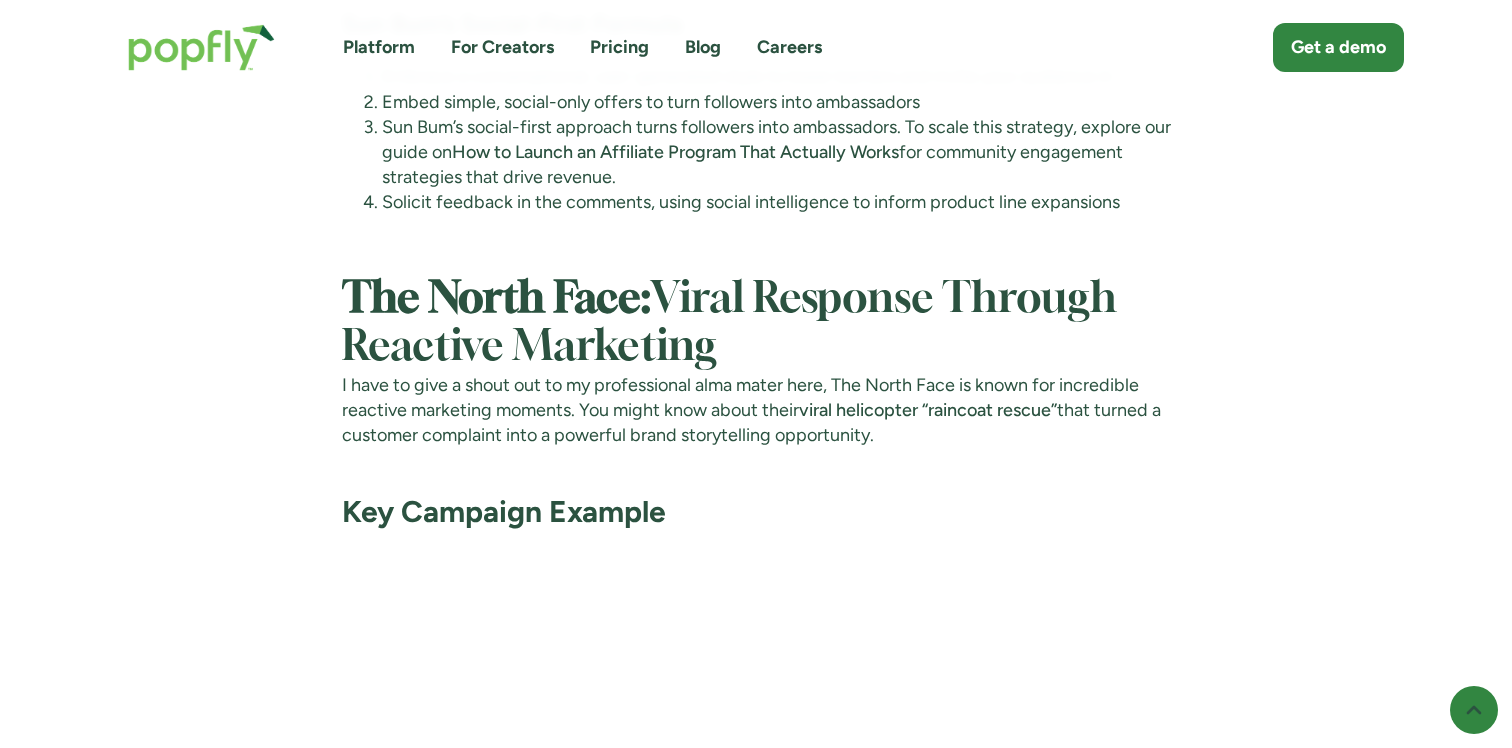 scroll, scrollTop: 13925, scrollLeft: 0, axis: vertical 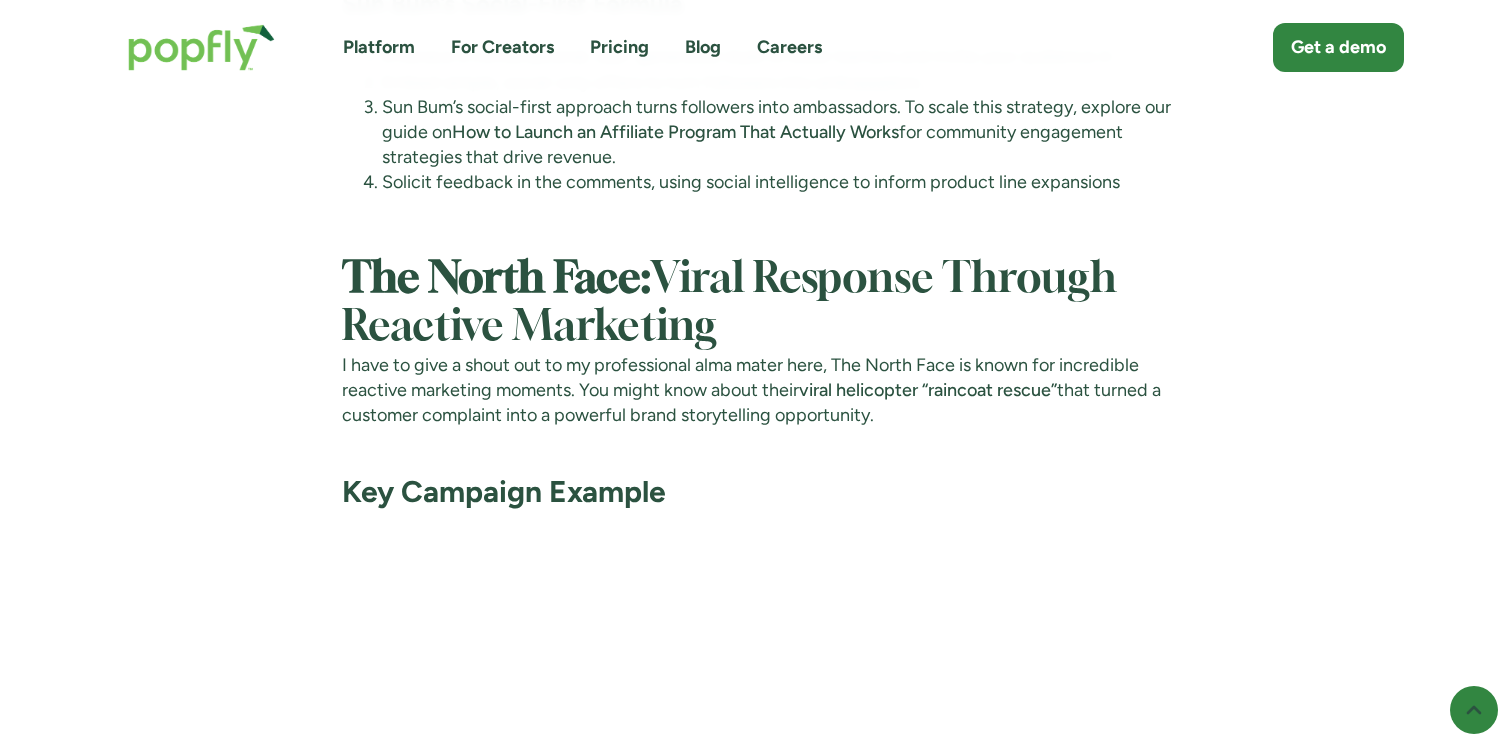 drag, startPoint x: 510, startPoint y: 293, endPoint x: 645, endPoint y: 389, distance: 165.65326 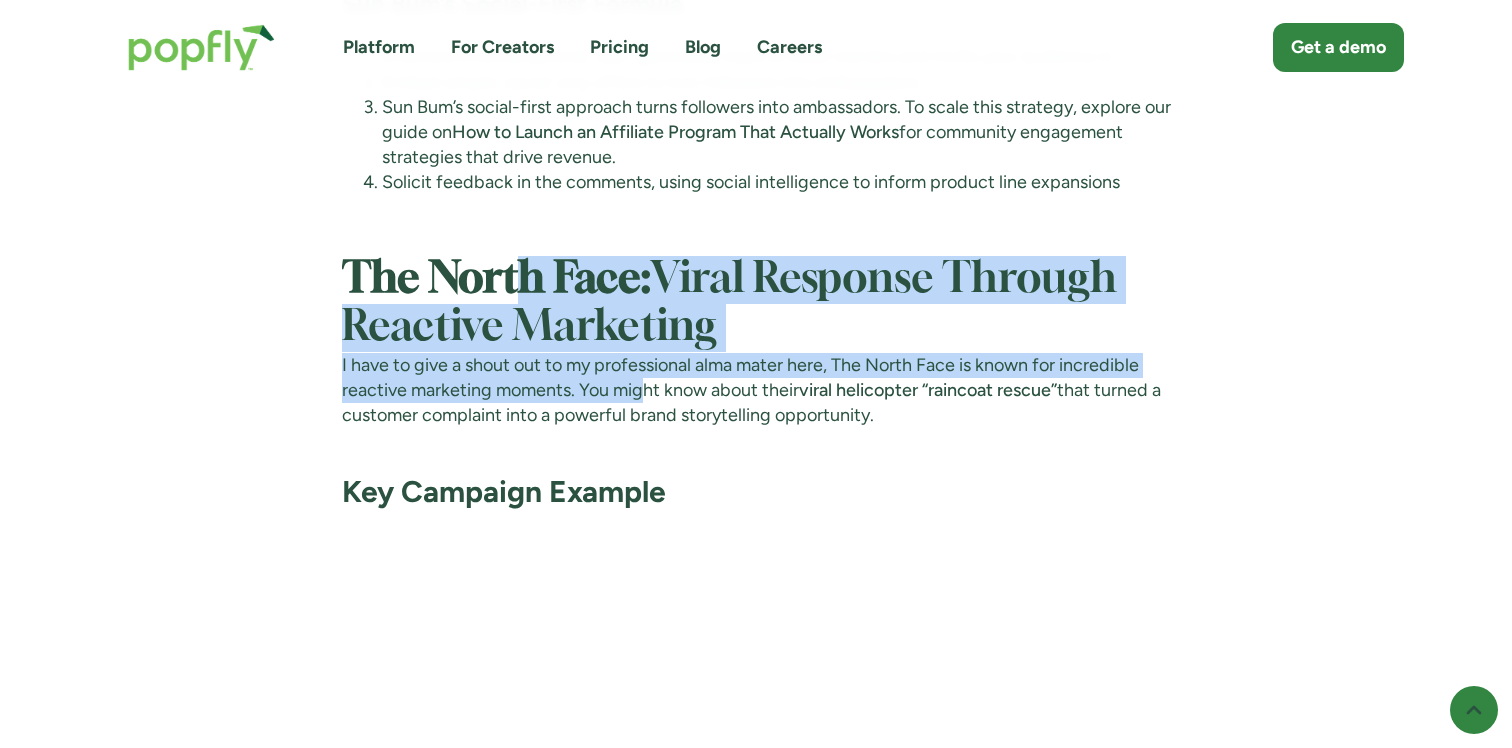 click on "I have to give a shout out to my professional alma mater here, The North Face is known for incredible reactive marketing moments. You might know about their  viral helicopter “raincoat rescue”  that turned a customer complaint into a powerful brand storytelling opportunity." at bounding box center (756, 391) 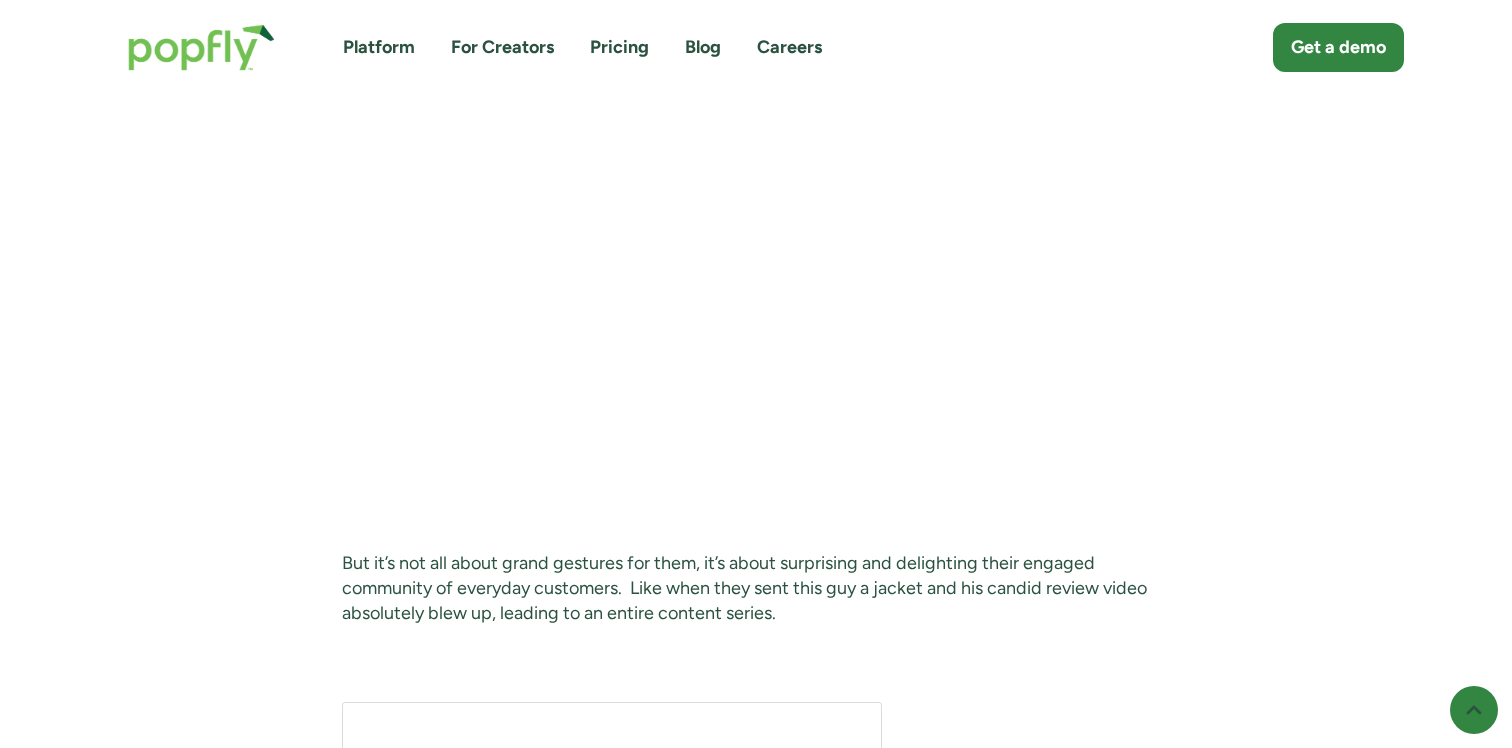 scroll, scrollTop: 14863, scrollLeft: 0, axis: vertical 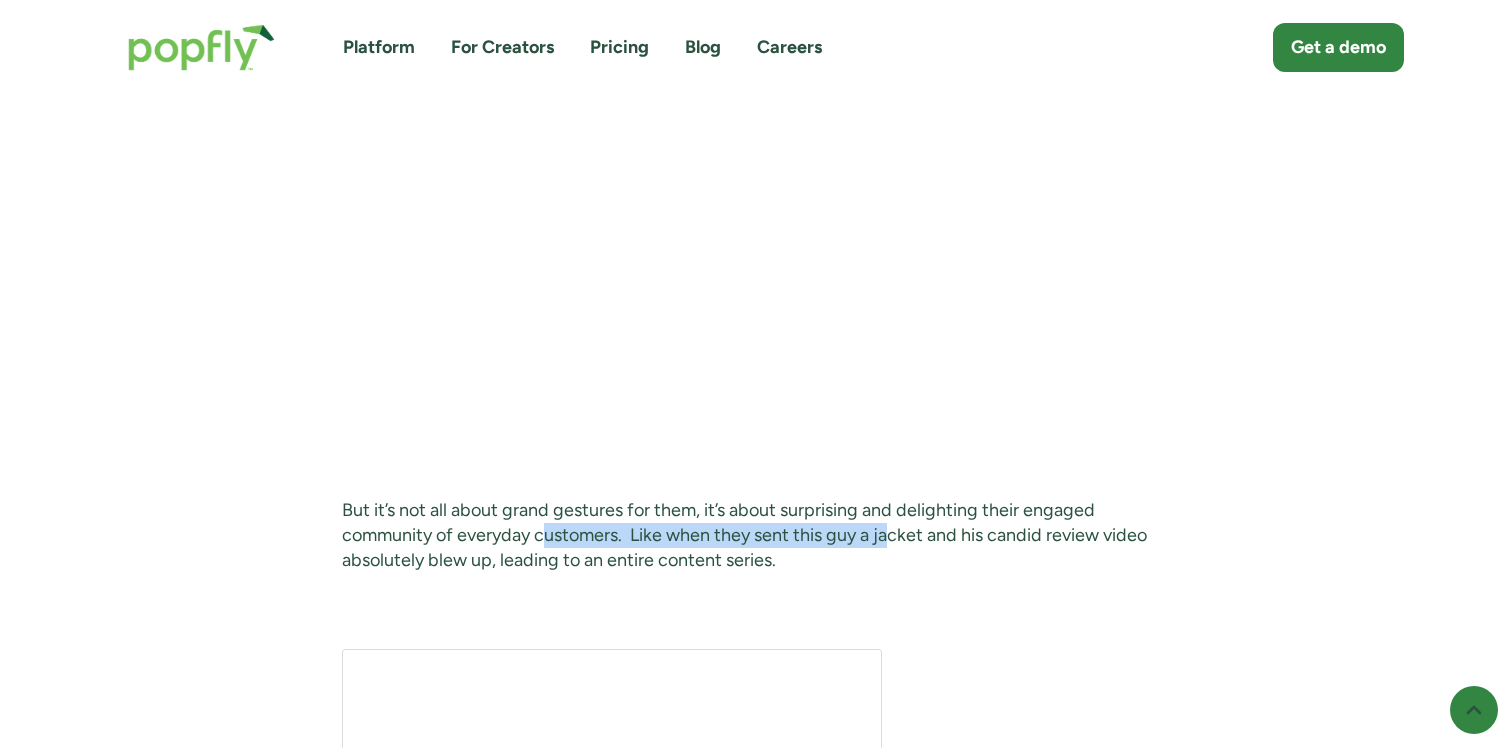 drag, startPoint x: 579, startPoint y: 523, endPoint x: 894, endPoint y: 537, distance: 315.31094 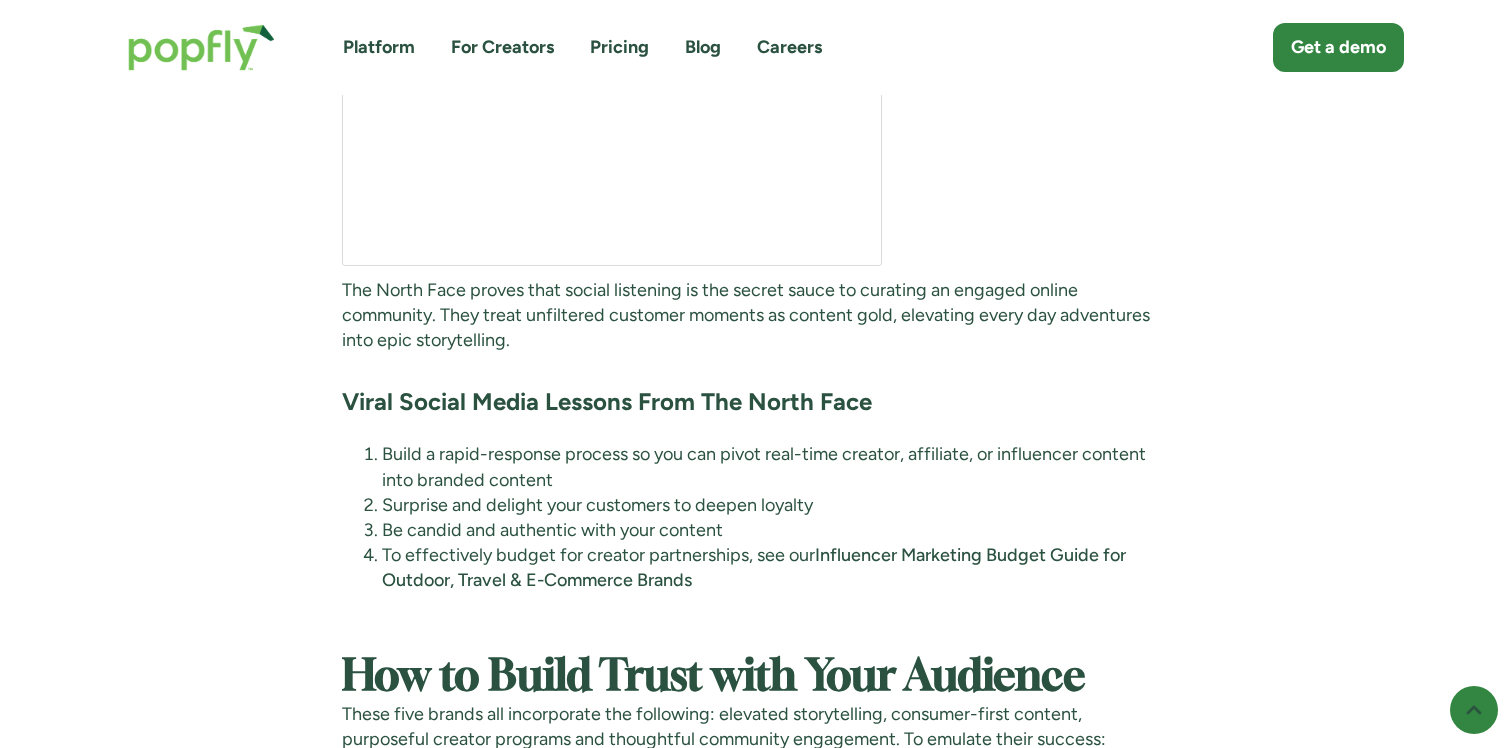 scroll, scrollTop: 16232, scrollLeft: 0, axis: vertical 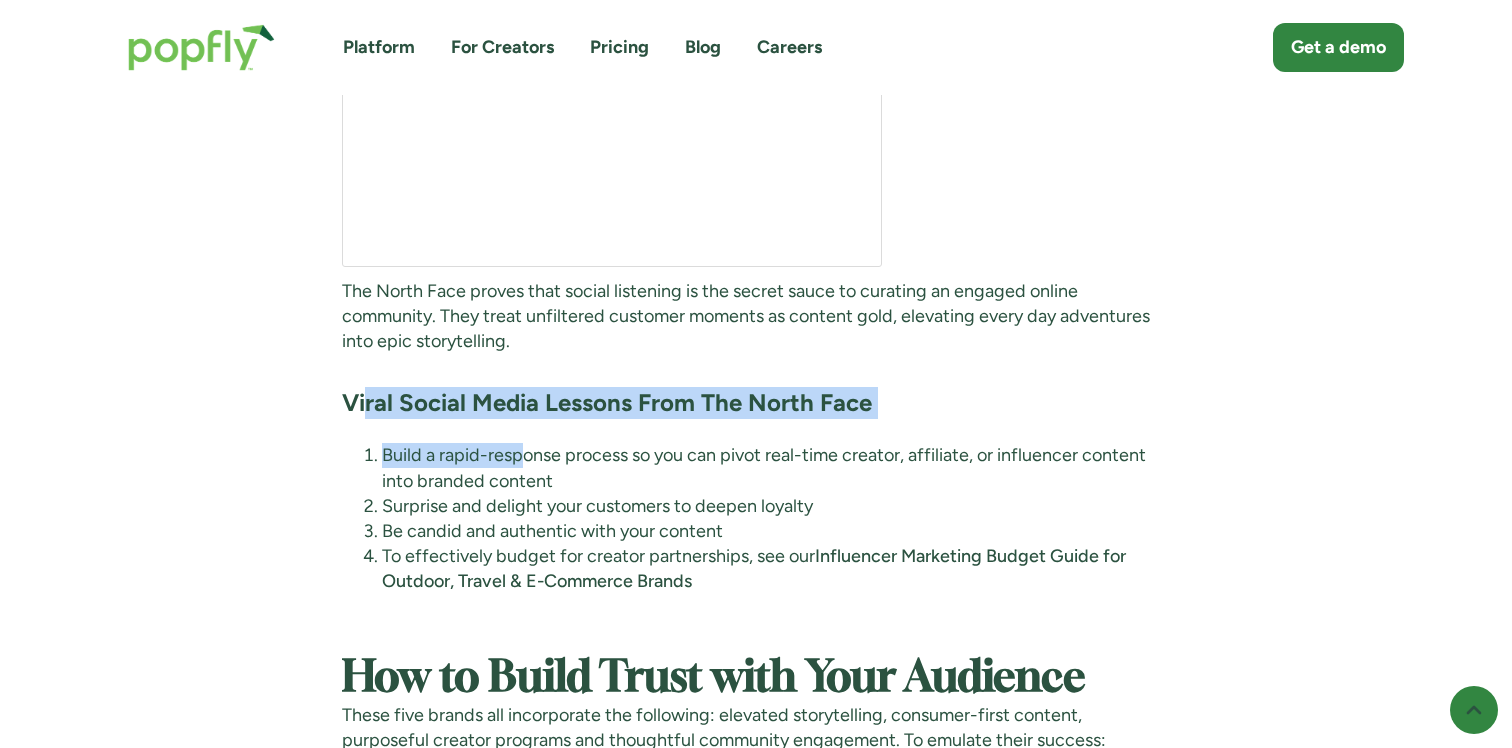 drag, startPoint x: 635, startPoint y: 504, endPoint x: 644, endPoint y: 509, distance: 10.29563 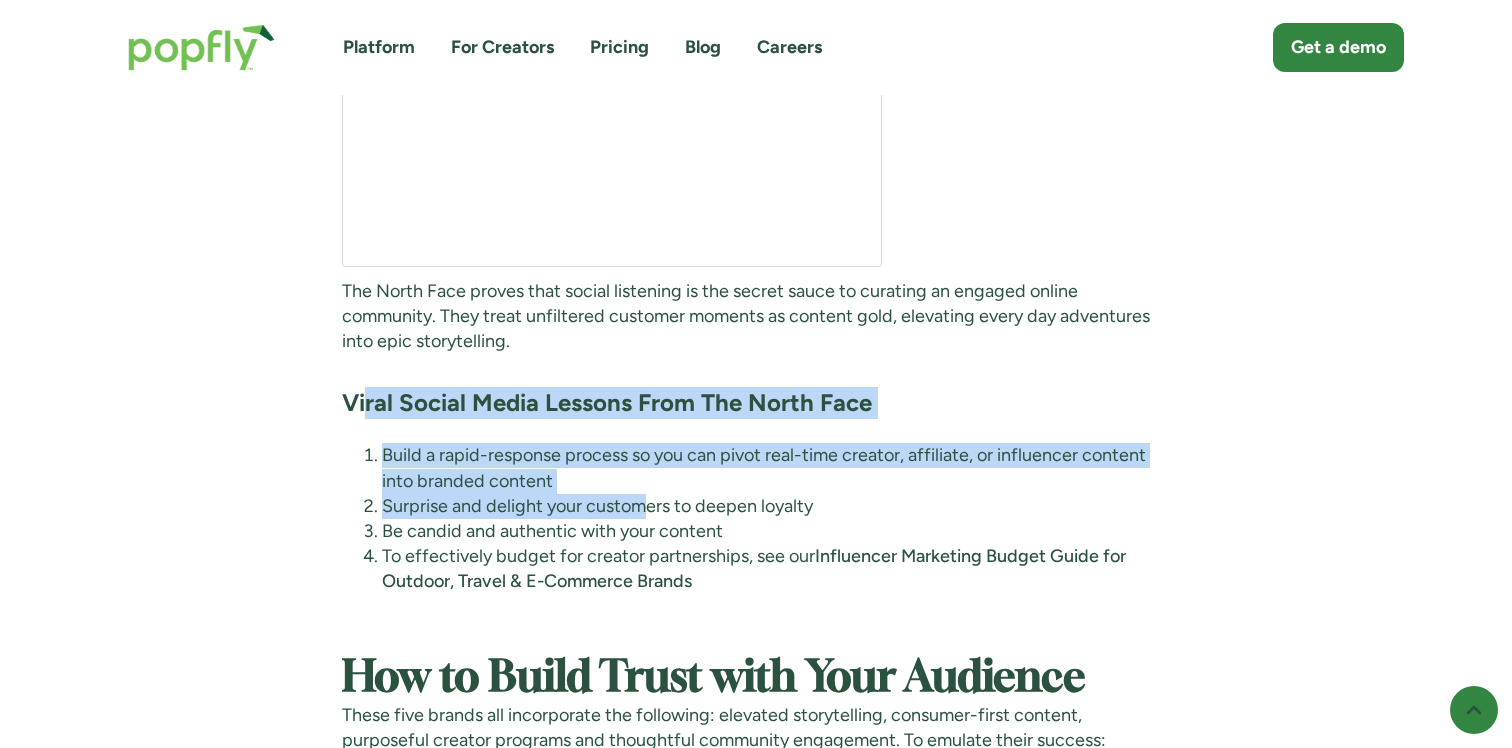 click on "Surprise and delight your customers to deepen loyalty" at bounding box center [776, 506] 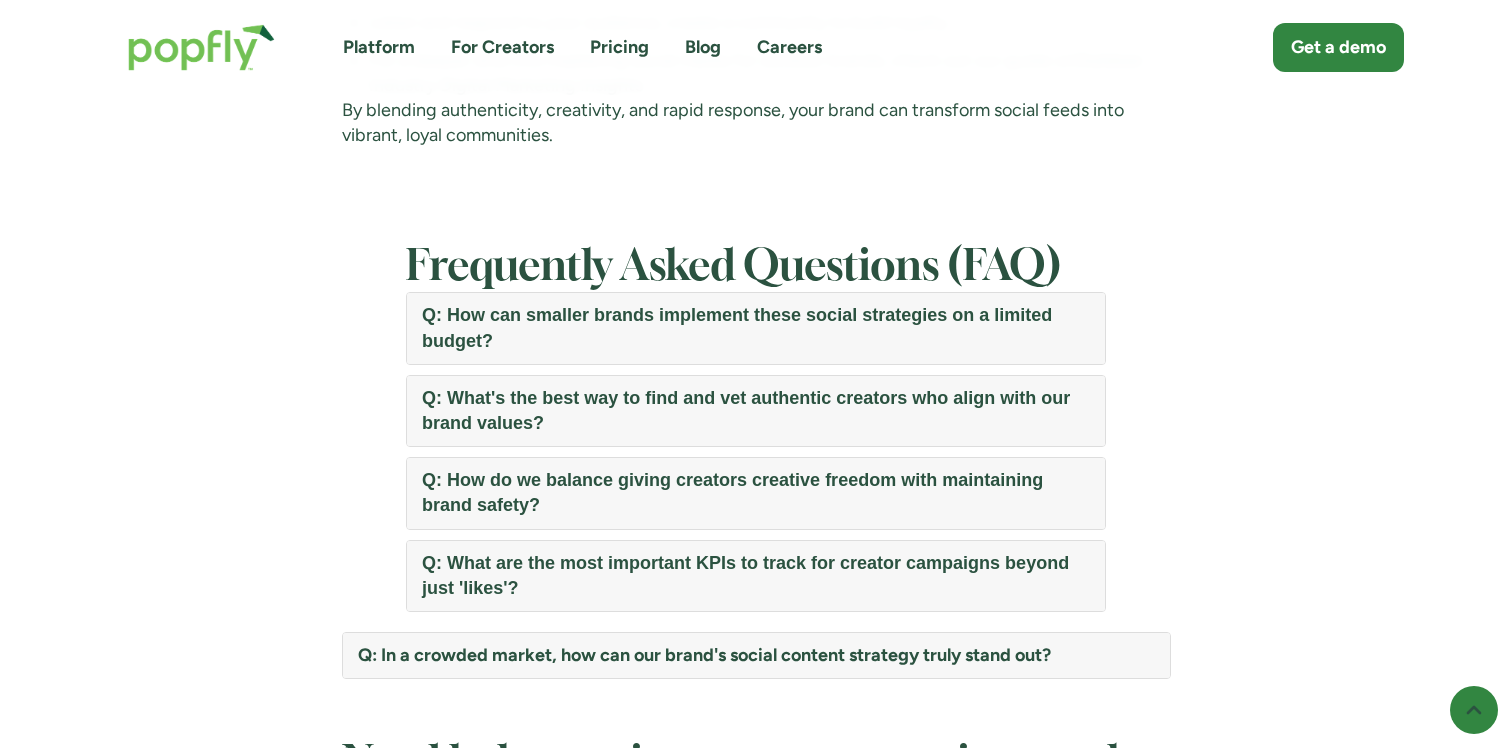 scroll, scrollTop: 17133, scrollLeft: 0, axis: vertical 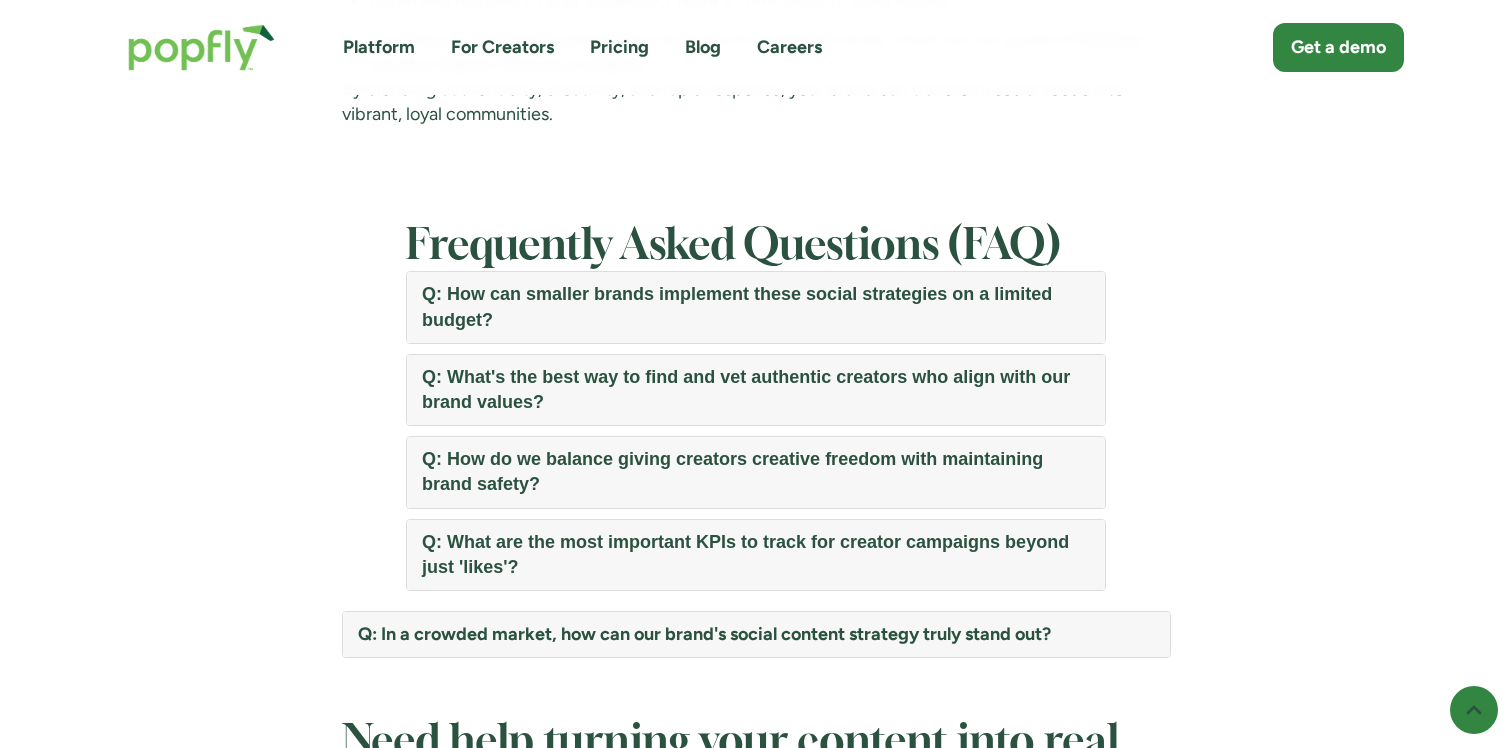 click on "Q: How can smaller brands implement these social strategies on a limited budget?" at bounding box center [756, 307] 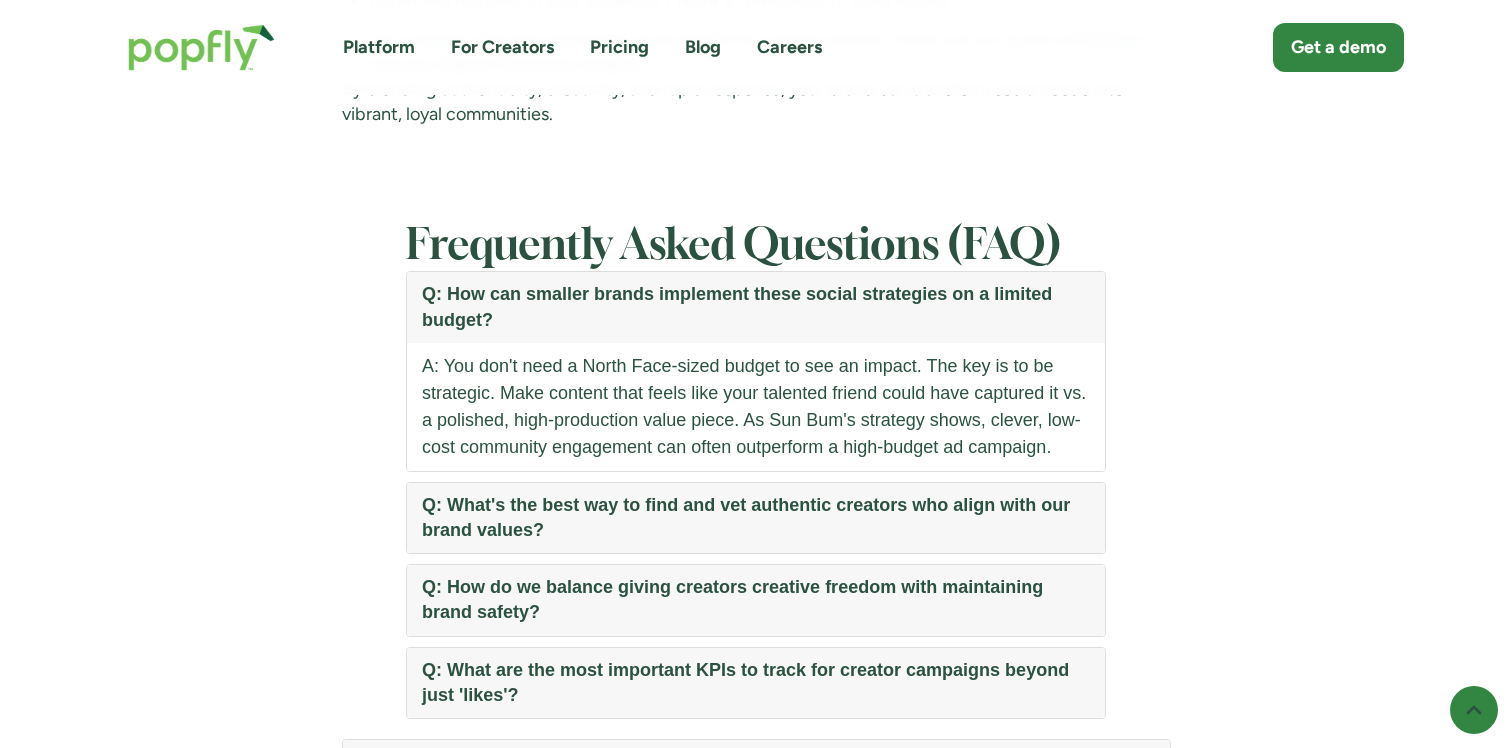 click on "Q: How can smaller brands implement these social strategies on a limited budget?" at bounding box center (756, 307) 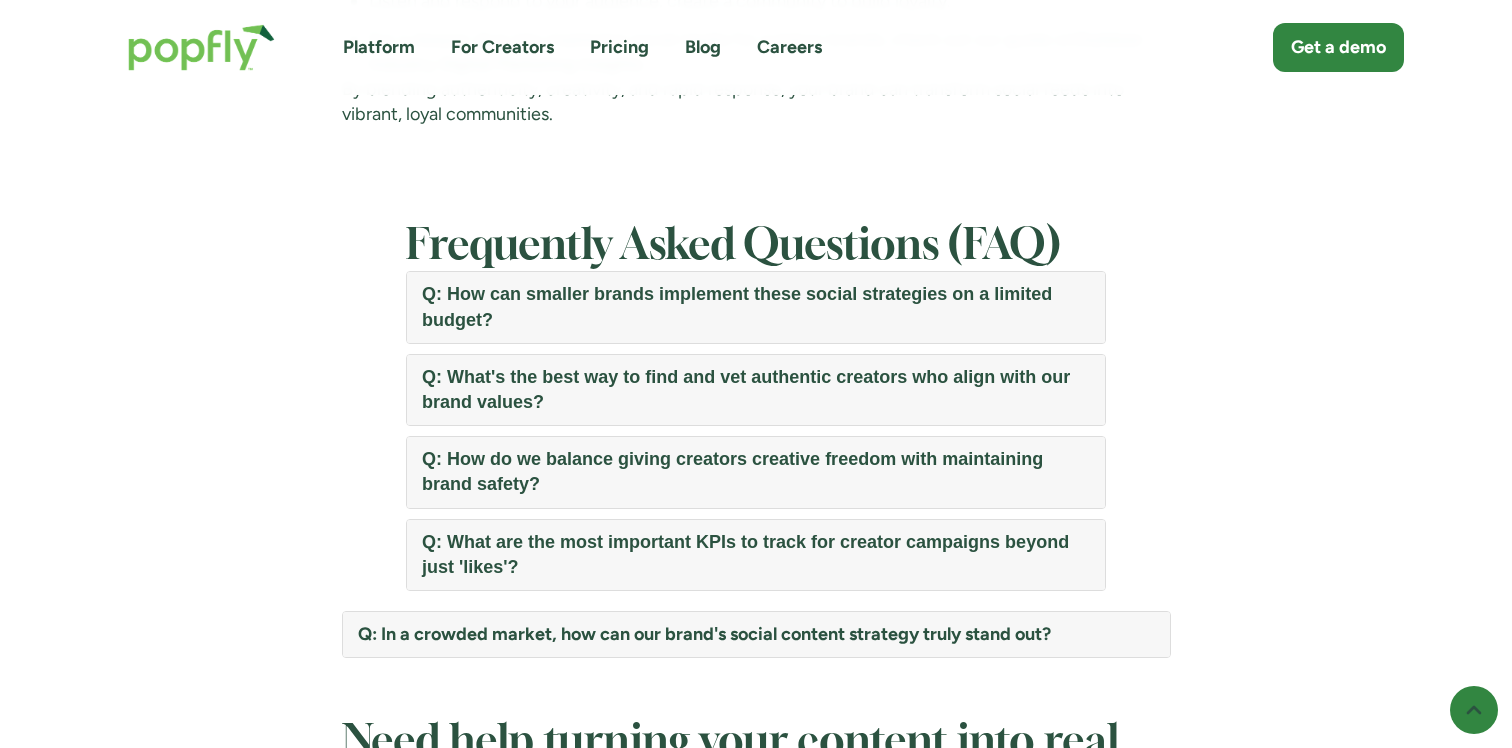 scroll, scrollTop: 17230, scrollLeft: 0, axis: vertical 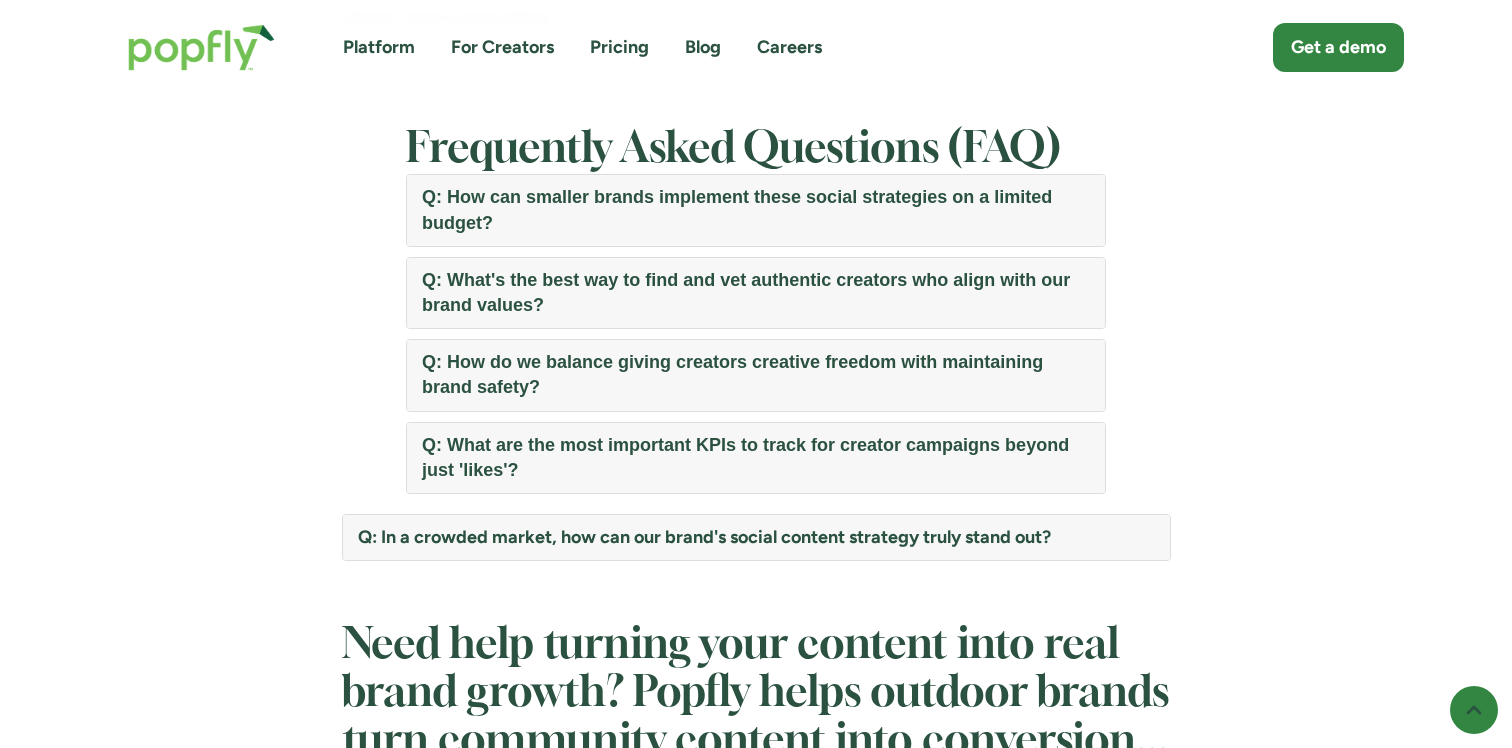 click on "Q: In a crowded market, how can our brand's social content strategy truly stand out?" at bounding box center [756, 537] 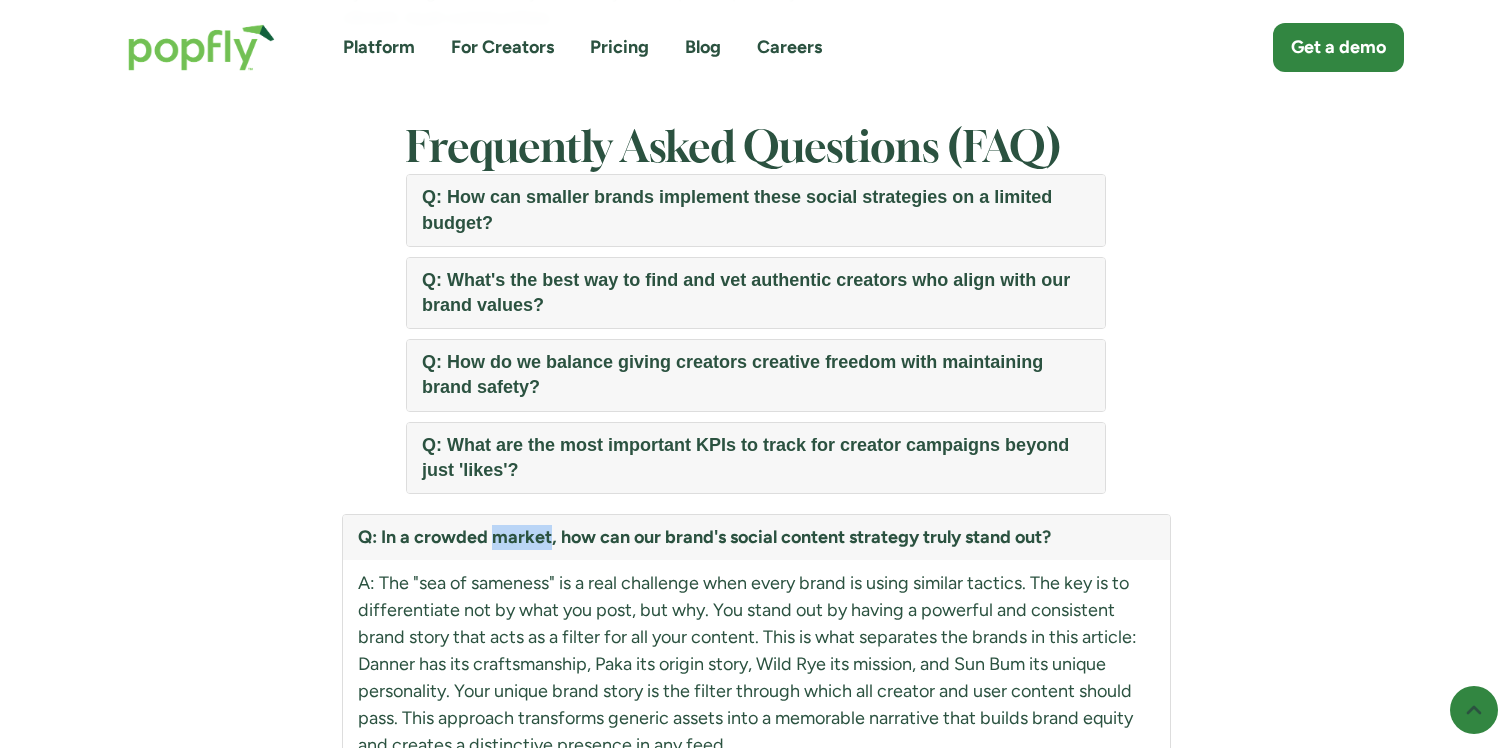 click on "Q: In a crowded market, how can our brand's social content strategy truly stand out?" at bounding box center (756, 537) 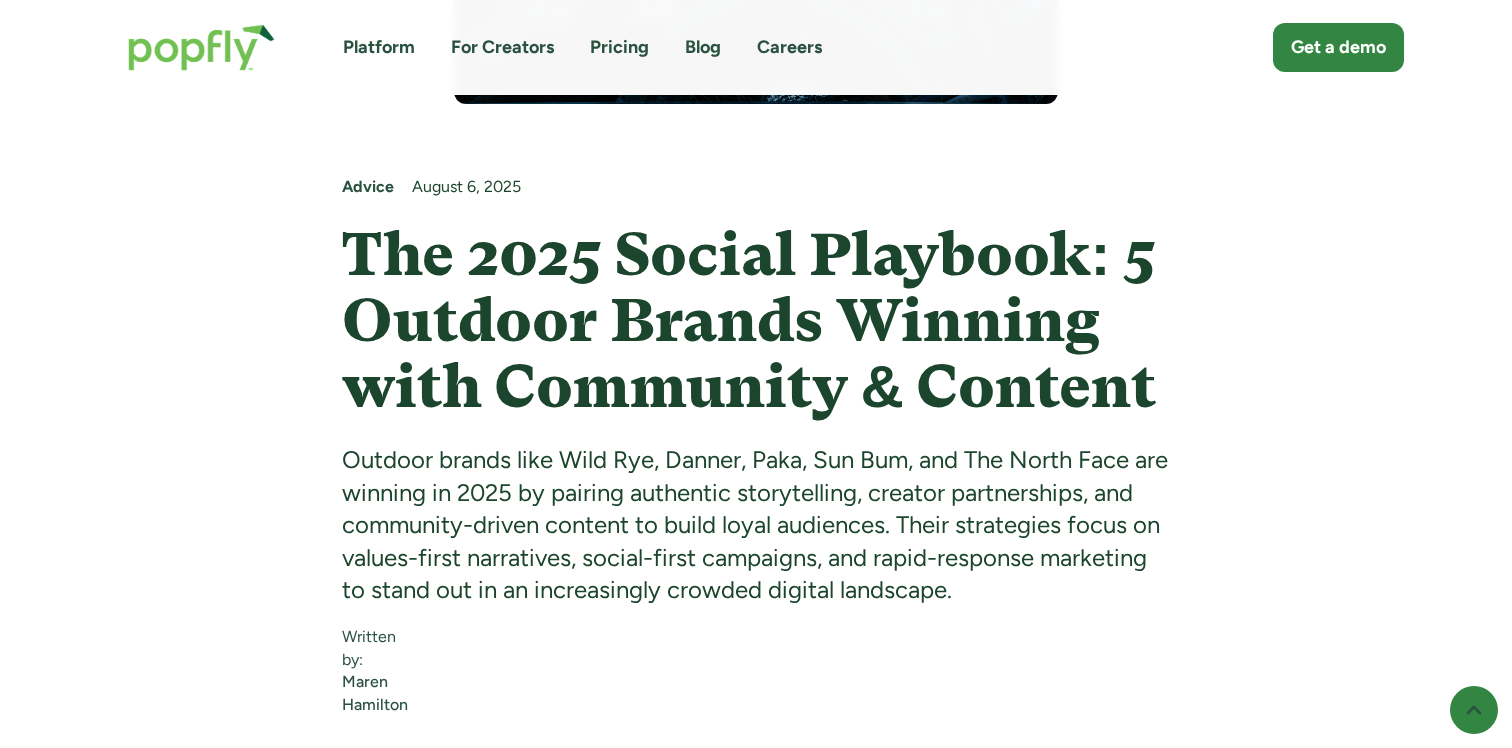 scroll, scrollTop: 920, scrollLeft: 0, axis: vertical 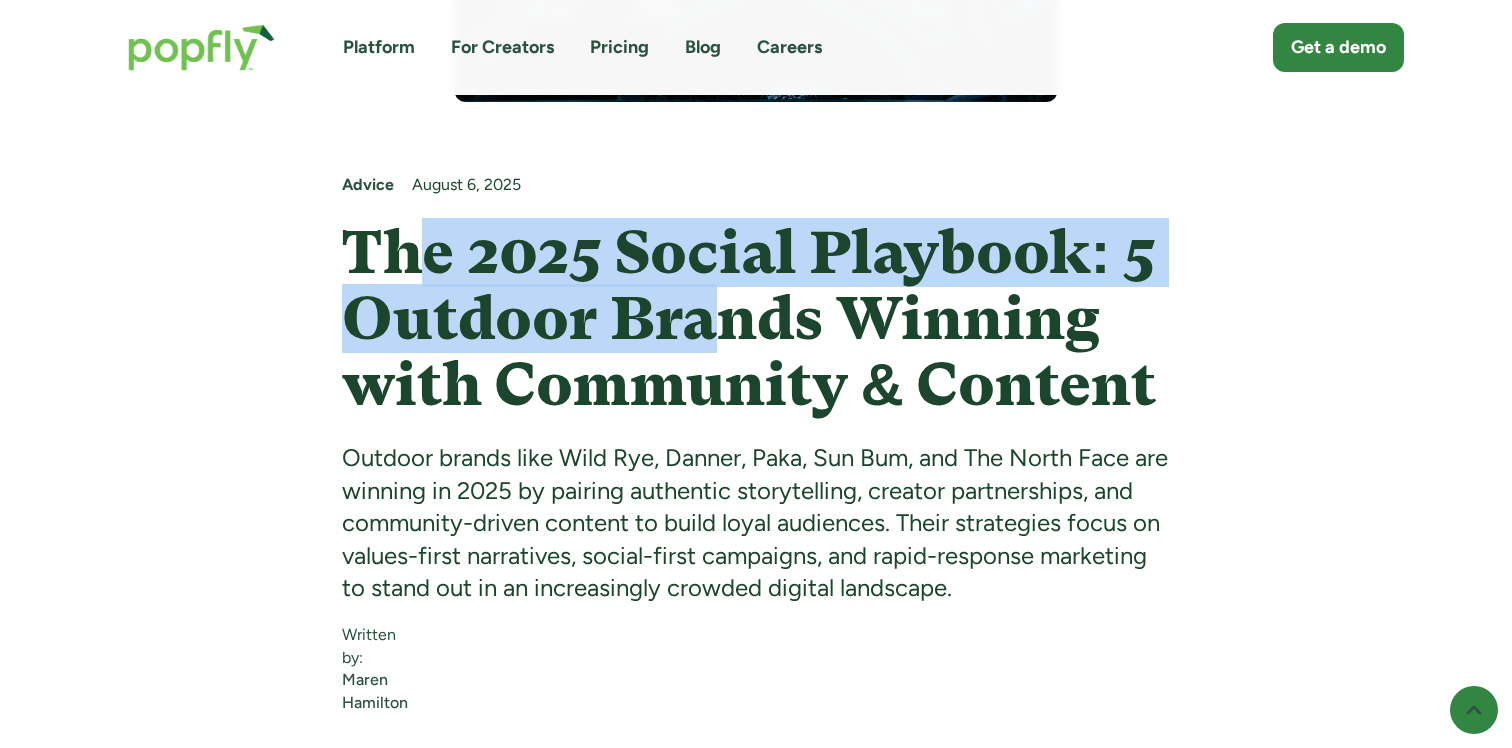 drag, startPoint x: 427, startPoint y: 263, endPoint x: 728, endPoint y: 366, distance: 318.1352 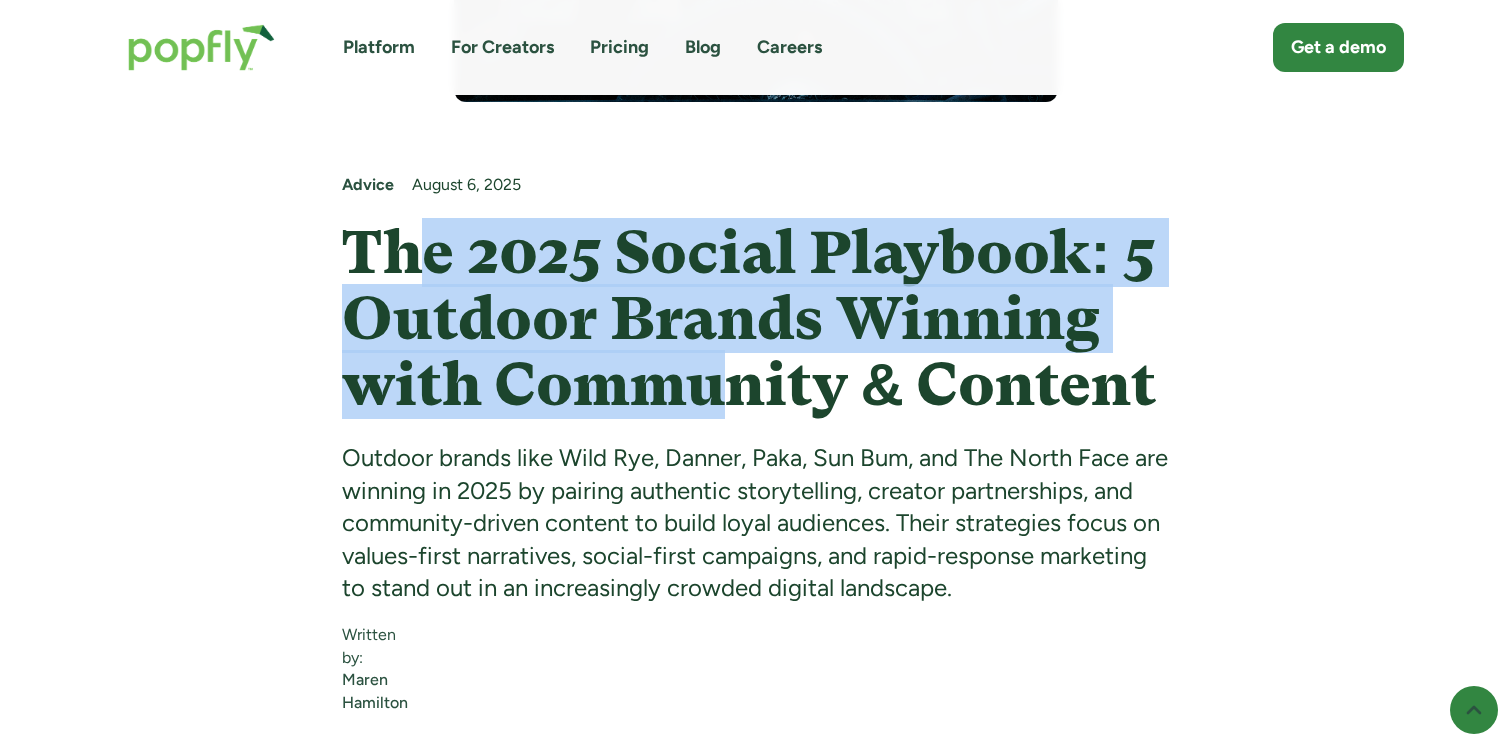 click on "The 2025 Social Playbook: 5 Outdoor Brands Winning with Community & Content" at bounding box center [756, 319] 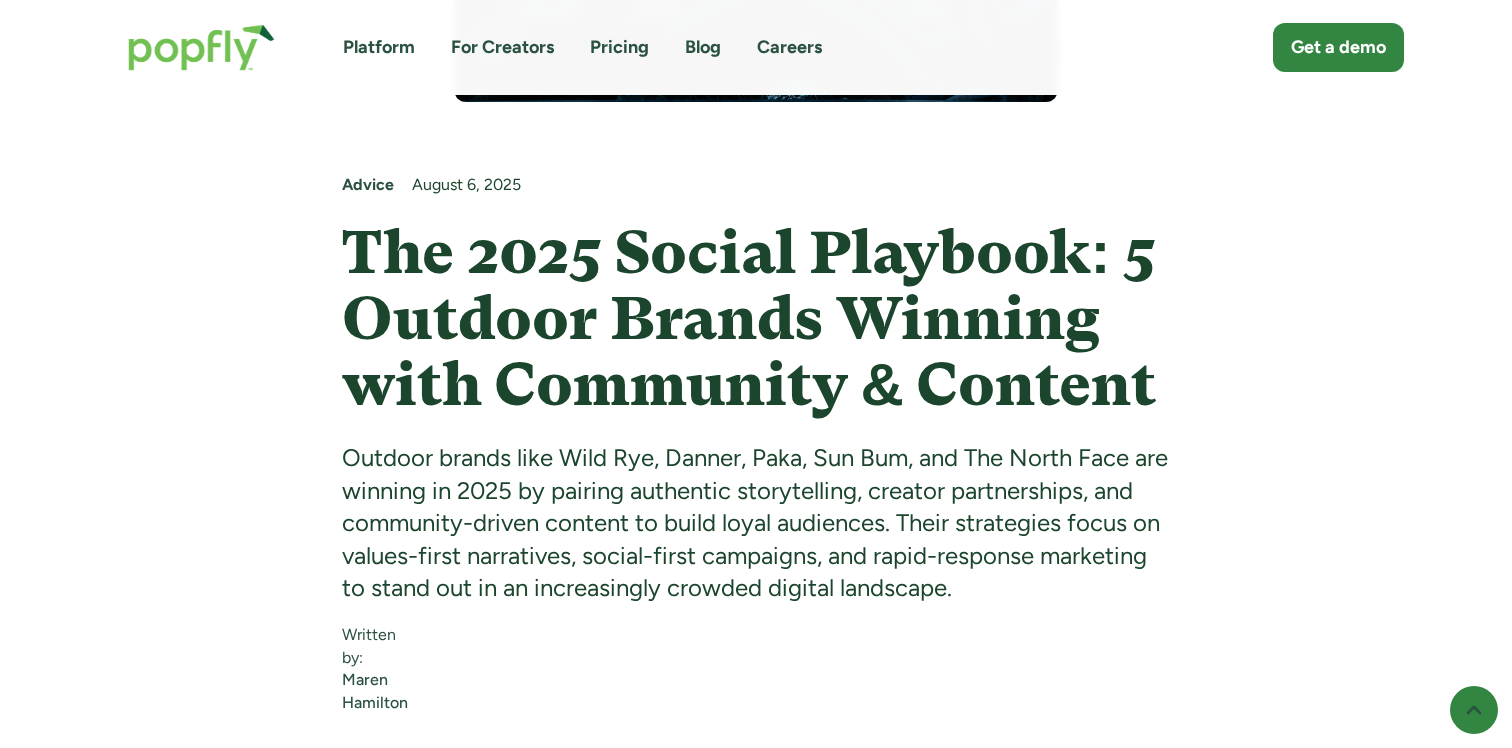 drag, startPoint x: 490, startPoint y: 281, endPoint x: 764, endPoint y: 362, distance: 285.7219 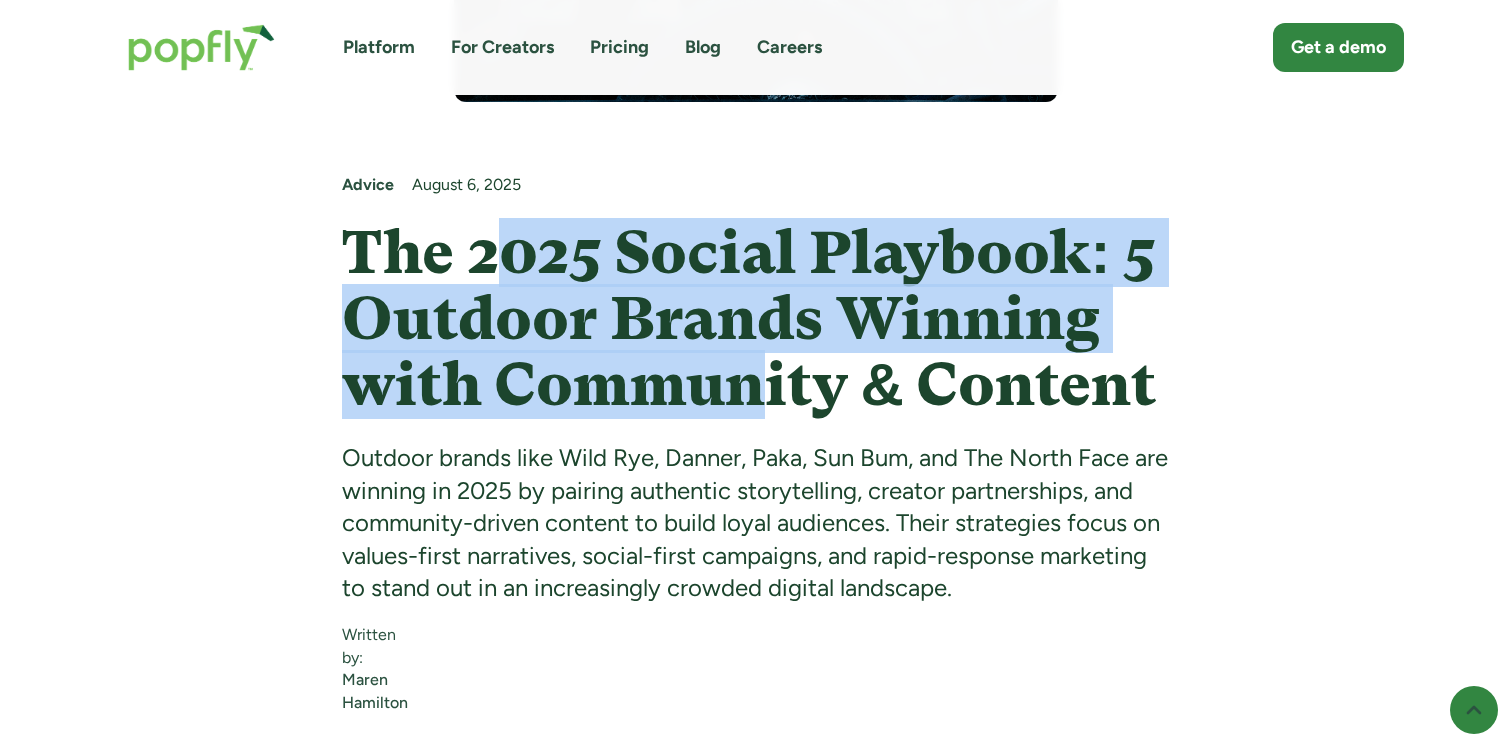 click on "The 2025 Social Playbook: 5 Outdoor Brands Winning with Community & Content" at bounding box center (756, 319) 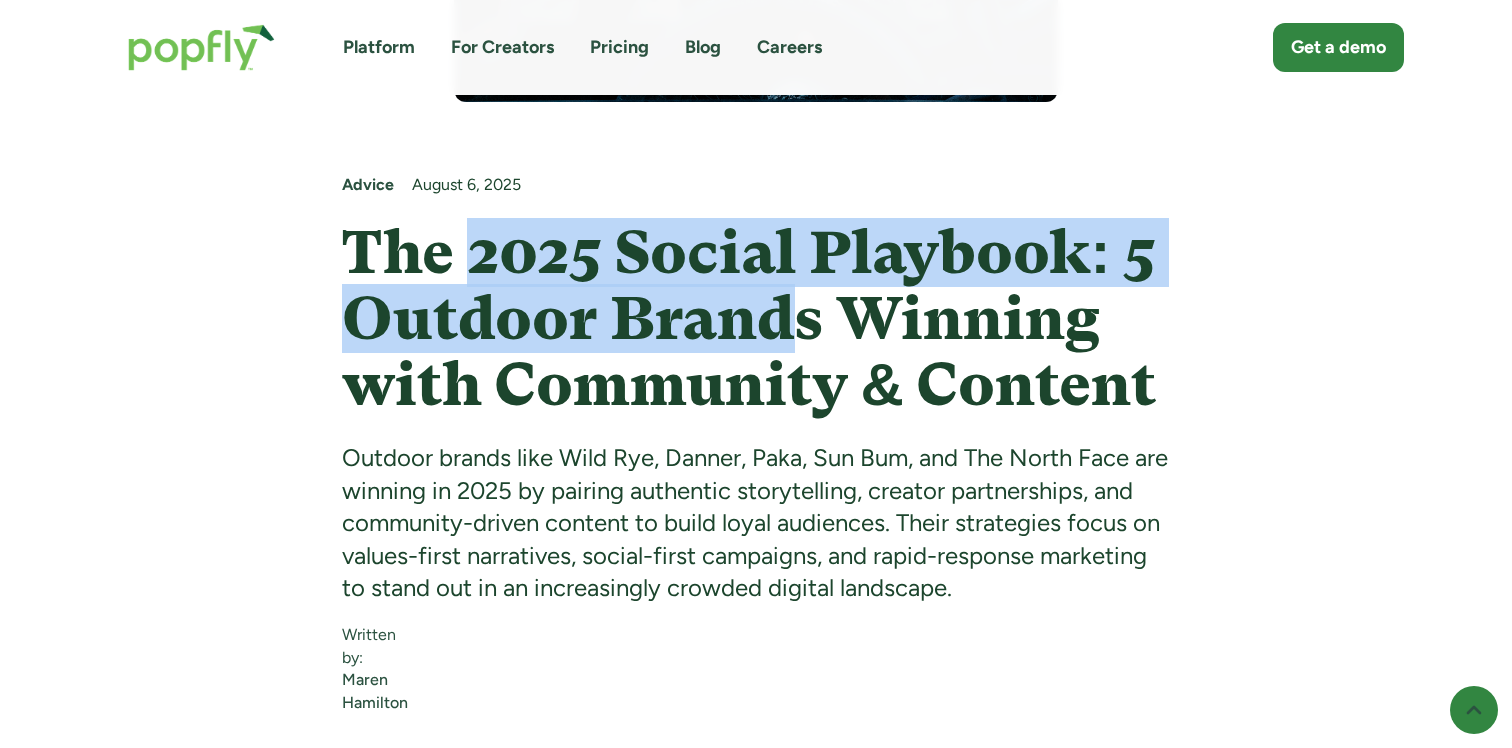 drag, startPoint x: 479, startPoint y: 265, endPoint x: 785, endPoint y: 336, distance: 314.12897 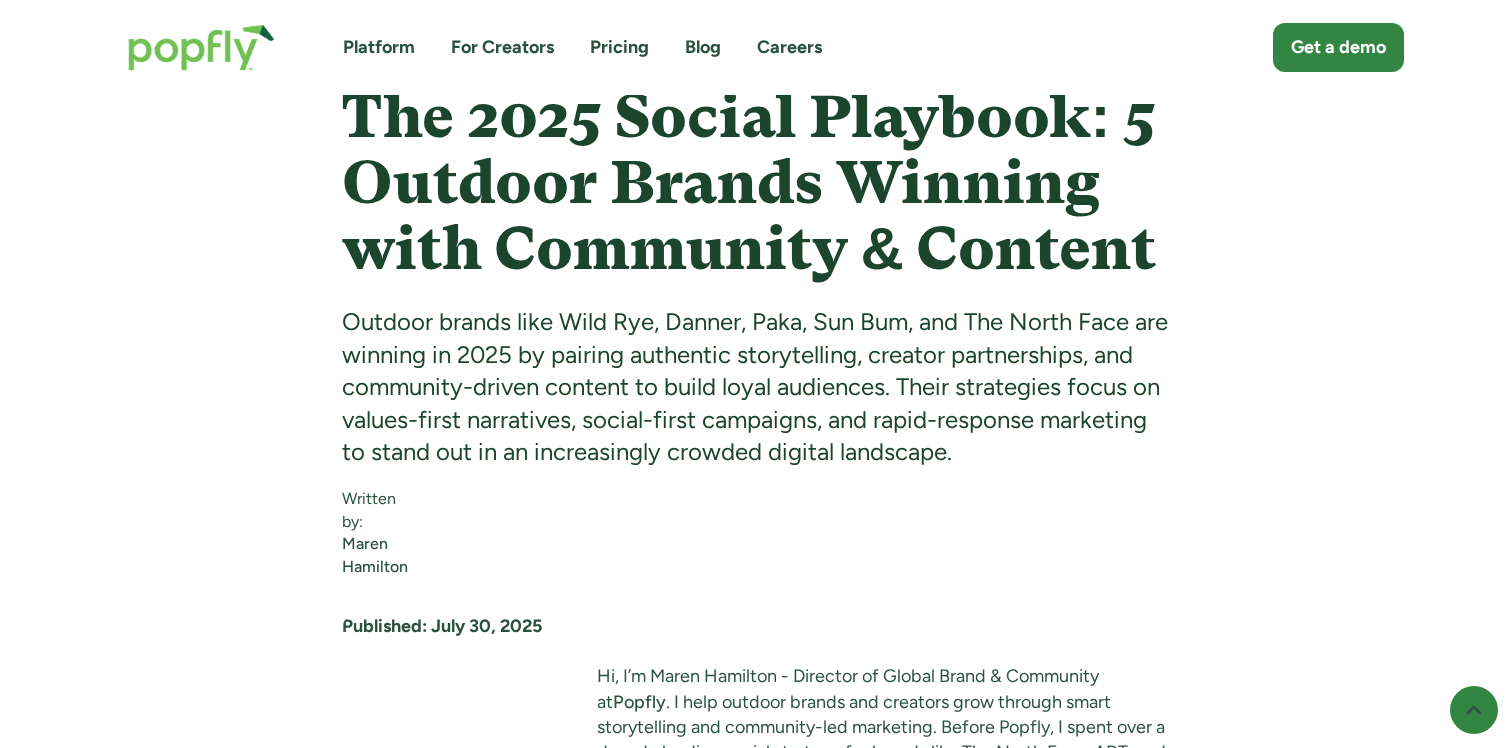 scroll, scrollTop: 1076, scrollLeft: 0, axis: vertical 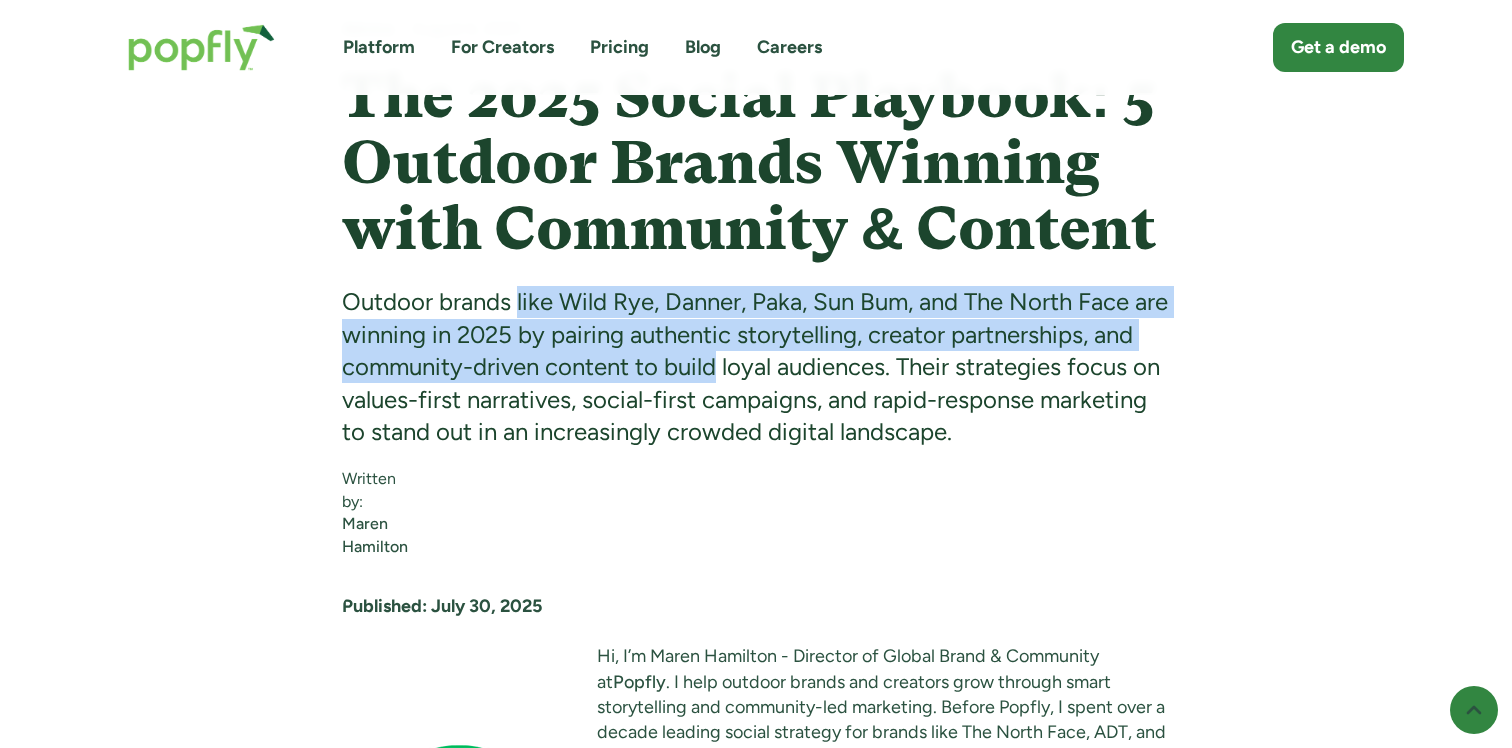 drag, startPoint x: 517, startPoint y: 309, endPoint x: 805, endPoint y: 383, distance: 297.355 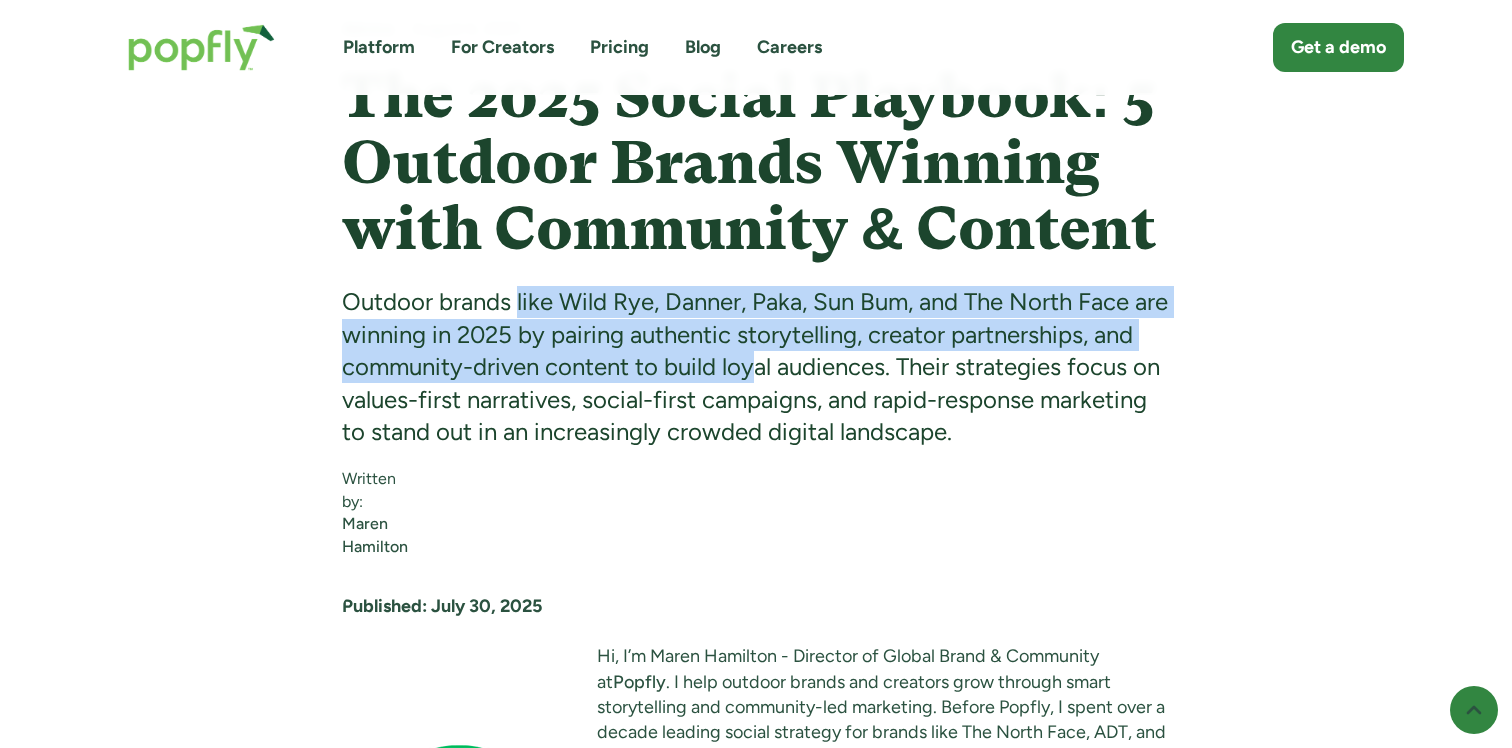 click on "Outdoor brands like Wild Rye, Danner, Paka, Sun Bum, and The North Face are winning in 2025 by pairing authentic storytelling, creator partnerships, and community-driven content to build loyal audiences. Their strategies focus on values-first narratives, social-first campaigns, and rapid-response marketing to stand out in an increasingly crowded digital landscape." at bounding box center (756, 367) 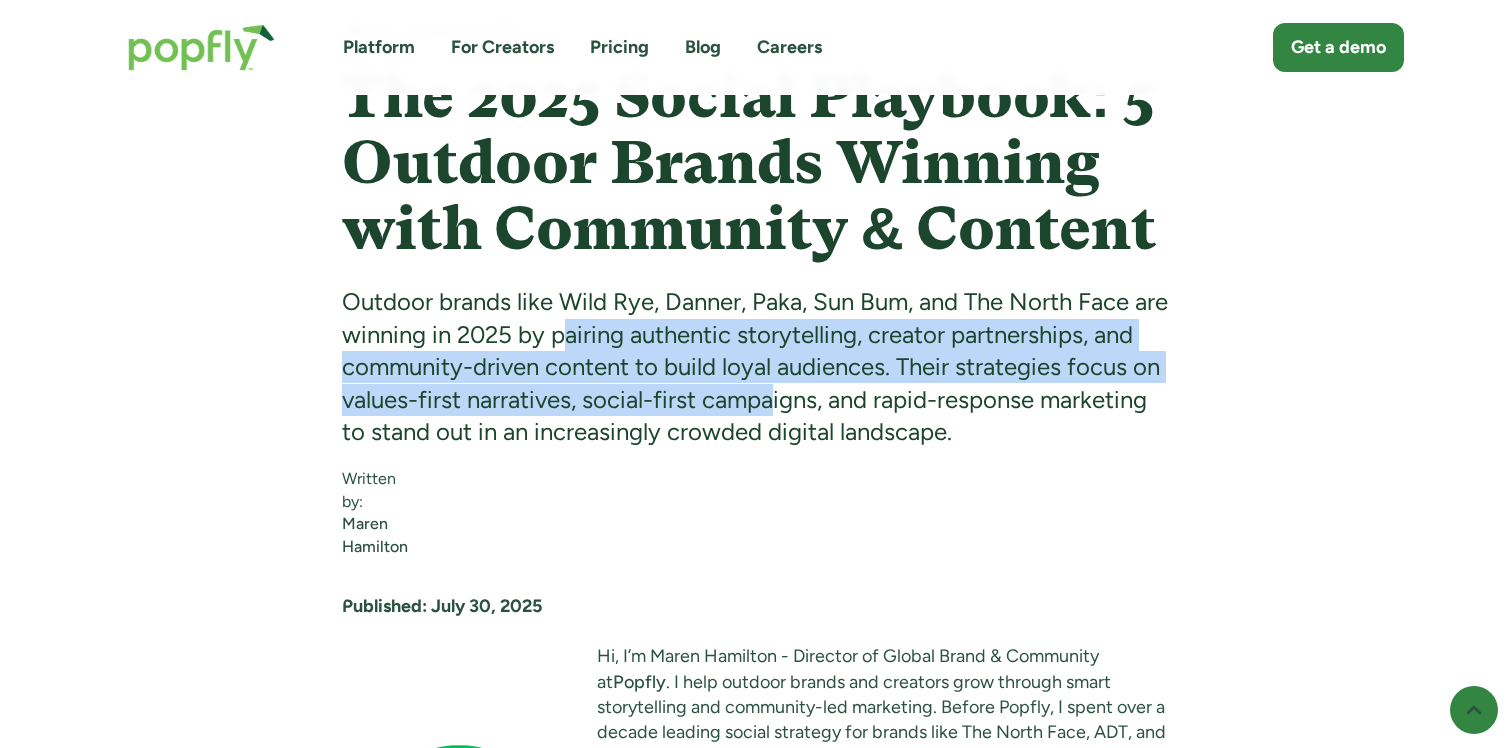 drag, startPoint x: 586, startPoint y: 317, endPoint x: 872, endPoint y: 400, distance: 297.80026 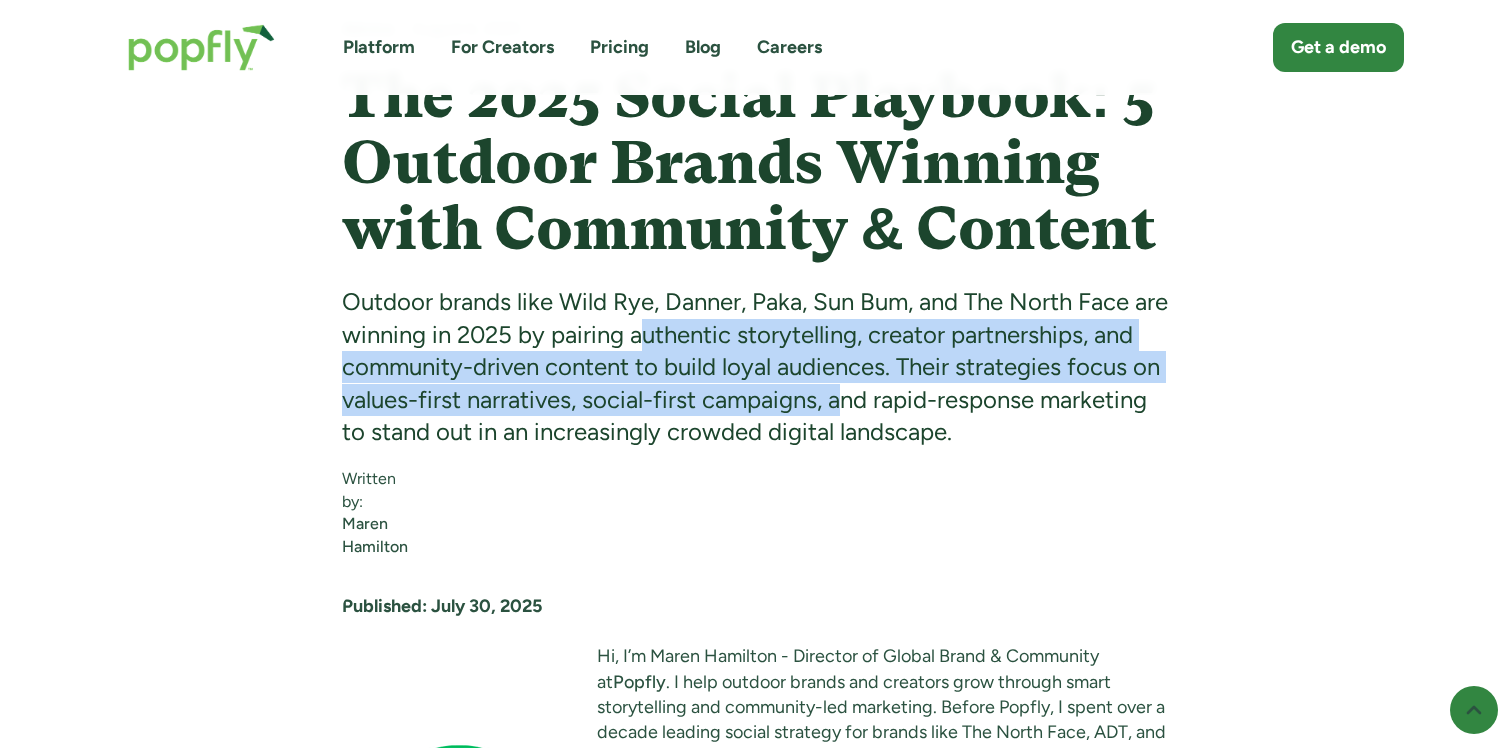 drag, startPoint x: 682, startPoint y: 333, endPoint x: 946, endPoint y: 415, distance: 276.44168 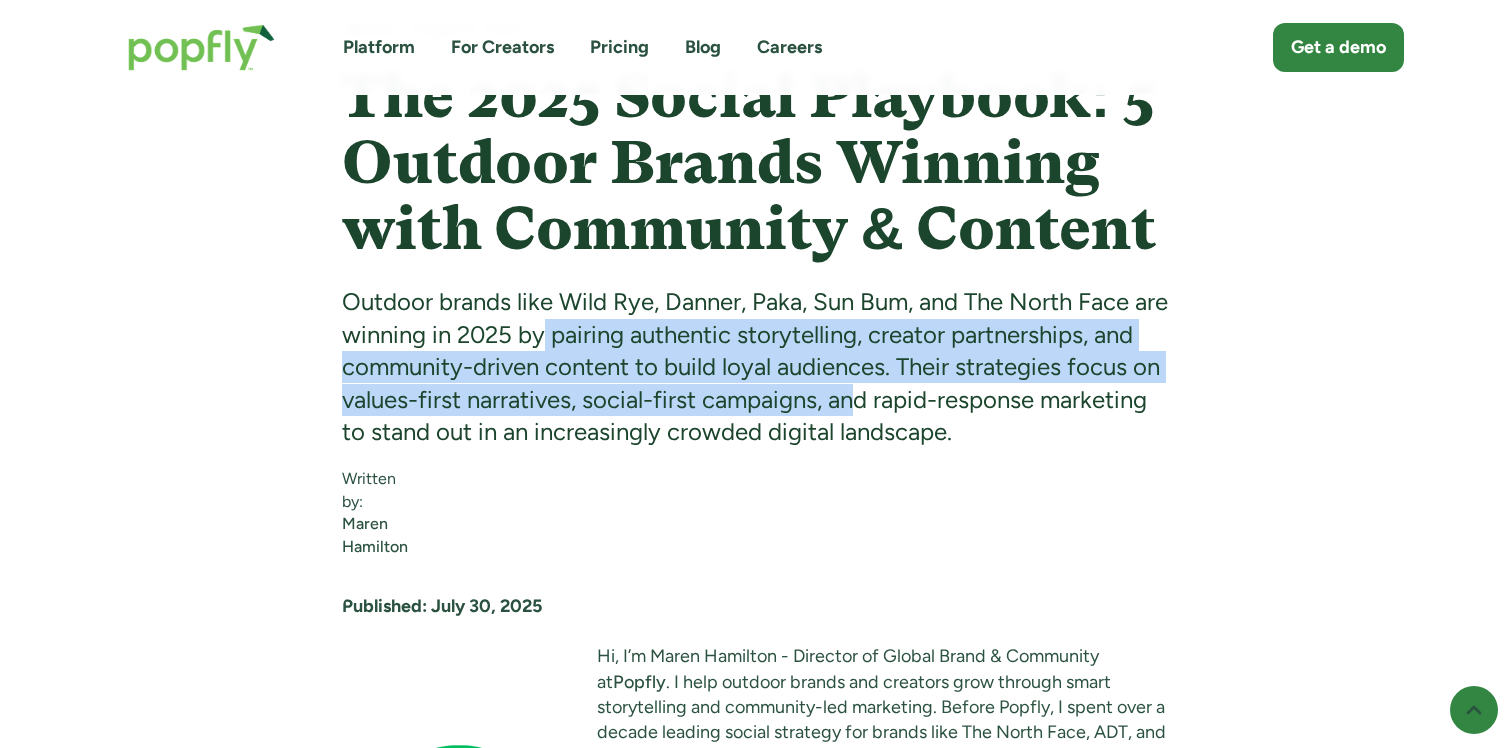 drag, startPoint x: 581, startPoint y: 329, endPoint x: 965, endPoint y: 397, distance: 389.97437 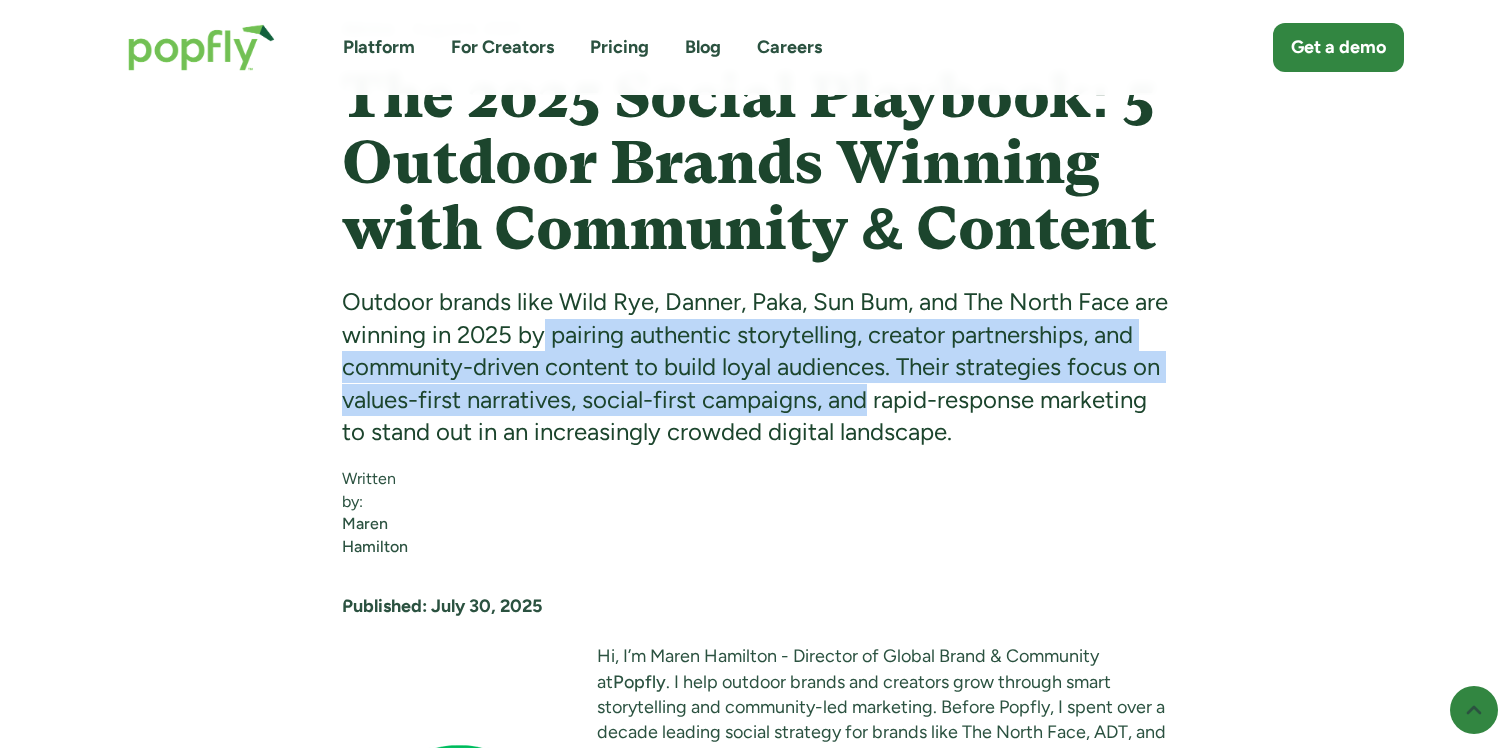 click on "Outdoor brands like Wild Rye, Danner, Paka, Sun Bum, and The North Face are winning in 2025 by pairing authentic storytelling, creator partnerships, and community-driven content to build loyal audiences. Their strategies focus on values-first narratives, social-first campaigns, and rapid-response marketing to stand out in an increasingly crowded digital landscape." at bounding box center (756, 367) 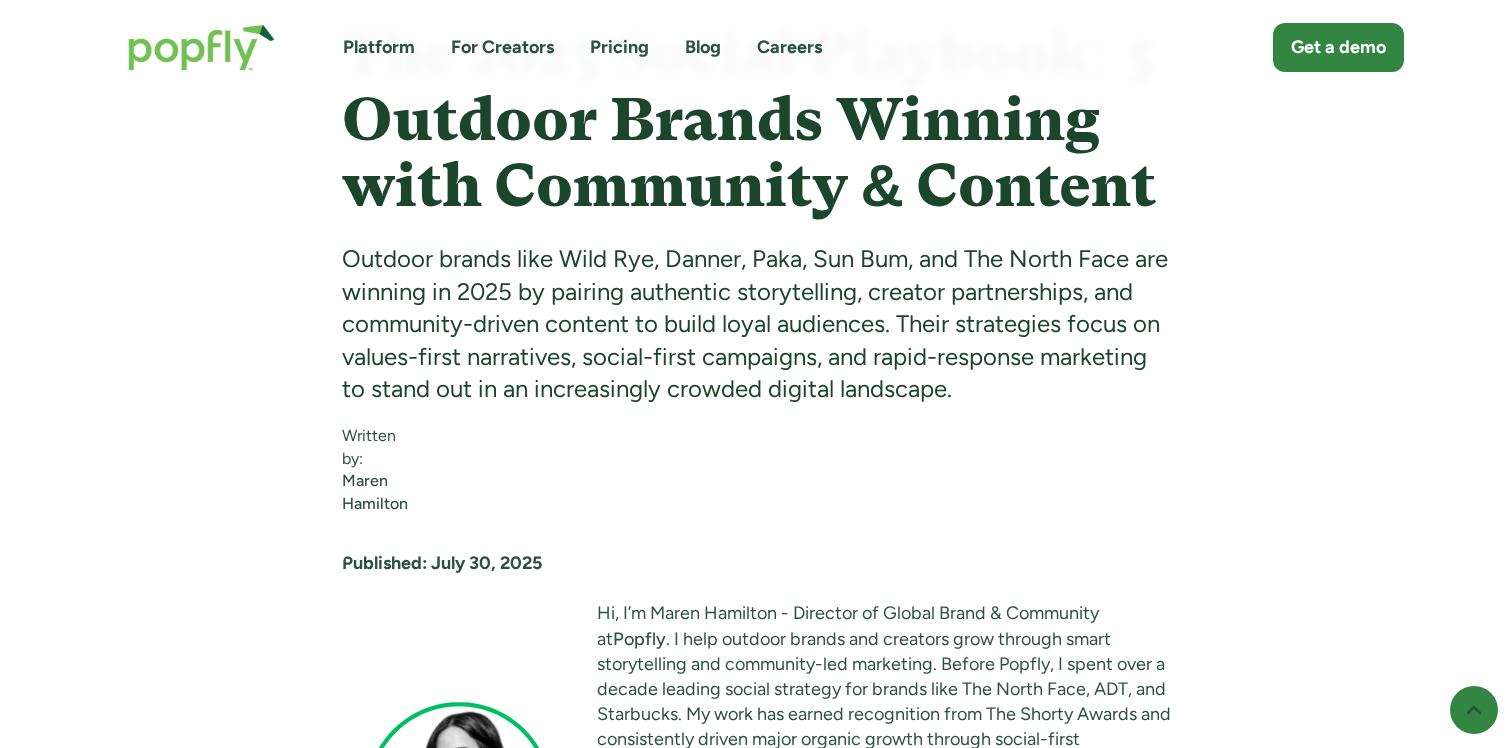 scroll, scrollTop: 1140, scrollLeft: 0, axis: vertical 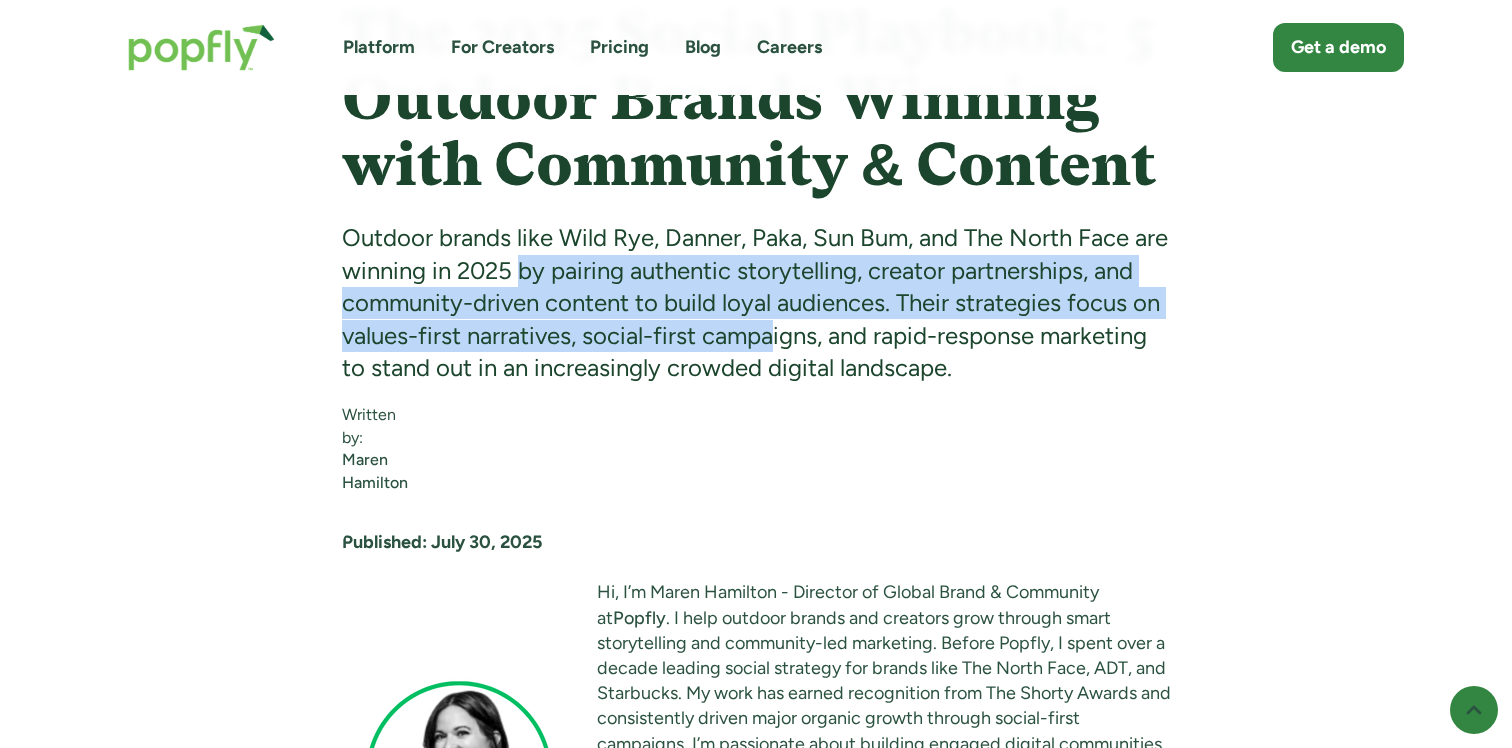 drag, startPoint x: 561, startPoint y: 263, endPoint x: 910, endPoint y: 363, distance: 363.04407 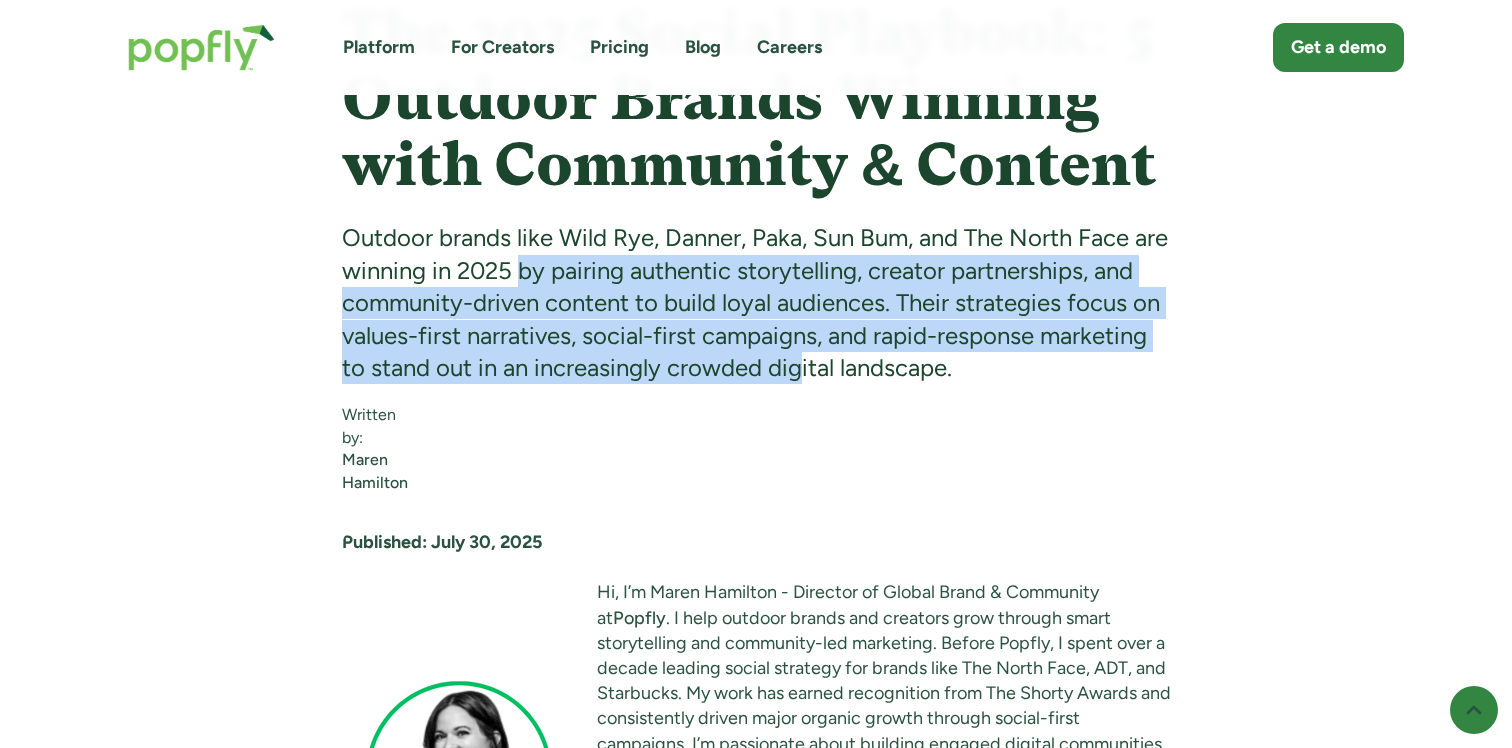 click on "Outdoor brands like Wild Rye, Danner, Paka, Sun Bum, and The North Face are winning in 2025 by pairing authentic storytelling, creator partnerships, and community-driven content to build loyal audiences. Their strategies focus on values-first narratives, social-first campaigns, and rapid-response marketing to stand out in an increasingly crowded digital landscape." at bounding box center [756, 303] 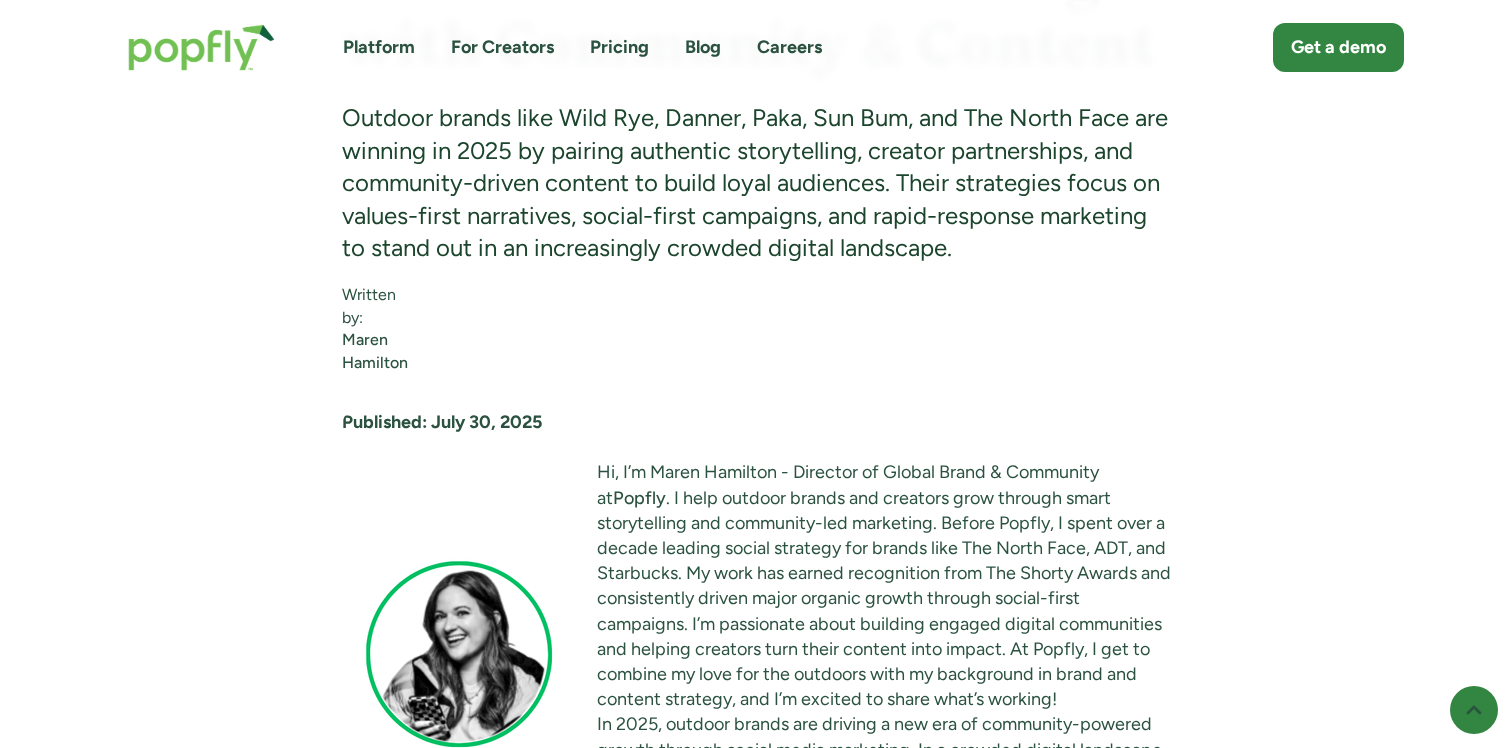 scroll, scrollTop: 1306, scrollLeft: 0, axis: vertical 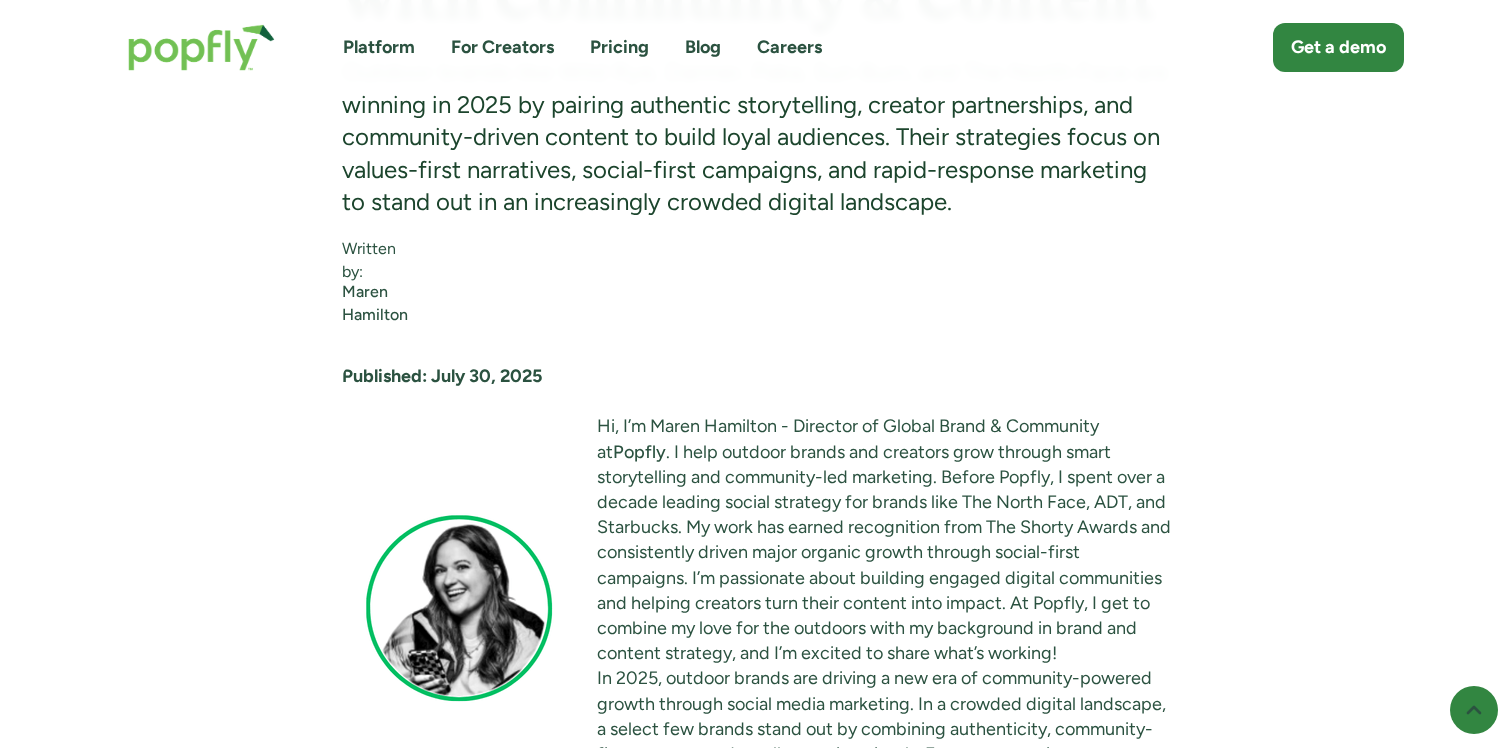 click on "Maren Hamilton" at bounding box center (390, 303) 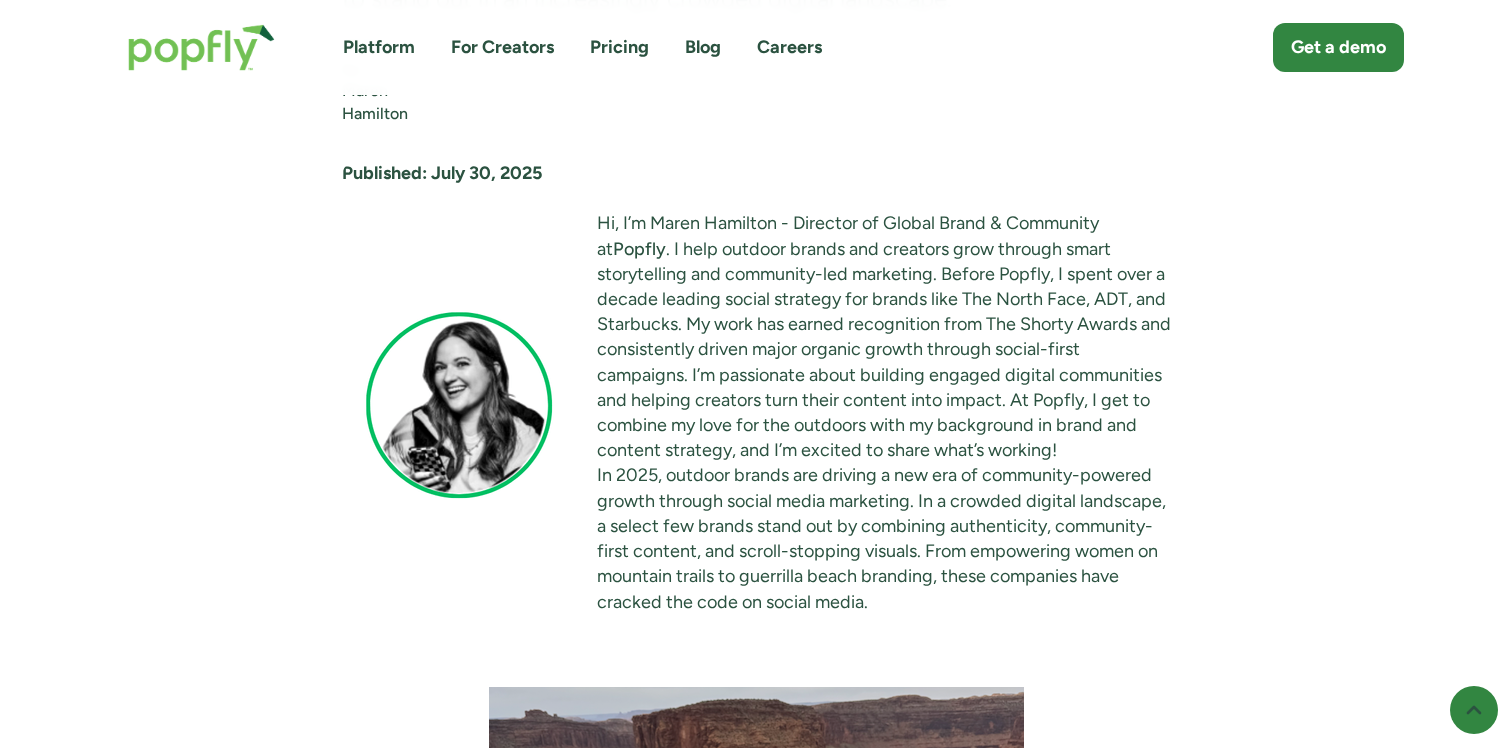 scroll, scrollTop: 1535, scrollLeft: 0, axis: vertical 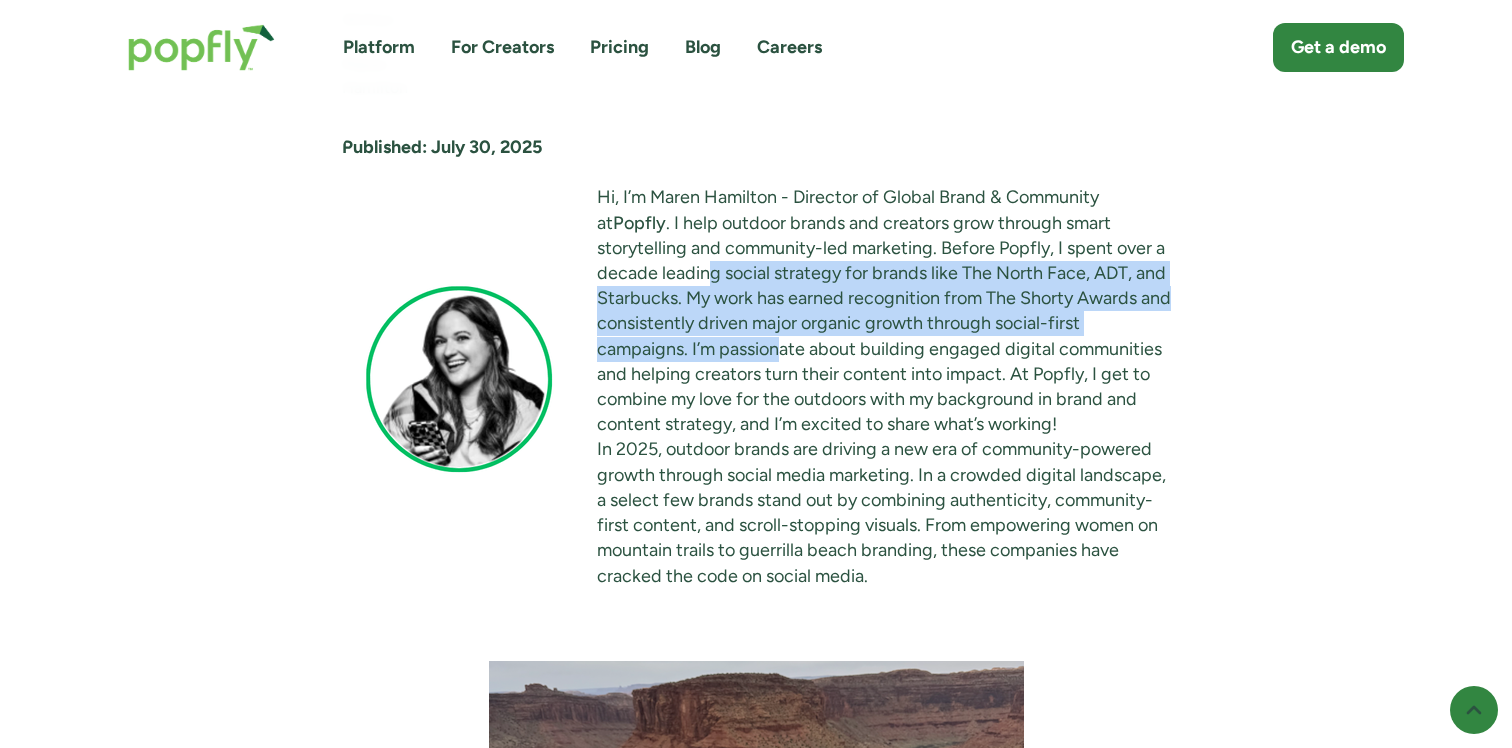 drag, startPoint x: 704, startPoint y: 269, endPoint x: 909, endPoint y: 524, distance: 327.18497 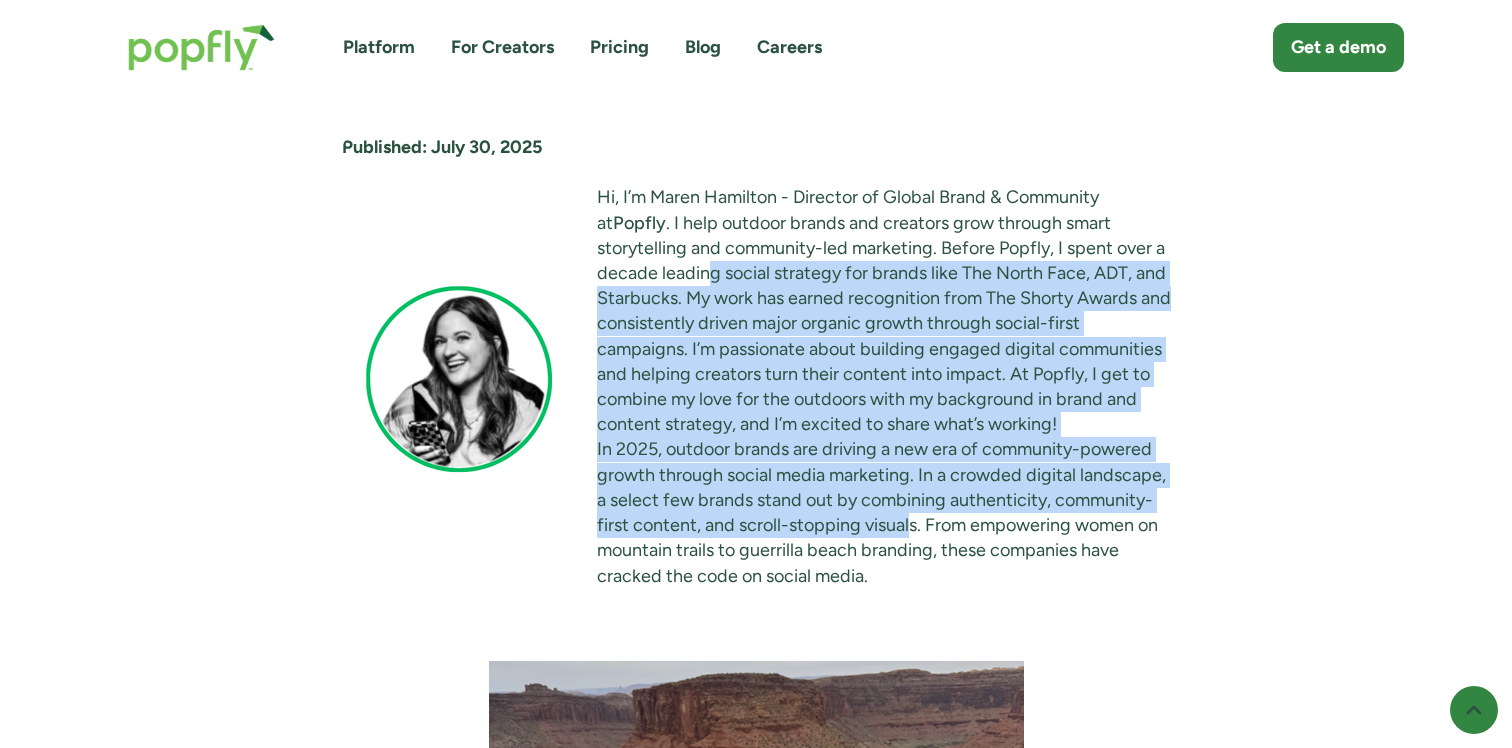 click on "Hi, I’m Maren Hamilton - Director of Global Brand & Community at  Popfly . I help outdoor brands and creators grow through smart storytelling and community-led marketing. Before Popfly, I spent over a decade leading social strategy for brands like The North Face, ADT, and Starbucks. My work has earned recognition from The Shorty Awards and consistently driven major organic growth through social-first campaigns. I’m passionate about building engaged digital communities and helping creators turn their content into impact. At Popfly, I get to combine my love for the outdoors with my background in brand and content strategy, and I’m excited to share what’s working!" at bounding box center (756, 386) 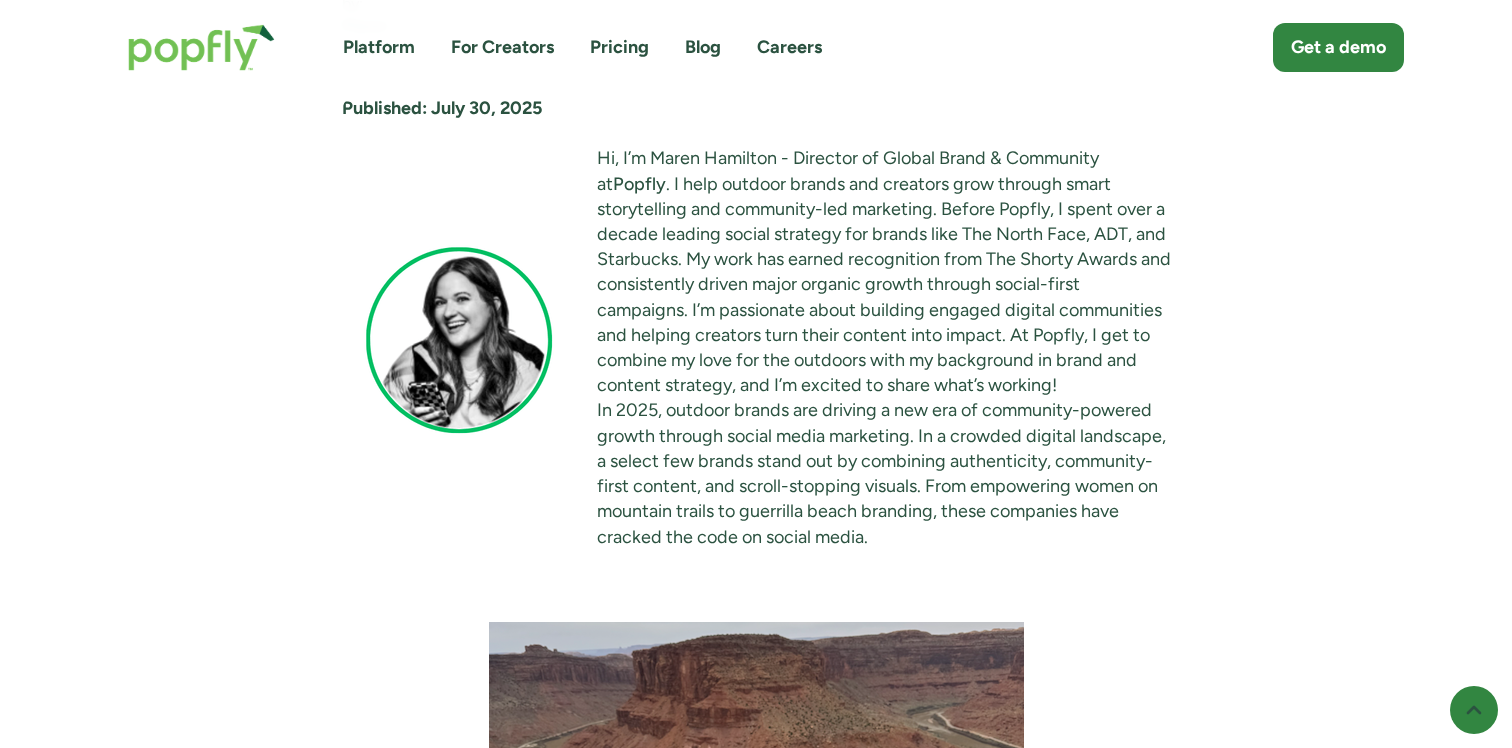 scroll, scrollTop: 1575, scrollLeft: 0, axis: vertical 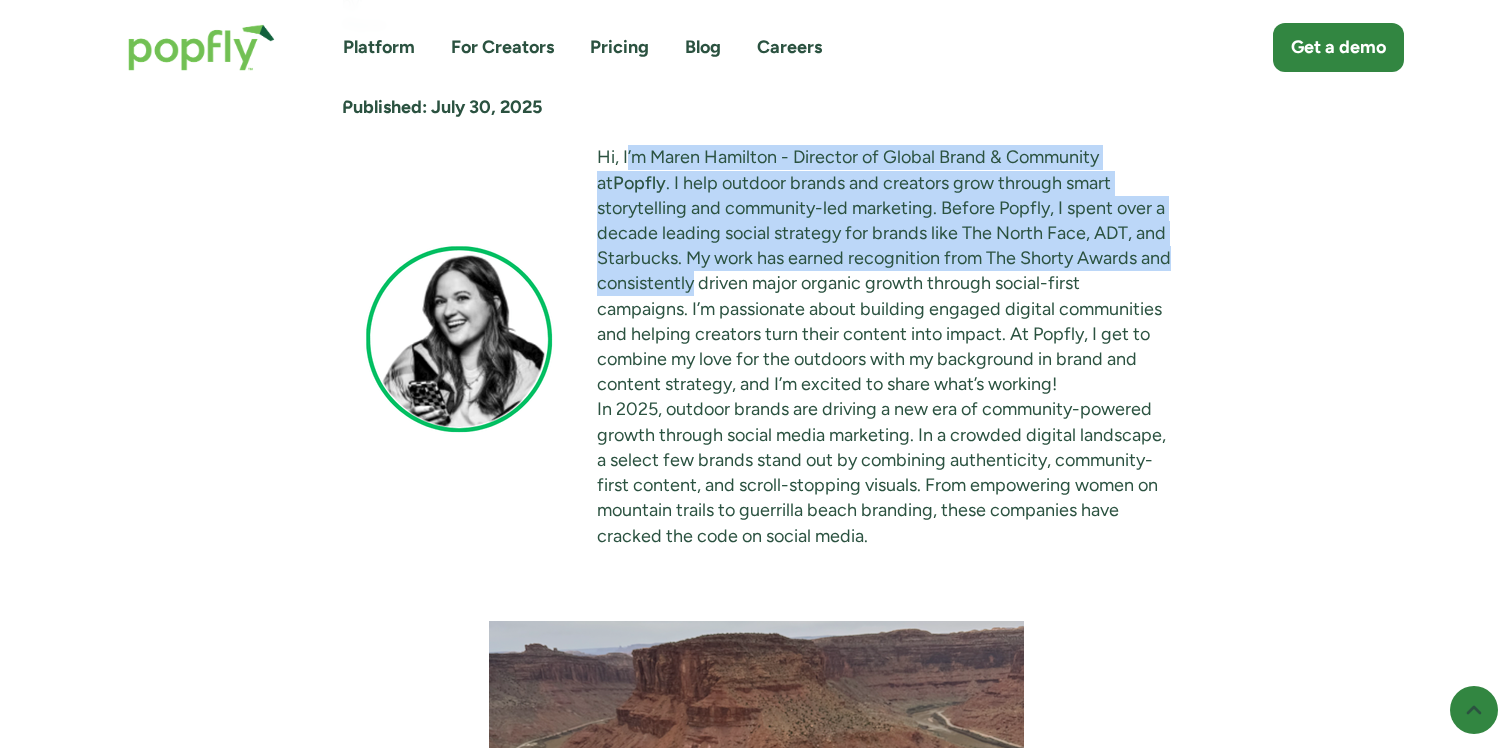 drag, startPoint x: 626, startPoint y: 167, endPoint x: 730, endPoint y: 276, distance: 150.65524 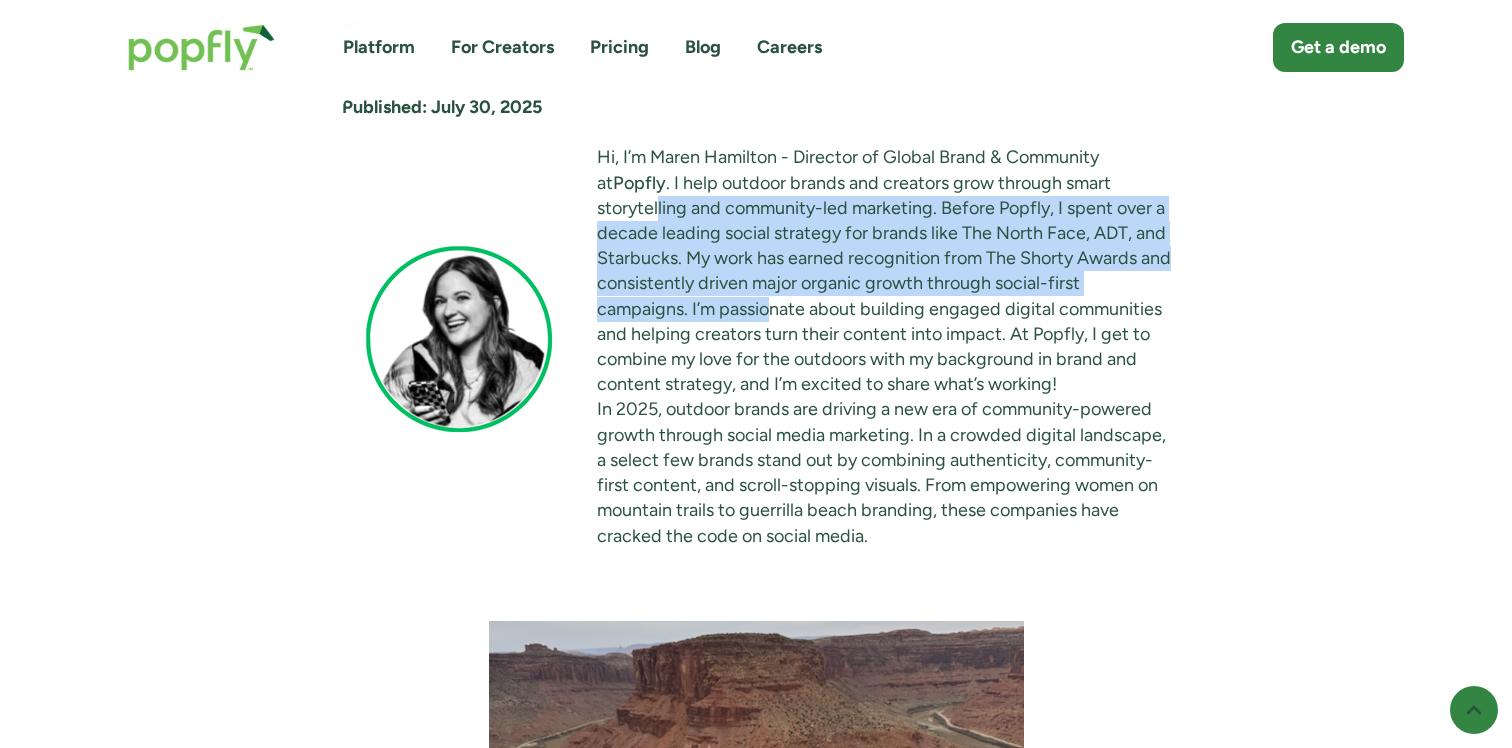 drag, startPoint x: 658, startPoint y: 206, endPoint x: 770, endPoint y: 318, distance: 158.39192 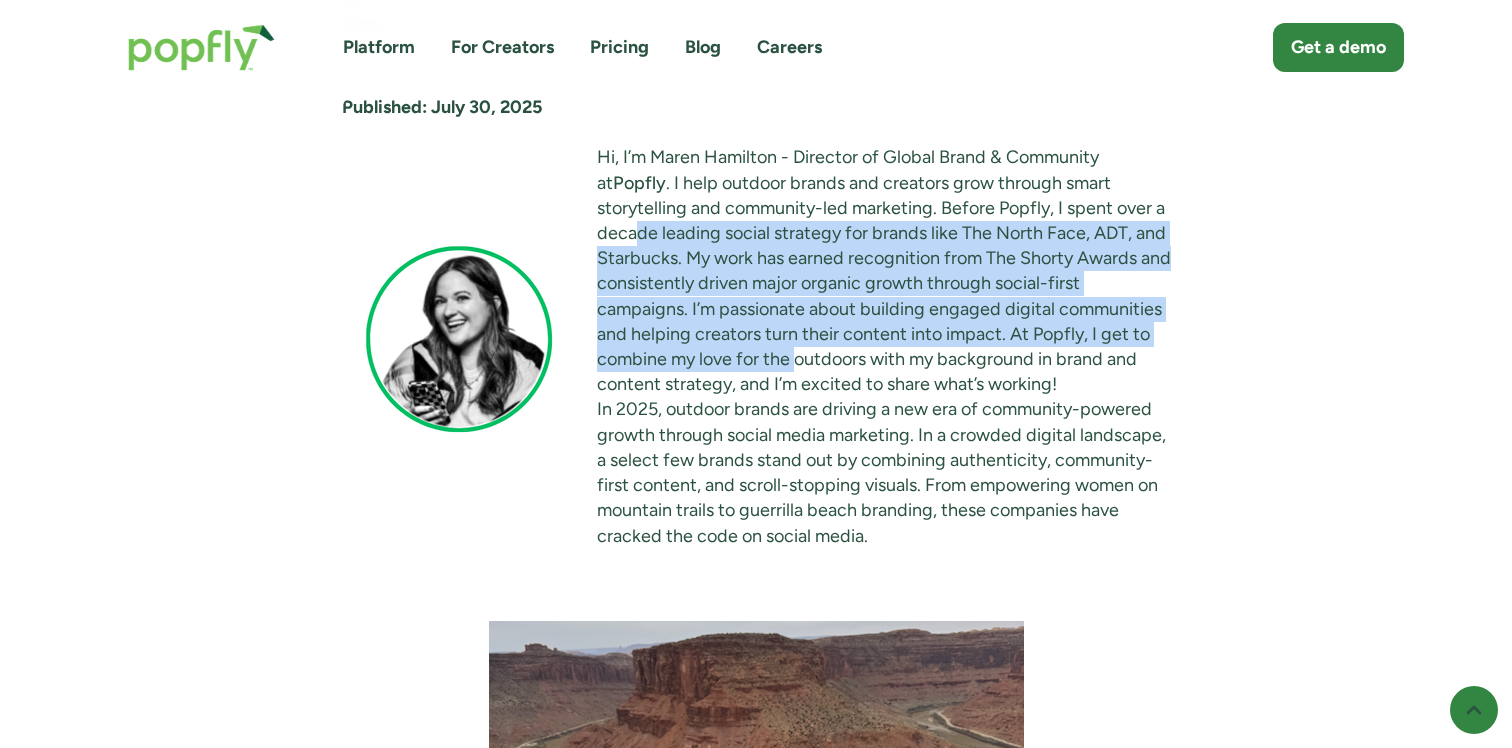 drag, startPoint x: 629, startPoint y: 223, endPoint x: 800, endPoint y: 357, distance: 217.2487 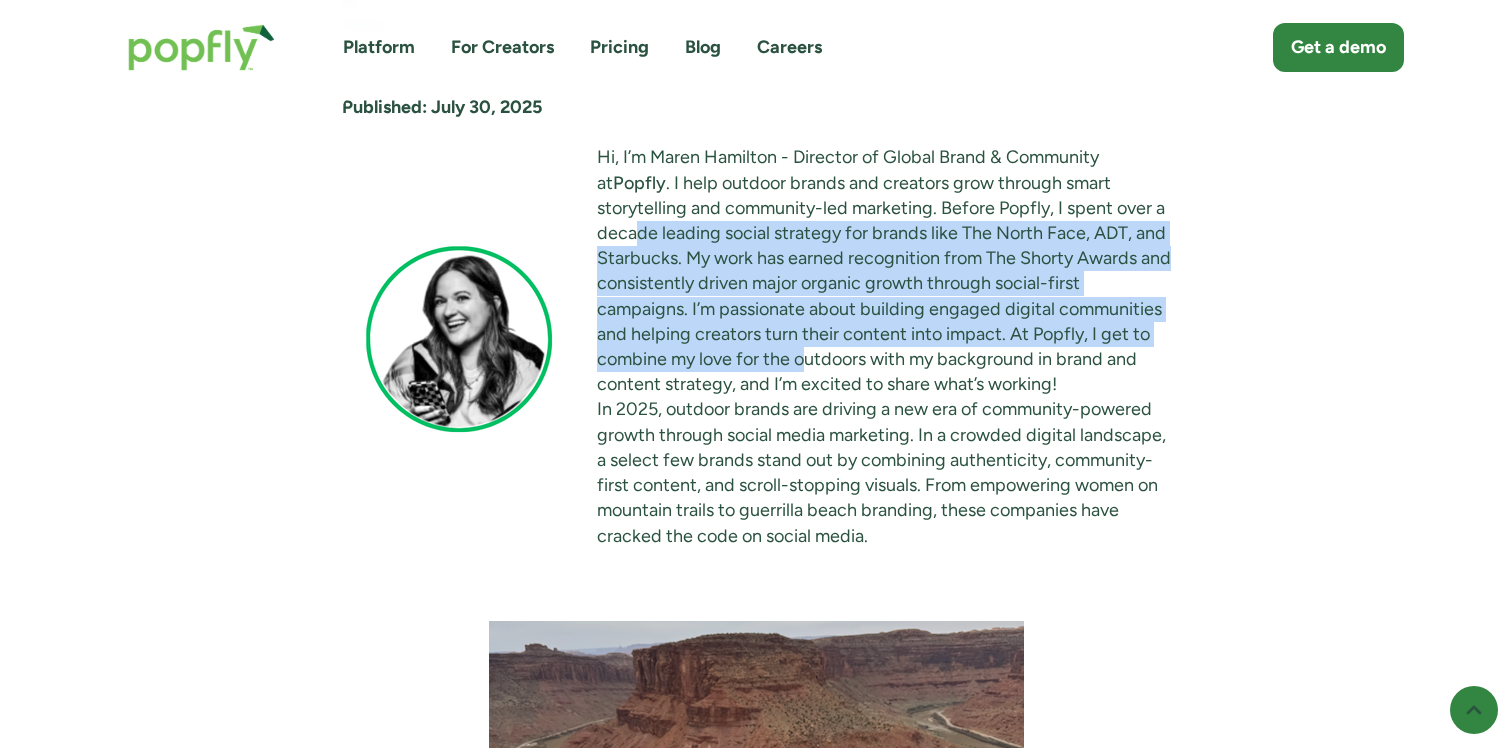 click on "Hi, I’m Maren Hamilton - Director of Global Brand & Community at  Popfly . I help outdoor brands and creators grow through smart storytelling and community-led marketing. Before Popfly, I spent over a decade leading social strategy for brands like The North Face, ADT, and Starbucks. My work has earned recognition from The Shorty Awards and consistently driven major organic growth through social-first campaigns. I’m passionate about building engaged digital communities and helping creators turn their content into impact. At Popfly, I get to combine my love for the outdoors with my background in brand and content strategy, and I’m excited to share what’s working!" at bounding box center (756, 346) 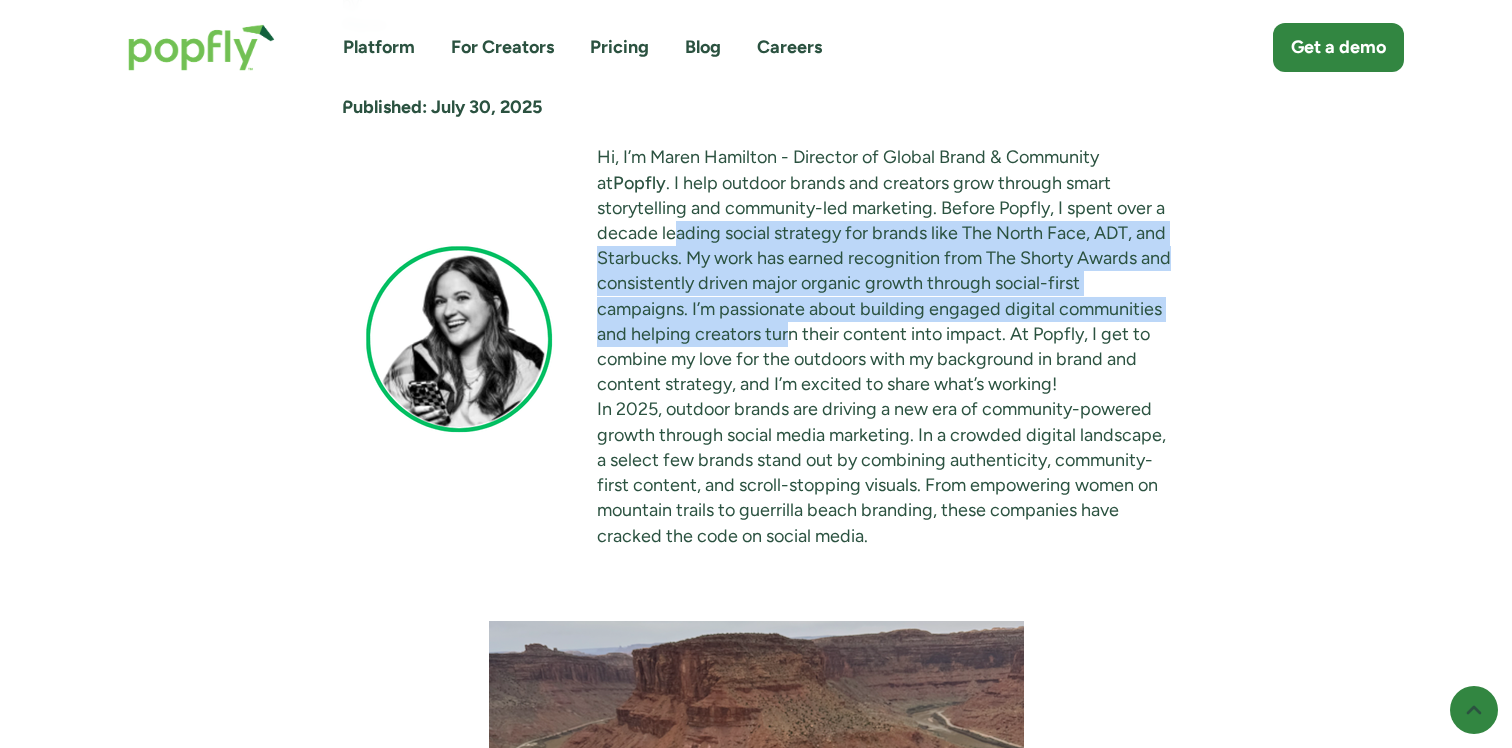 drag, startPoint x: 665, startPoint y: 236, endPoint x: 795, endPoint y: 347, distance: 170.94151 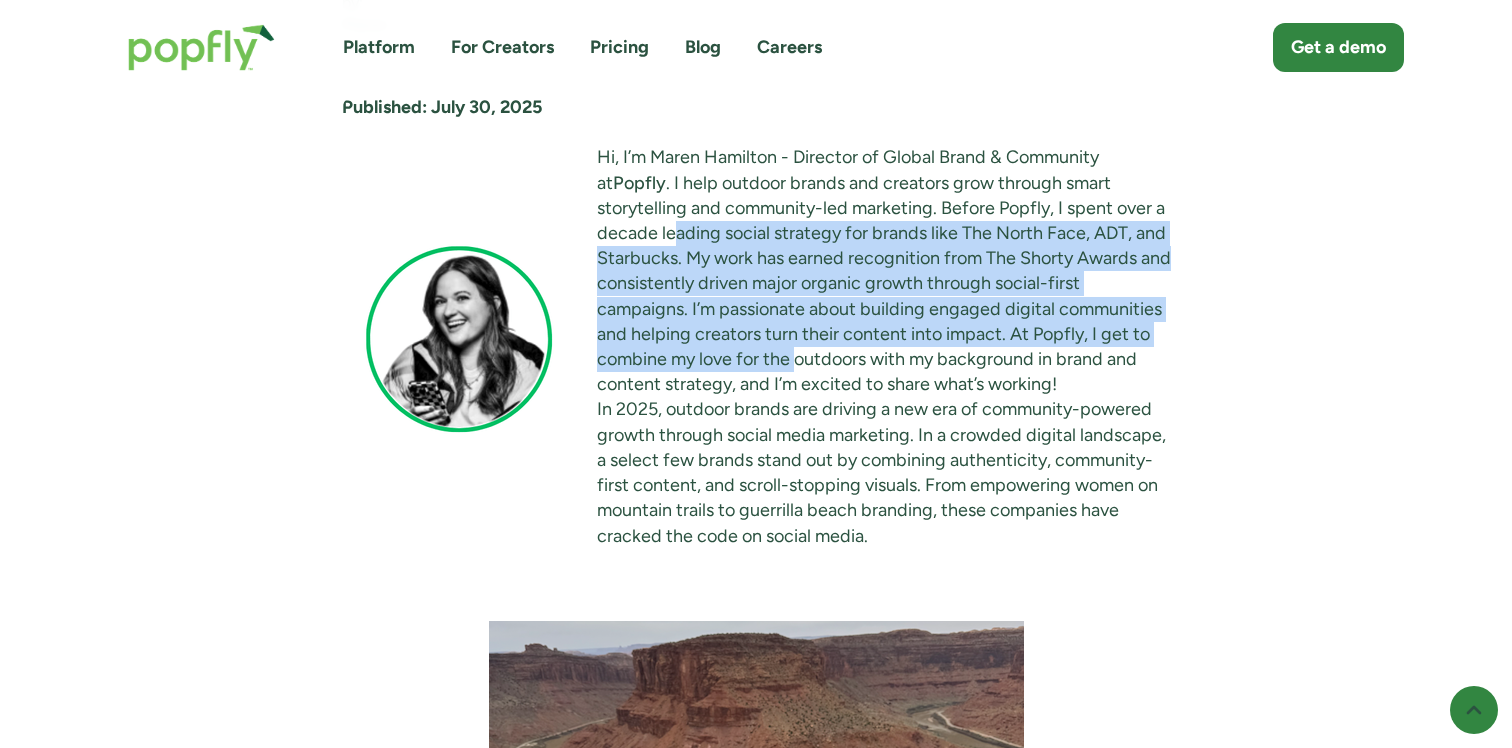 click on "Hi, I’m Maren Hamilton - Director of Global Brand & Community at  Popfly . I help outdoor brands and creators grow through smart storytelling and community-led marketing. Before Popfly, I spent over a decade leading social strategy for brands like The North Face, ADT, and Starbucks. My work has earned recognition from The Shorty Awards and consistently driven major organic growth through social-first campaigns. I’m passionate about building engaged digital communities and helping creators turn their content into impact. At Popfly, I get to combine my love for the outdoors with my background in brand and content strategy, and I’m excited to share what’s working!" at bounding box center [756, 346] 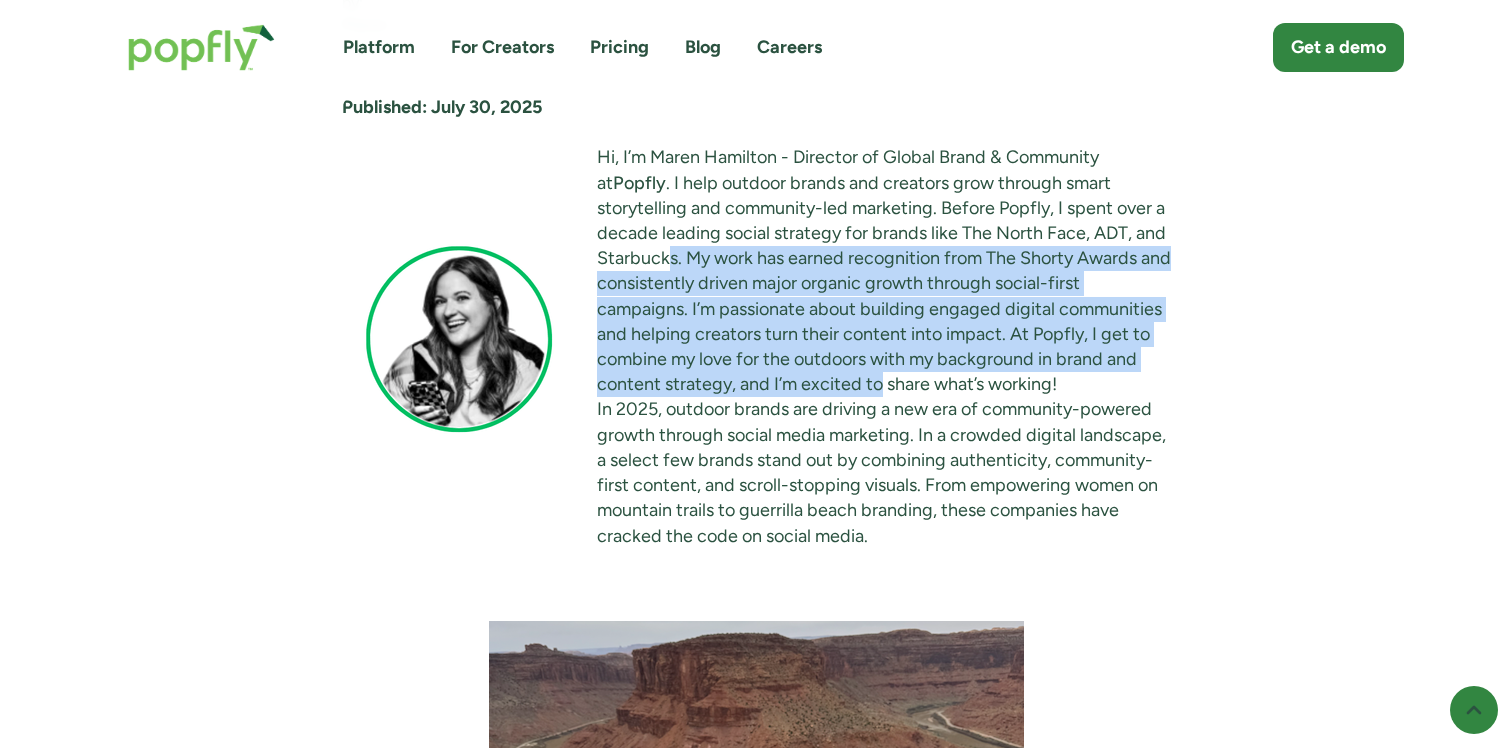 drag, startPoint x: 667, startPoint y: 257, endPoint x: 889, endPoint y: 400, distance: 264.07007 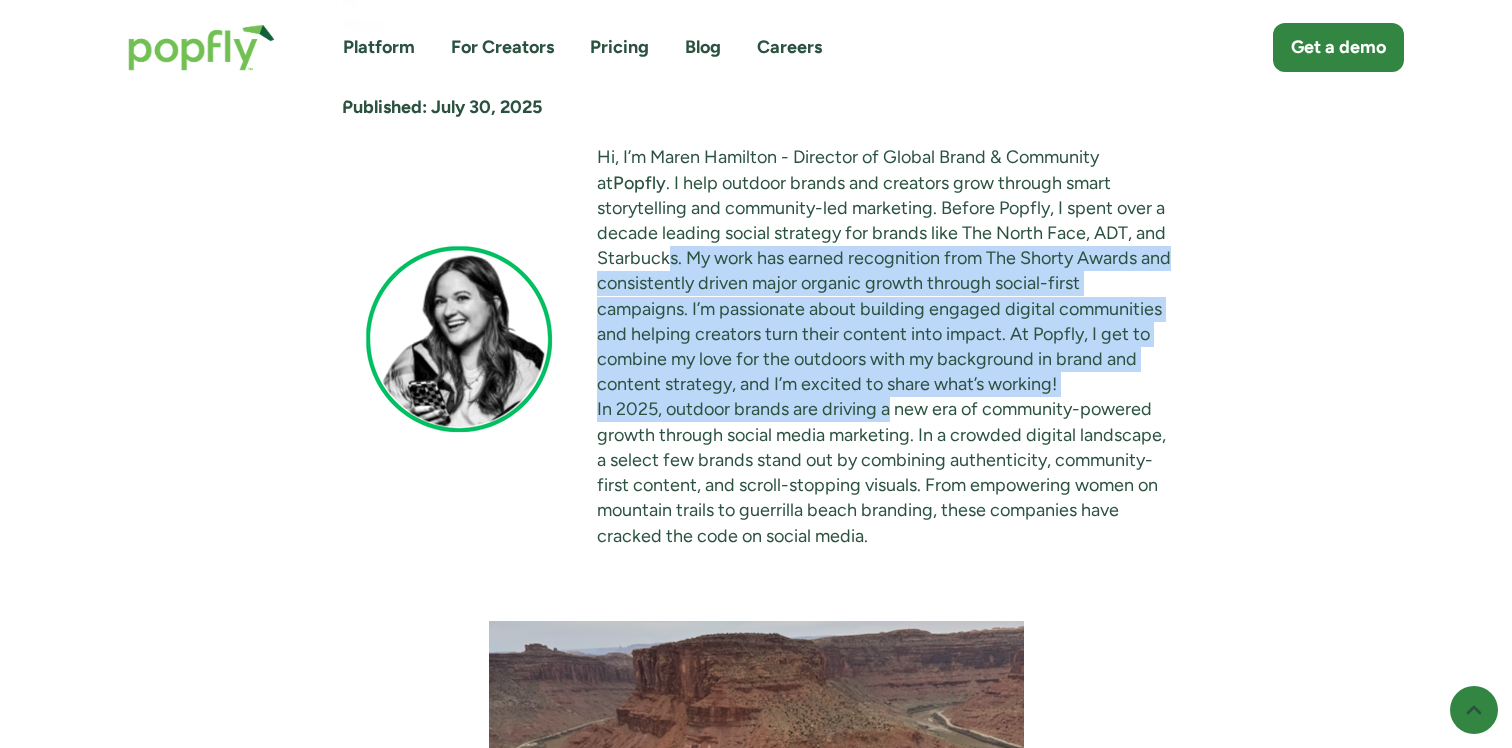 click on "Hi, I’m Maren Hamilton - Director of Global Brand & Community at  Popfly . I help outdoor brands and creators grow through smart storytelling and community-led marketing. Before Popfly, I spent over a decade leading social strategy for brands like The North Face, ADT, and Starbucks. My work has earned recognition from The Shorty Awards and consistently driven major organic growth through social-first campaigns. I’m passionate about building engaged digital communities and helping creators turn their content into impact. At Popfly, I get to combine my love for the outdoors with my background in brand and content strategy, and I’m excited to share what’s working!" at bounding box center [756, 346] 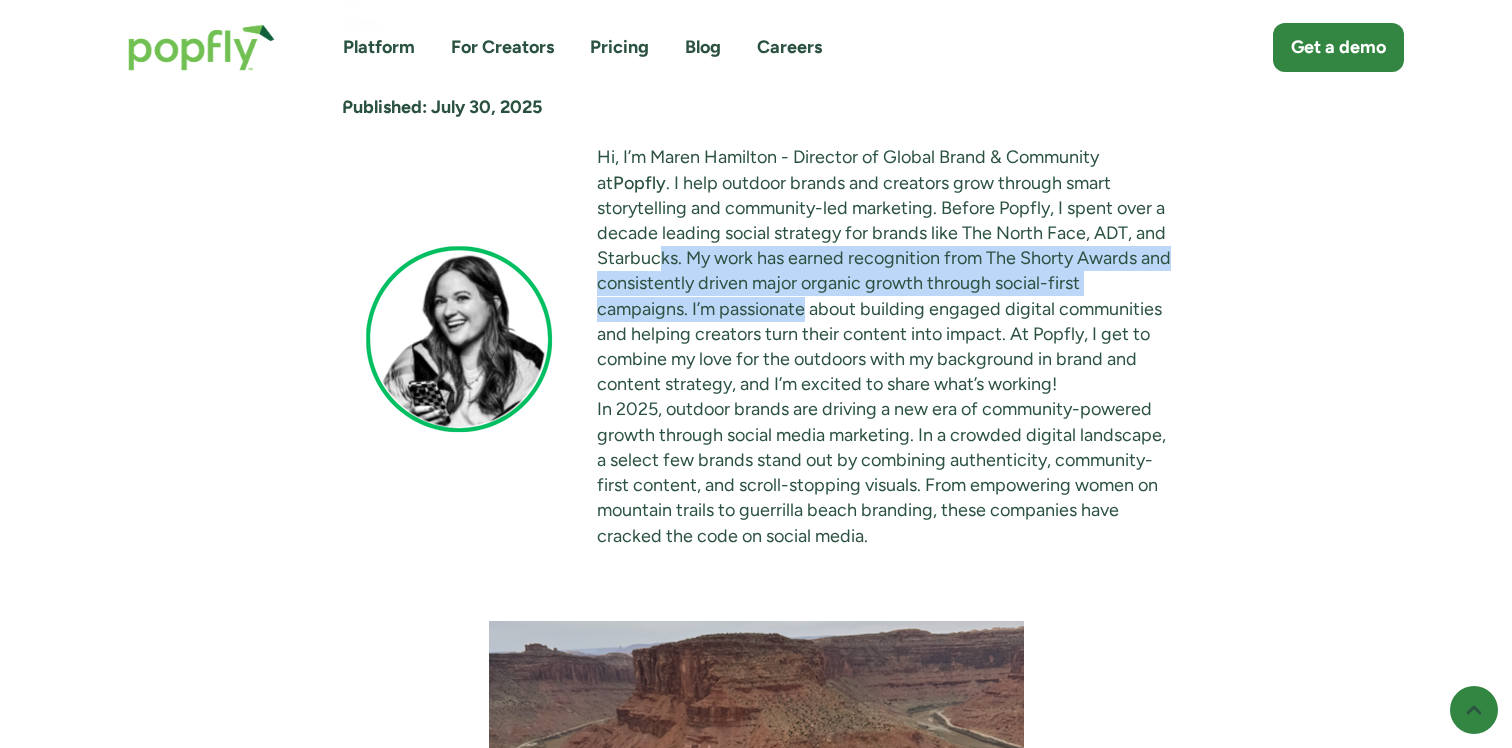 drag, startPoint x: 662, startPoint y: 253, endPoint x: 906, endPoint y: 362, distance: 267.2396 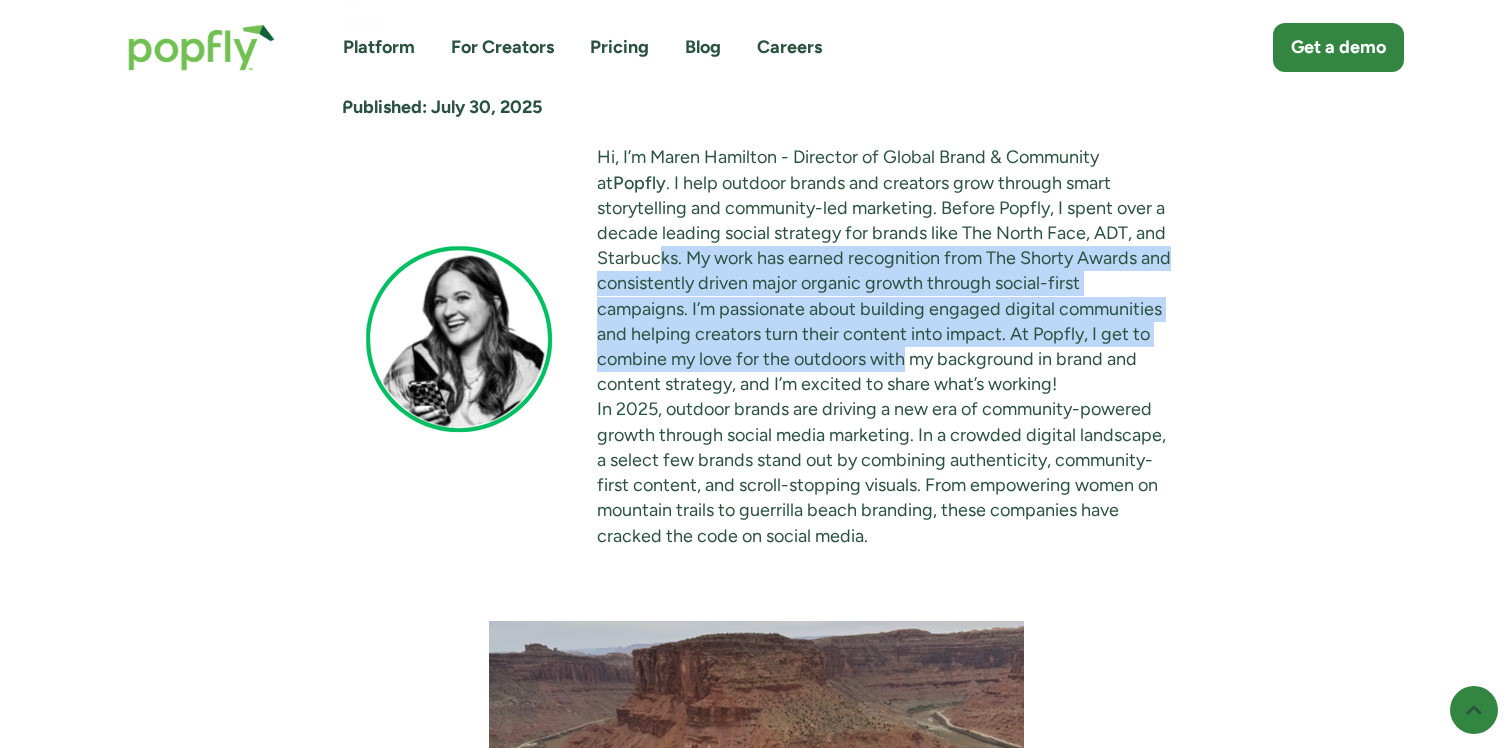 click on "Hi, I’m Maren Hamilton - Director of Global Brand & Community at  Popfly . I help outdoor brands and creators grow through smart storytelling and community-led marketing. Before Popfly, I spent over a decade leading social strategy for brands like The North Face, ADT, and Starbucks. My work has earned recognition from The Shorty Awards and consistently driven major organic growth through social-first campaigns. I’m passionate about building engaged digital communities and helping creators turn their content into impact. At Popfly, I get to combine my love for the outdoors with my background in brand and content strategy, and I’m excited to share what’s working!" at bounding box center (756, 346) 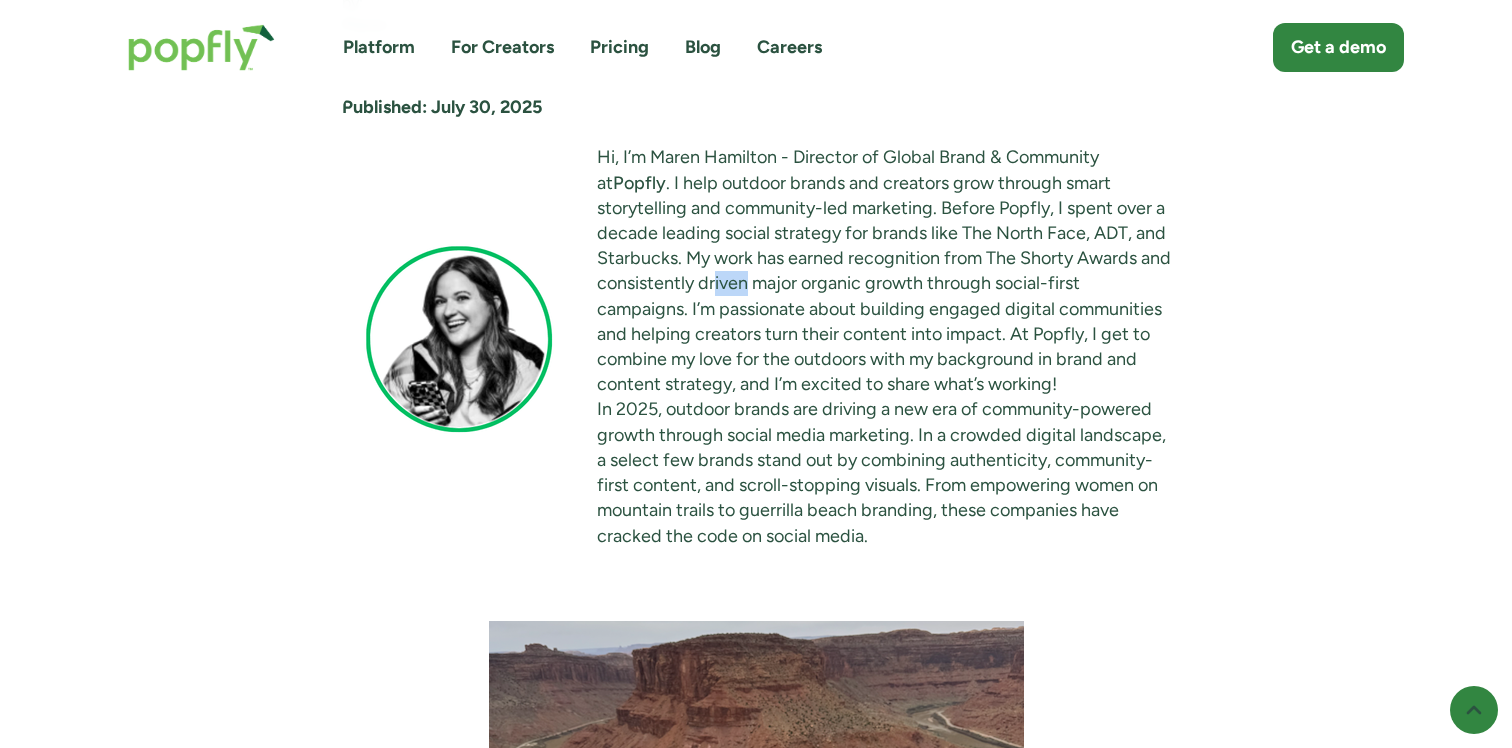 drag, startPoint x: 749, startPoint y: 270, endPoint x: 848, endPoint y: 327, distance: 114.236595 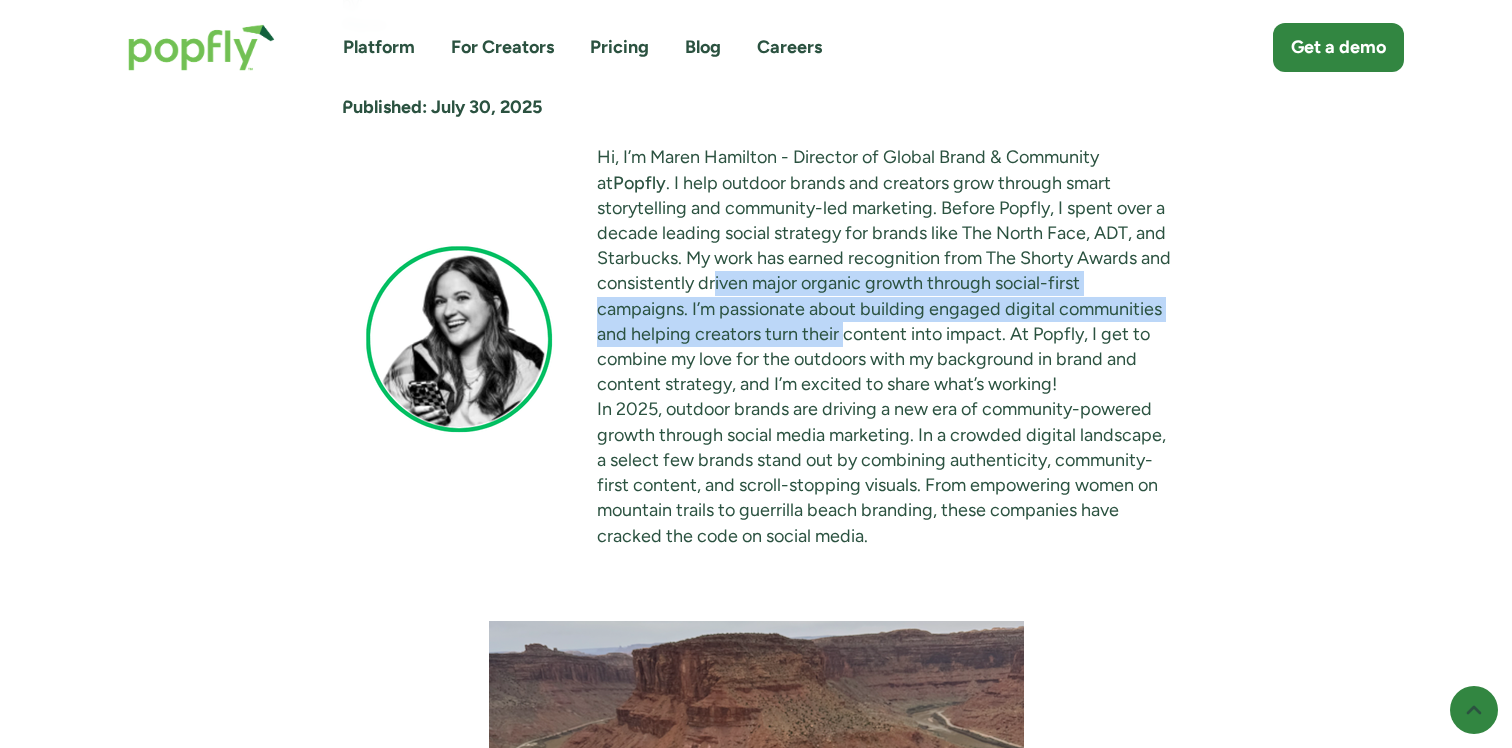 click on "Hi, I’m Maren Hamilton - Director of Global Brand & Community at  Popfly . I help outdoor brands and creators grow through smart storytelling and community-led marketing. Before Popfly, I spent over a decade leading social strategy for brands like The North Face, ADT, and Starbucks. My work has earned recognition from The Shorty Awards and consistently driven major organic growth through social-first campaigns. I’m passionate about building engaged digital communities and helping creators turn their content into impact. At Popfly, I get to combine my love for the outdoors with my background in brand and content strategy, and I’m excited to share what’s working!" at bounding box center [756, 346] 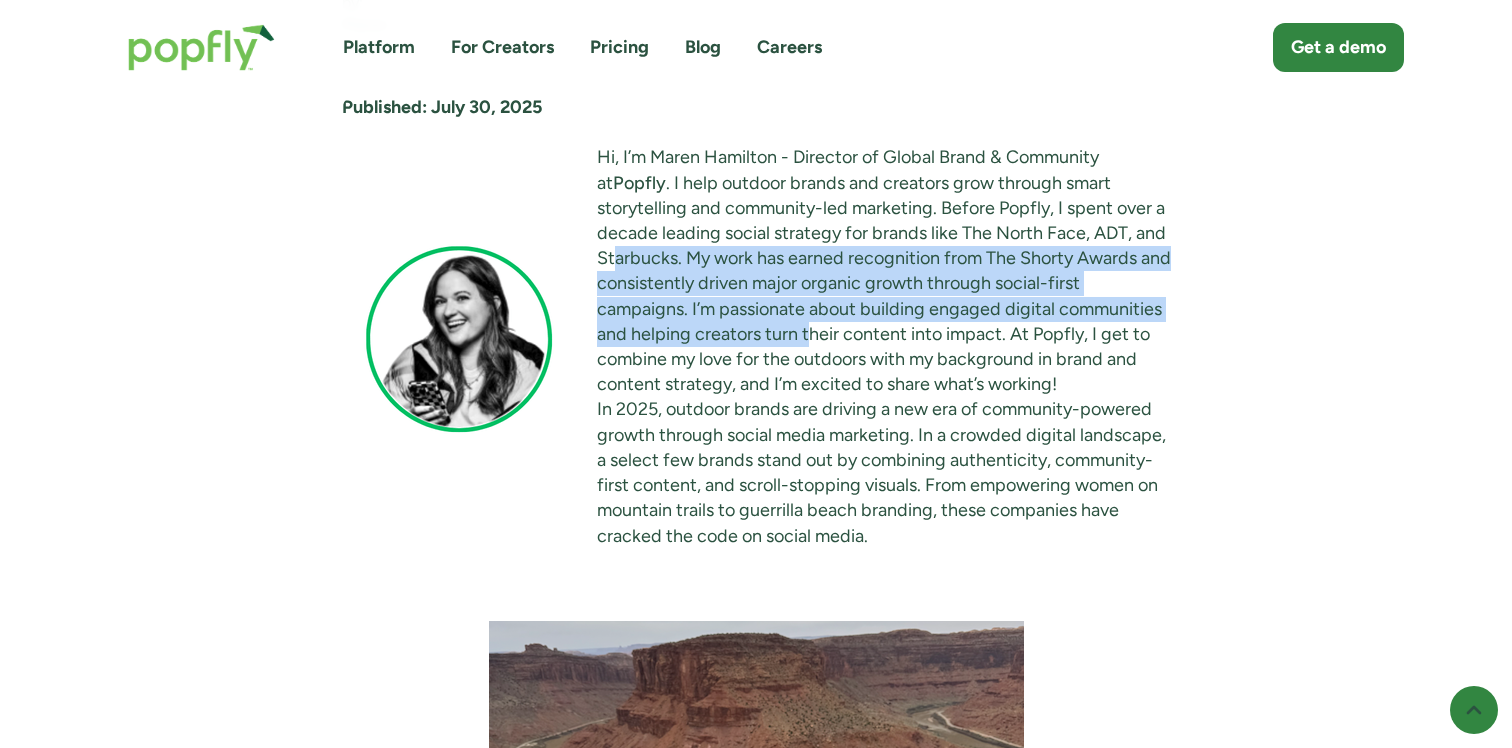 drag, startPoint x: 613, startPoint y: 256, endPoint x: 835, endPoint y: 353, distance: 242.26639 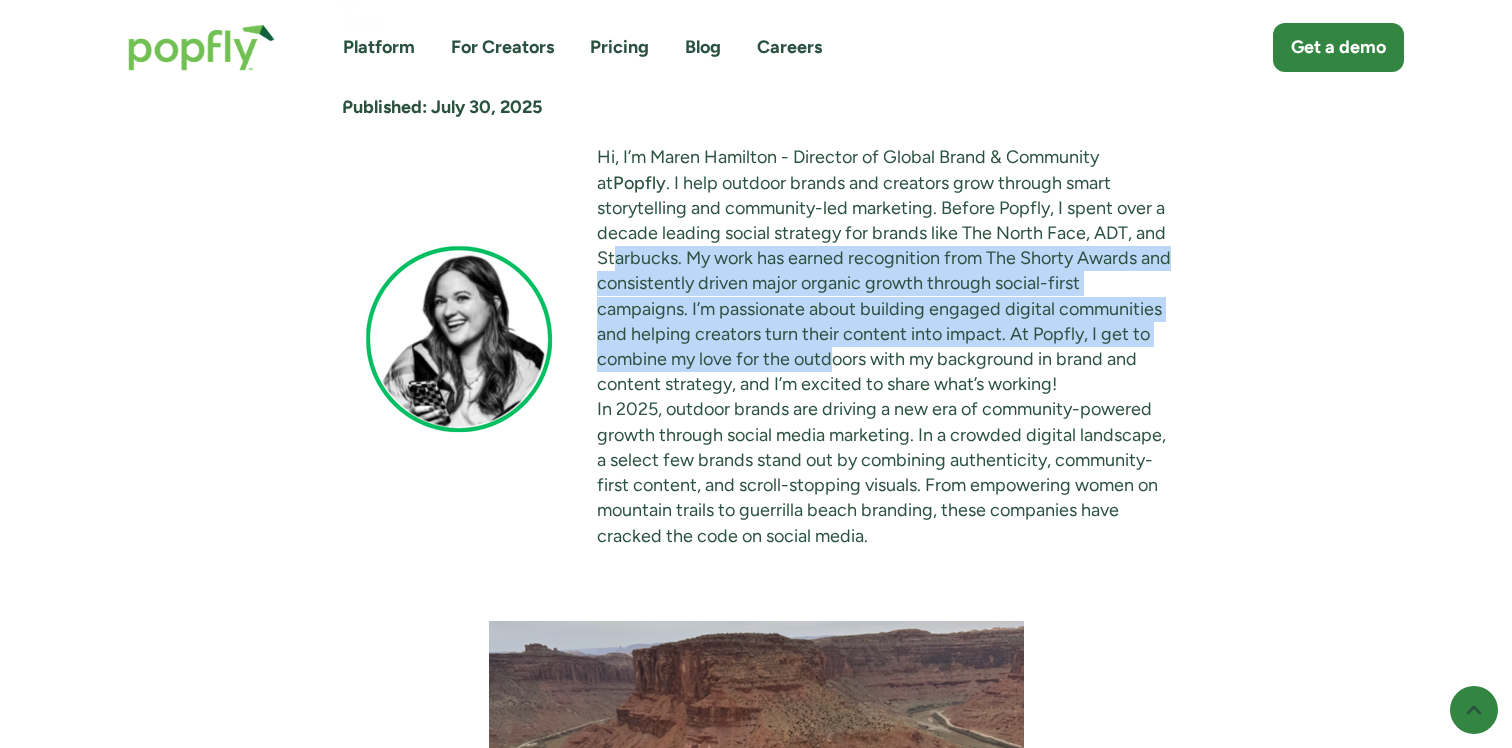 click on "Hi, I’m Maren Hamilton - Director of Global Brand & Community at  Popfly . I help outdoor brands and creators grow through smart storytelling and community-led marketing. Before Popfly, I spent over a decade leading social strategy for brands like The North Face, ADT, and Starbucks. My work has earned recognition from The Shorty Awards and consistently driven major organic growth through social-first campaigns. I’m passionate about building engaged digital communities and helping creators turn their content into impact. At Popfly, I get to combine my love for the outdoors with my background in brand and content strategy, and I’m excited to share what’s working!" at bounding box center (756, 346) 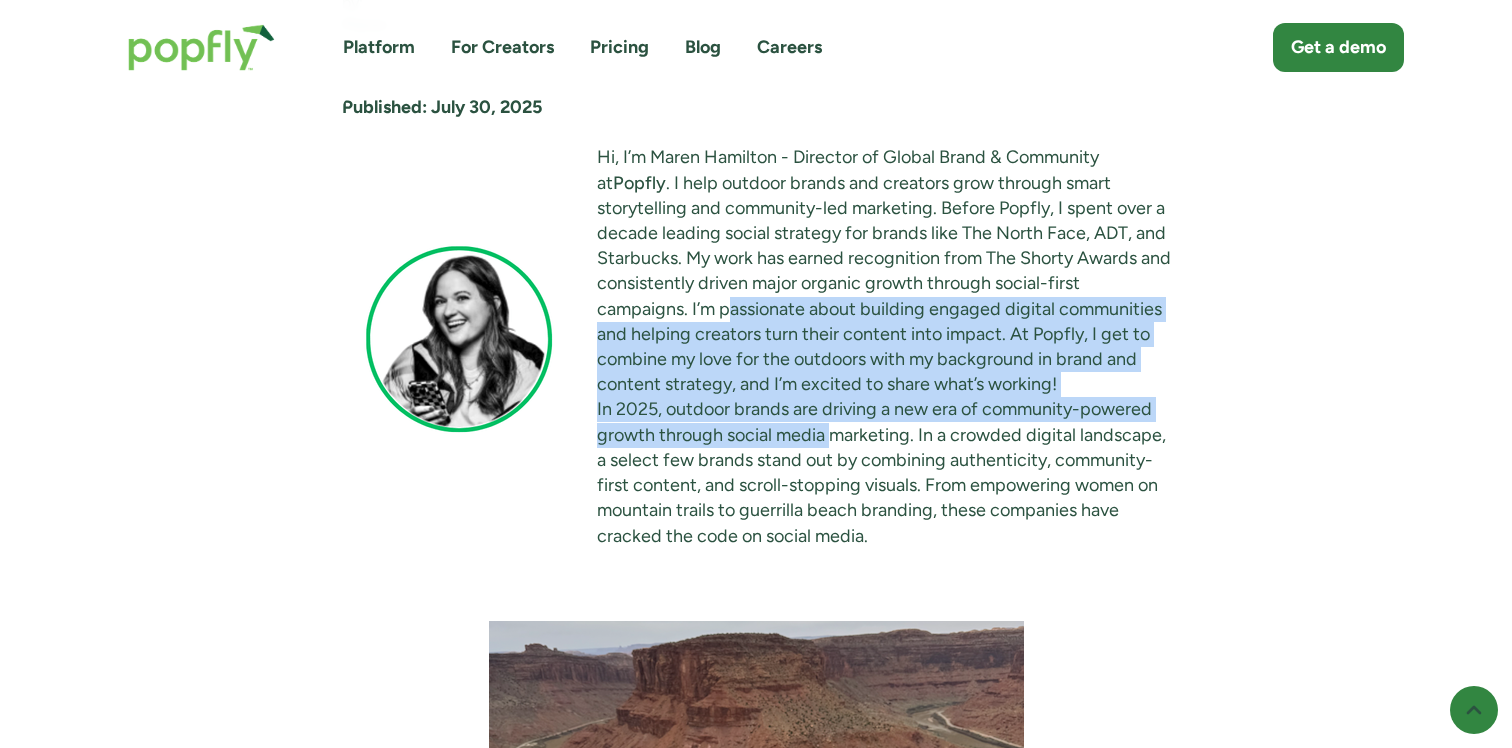 drag, startPoint x: 728, startPoint y: 309, endPoint x: 833, endPoint y: 434, distance: 163.24828 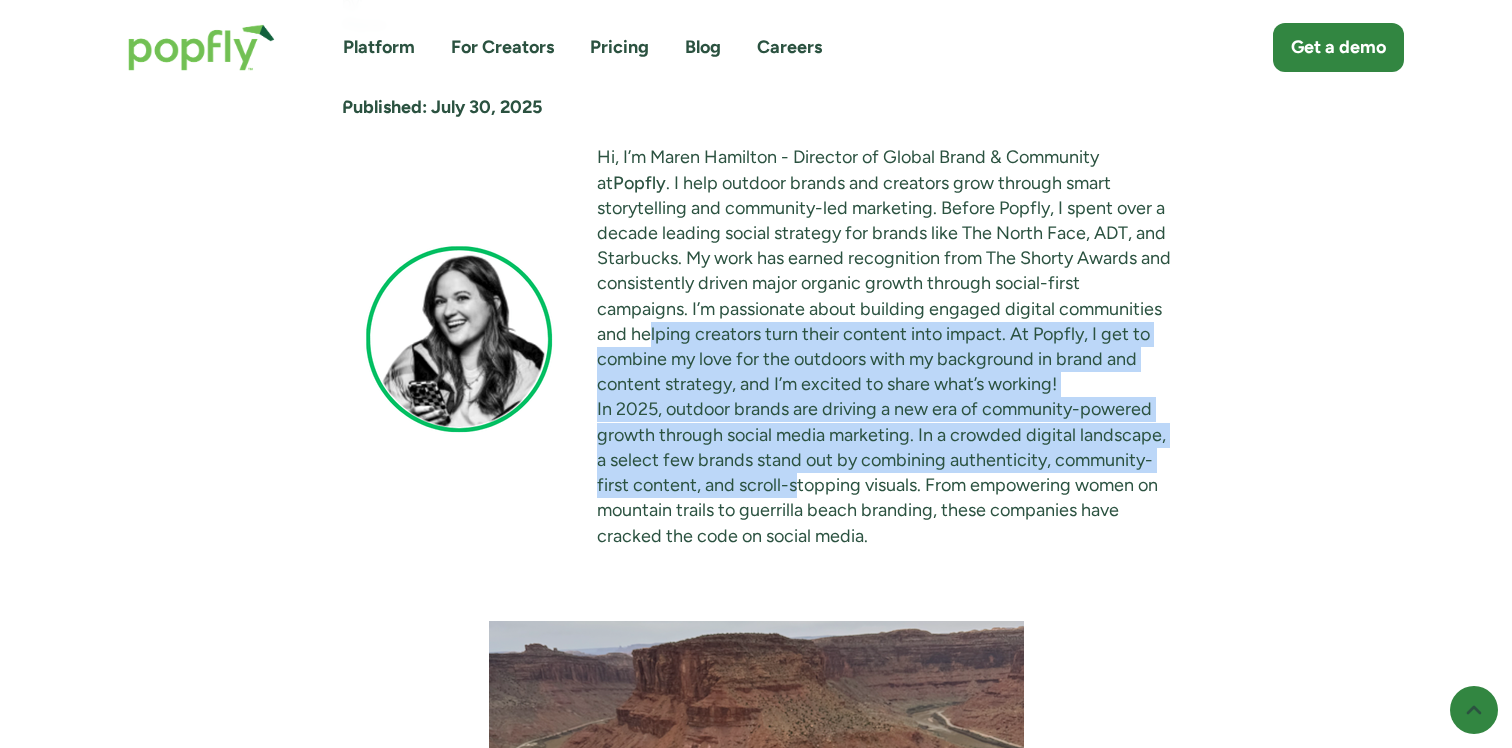 drag, startPoint x: 645, startPoint y: 321, endPoint x: 803, endPoint y: 494, distance: 234.29256 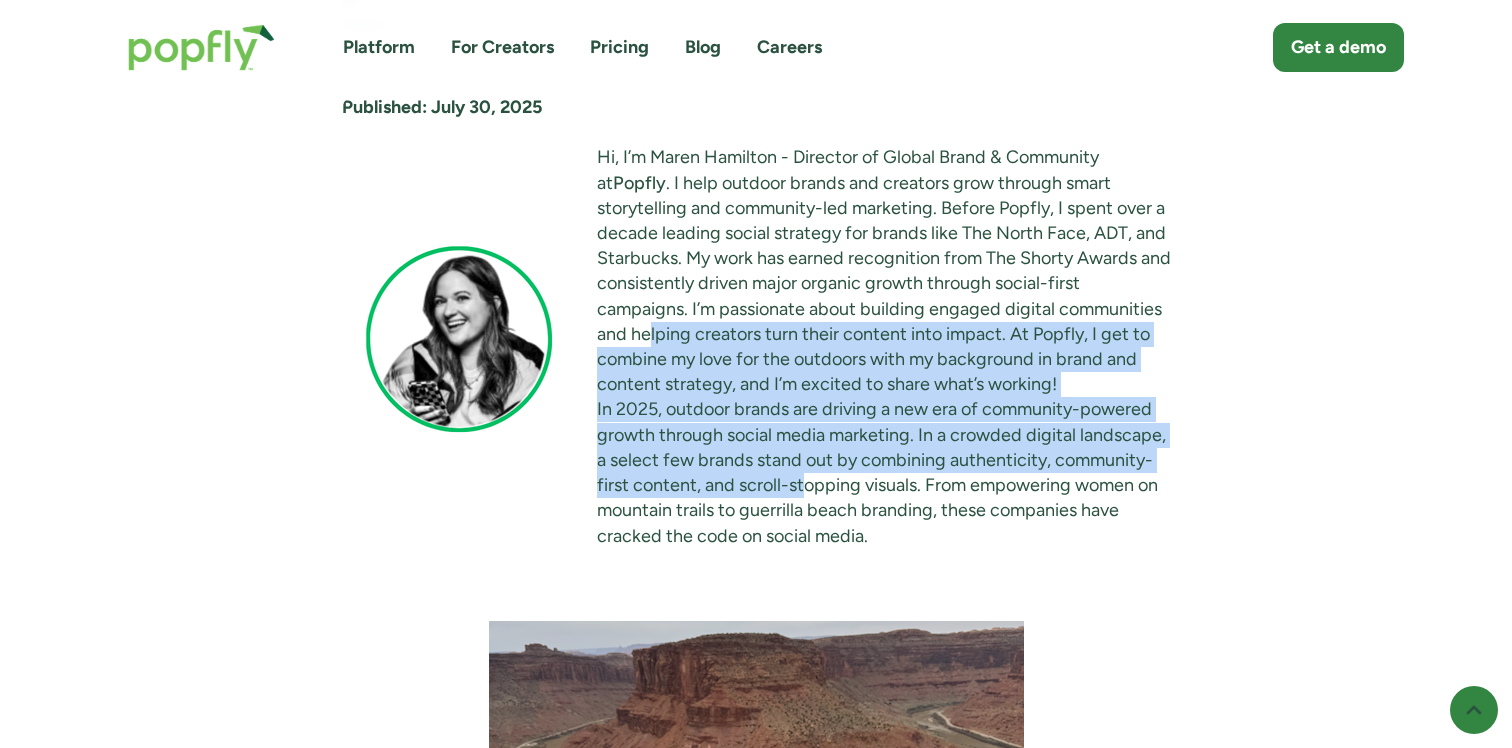 click on "Hi, I’m Maren Hamilton - Director of Global Brand & Community at  Popfly . I help outdoor brands and creators grow through smart storytelling and community-led marketing. Before Popfly, I spent over a decade leading social strategy for brands like The North Face, ADT, and Starbucks. My work has earned recognition from The Shorty Awards and consistently driven major organic growth through social-first campaigns. I’m passionate about building engaged digital communities and helping creators turn their content into impact. At Popfly, I get to combine my love for the outdoors with my background in brand and content strategy, and I’m excited to share what’s working!" at bounding box center (756, 346) 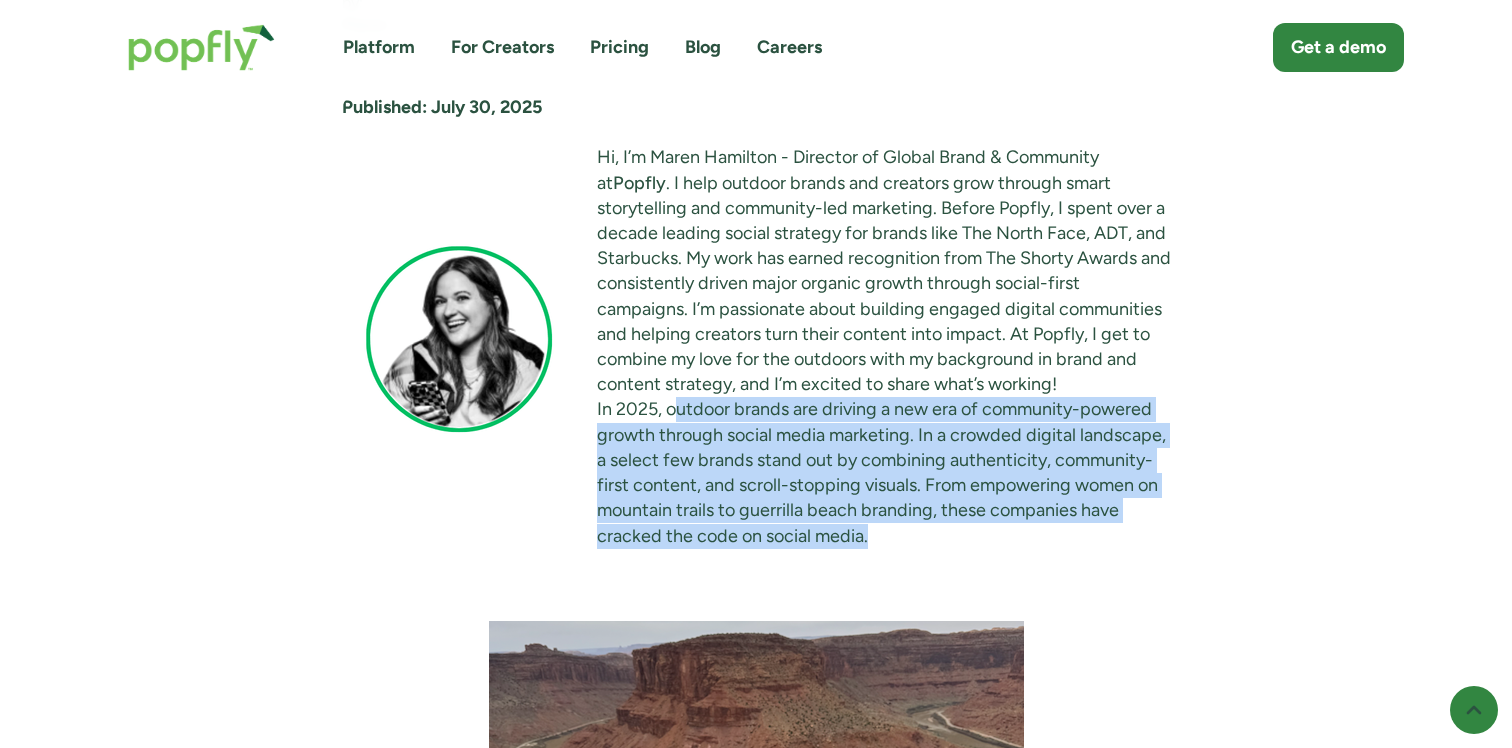 drag, startPoint x: 674, startPoint y: 406, endPoint x: 892, endPoint y: 539, distance: 255.36836 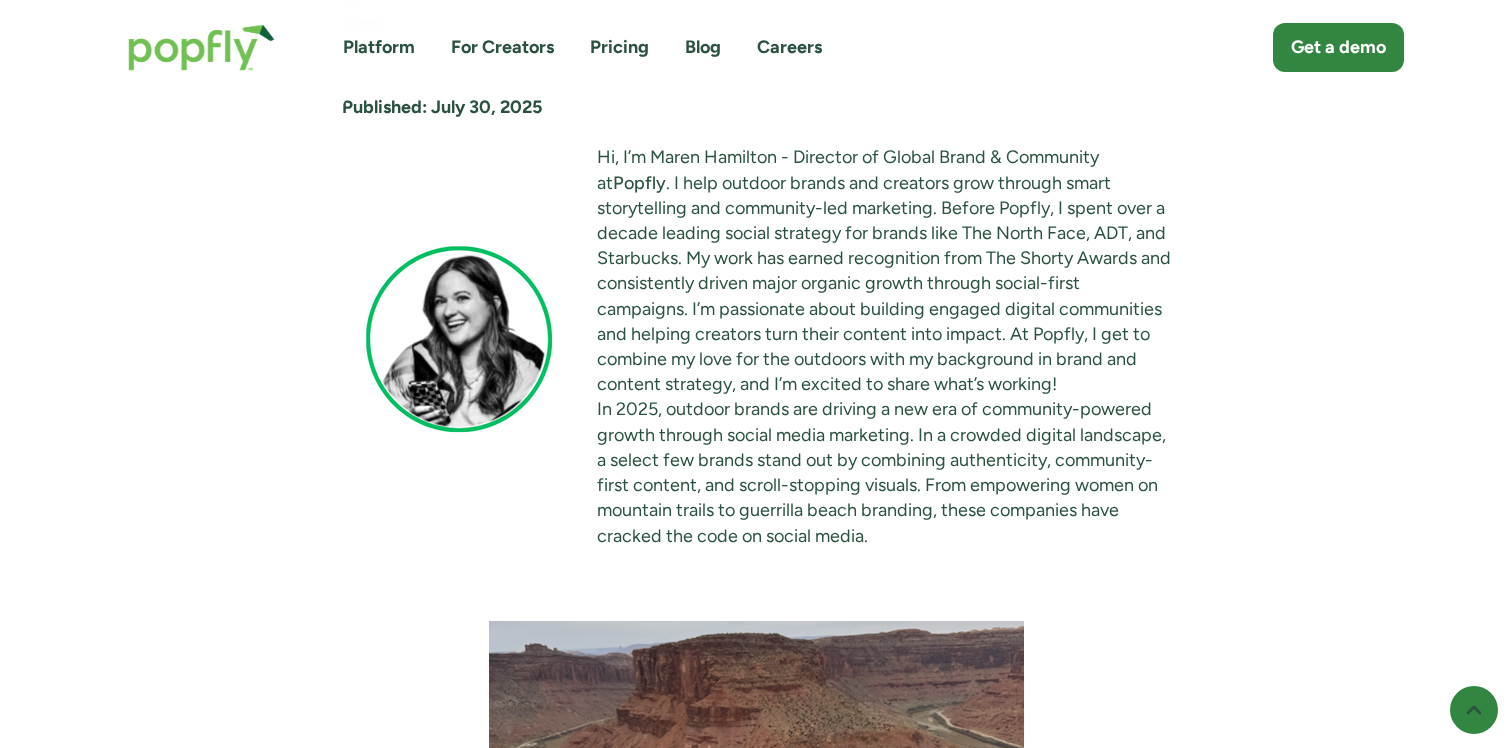click at bounding box center (462, 337) 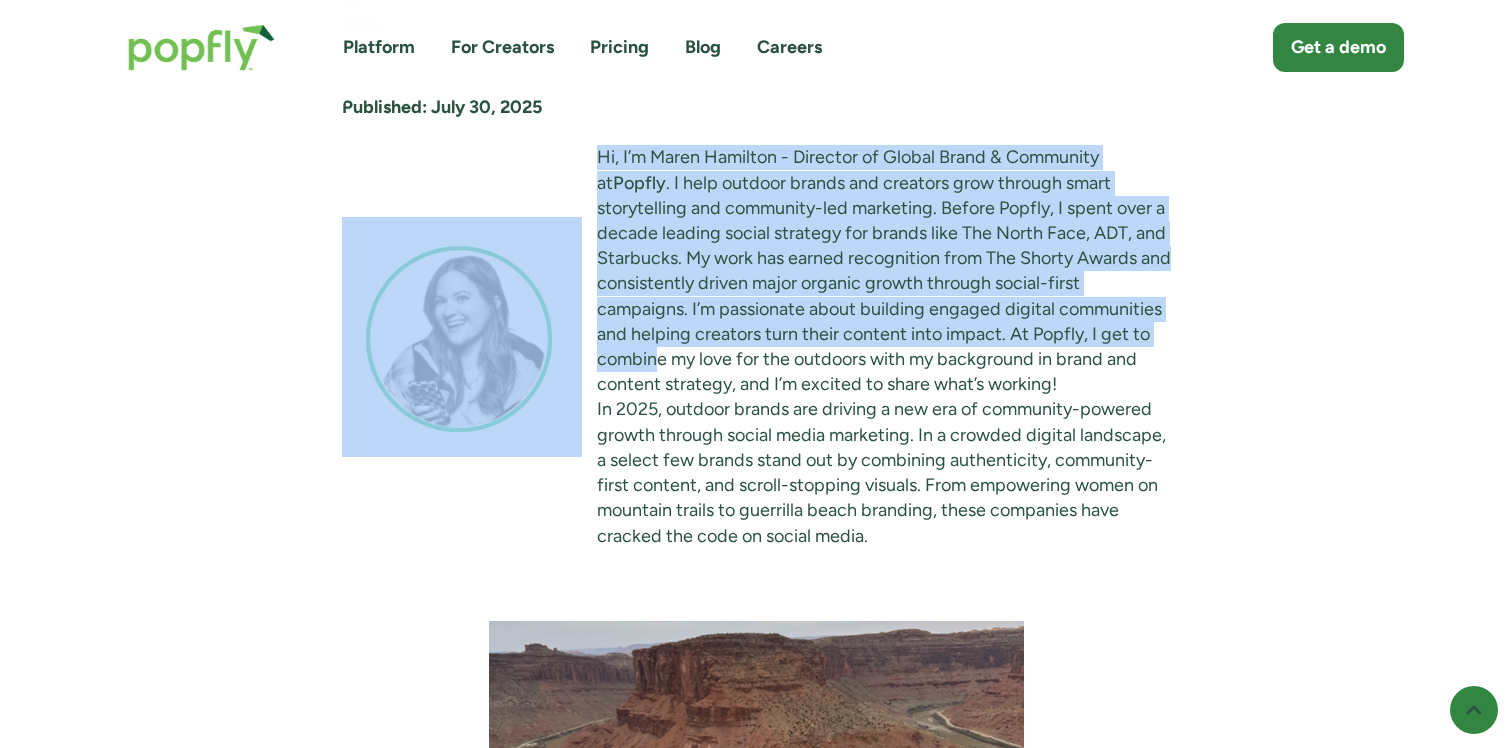 drag, startPoint x: 661, startPoint y: 351, endPoint x: 581, endPoint y: 253, distance: 126.50692 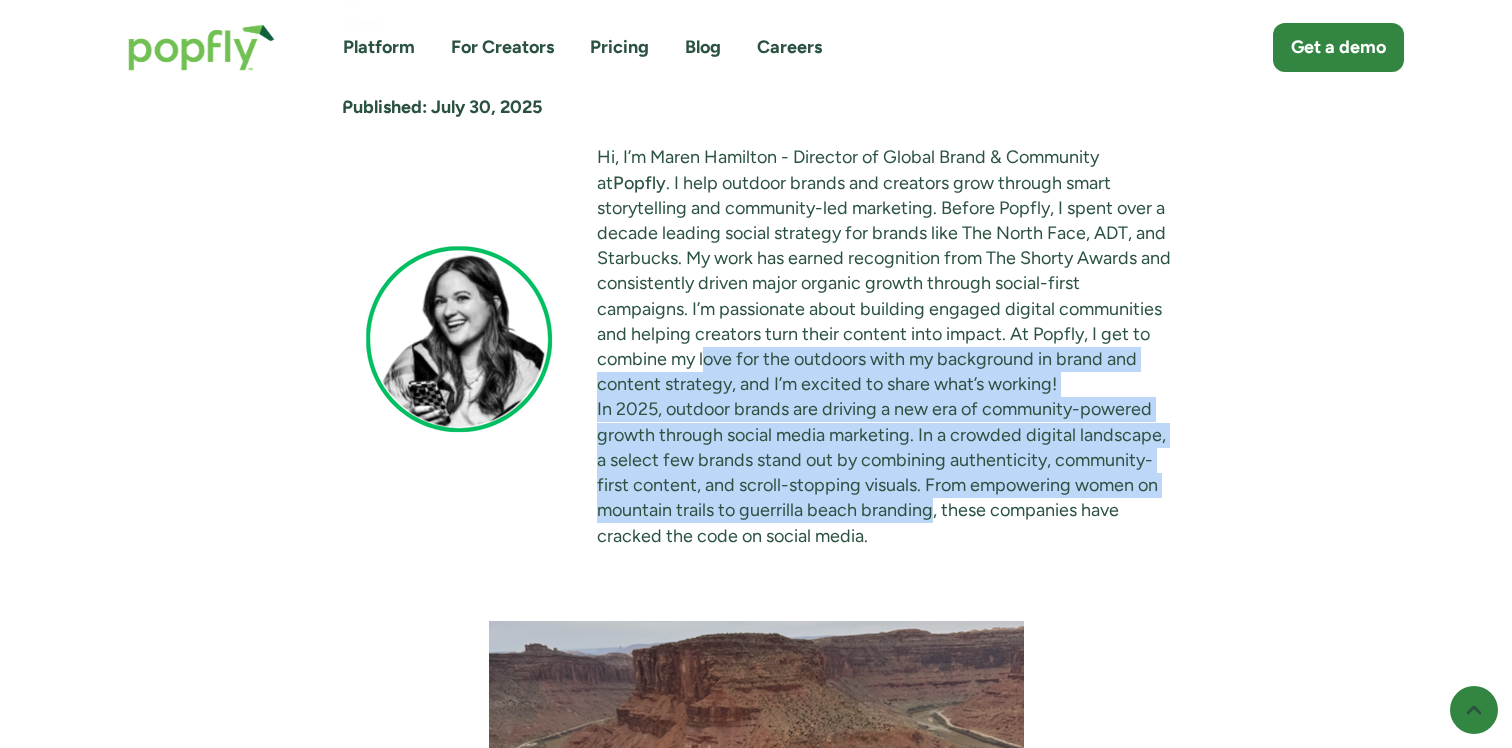 drag, startPoint x: 702, startPoint y: 347, endPoint x: 936, endPoint y: 528, distance: 295.83273 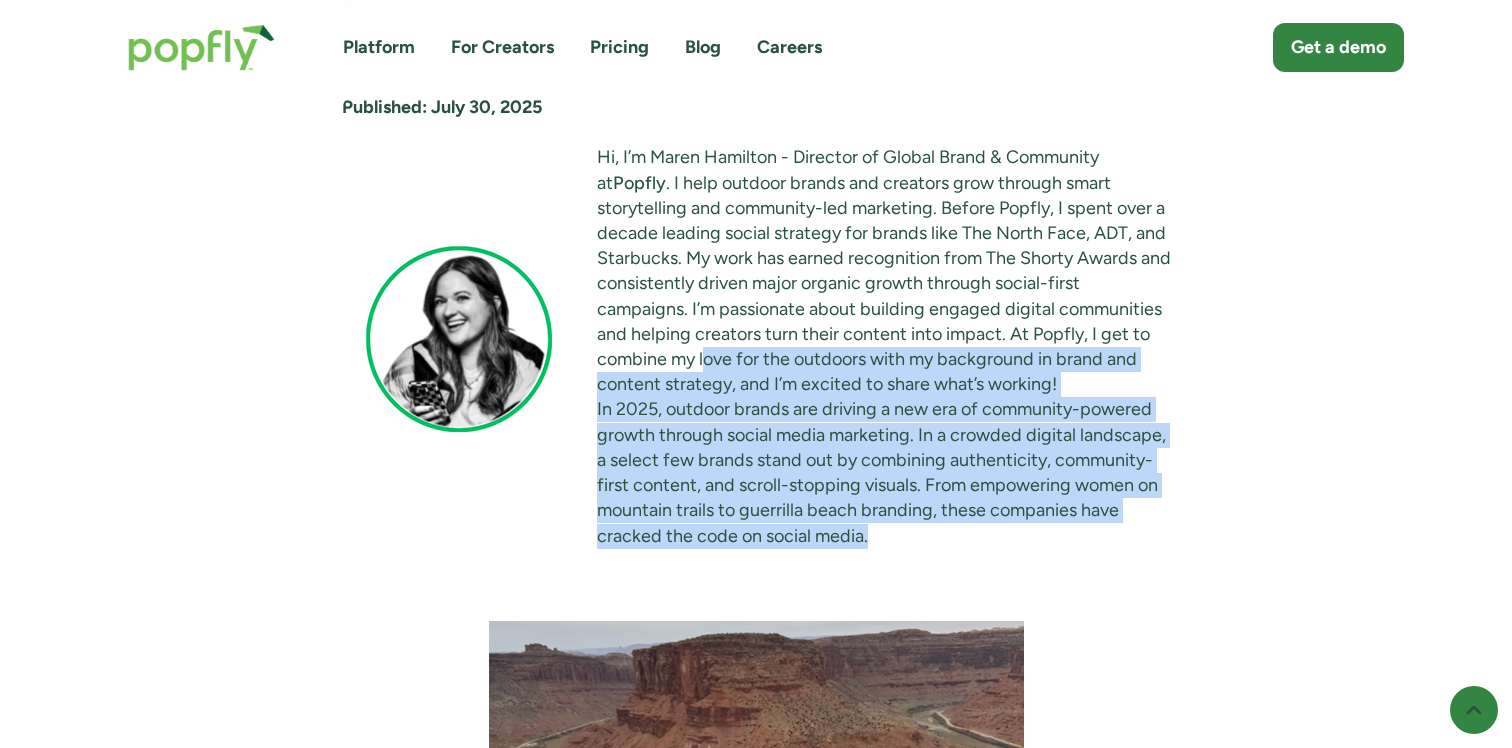 click on "Hi, I’m Maren Hamilton - Director of Global Brand & Community at  Popfly . I help outdoor brands and creators grow through smart storytelling and community-led marketing. Before Popfly, I spent over a decade leading social strategy for brands like The North Face, ADT, and Starbucks. My work has earned recognition from The Shorty Awards and consistently driven major organic growth through social-first campaigns. I’m passionate about building engaged digital communities and helping creators turn their content into impact. At Popfly, I get to combine my love for the outdoors with my background in brand and content strategy, and I’m excited to share what’s working!" at bounding box center (756, 346) 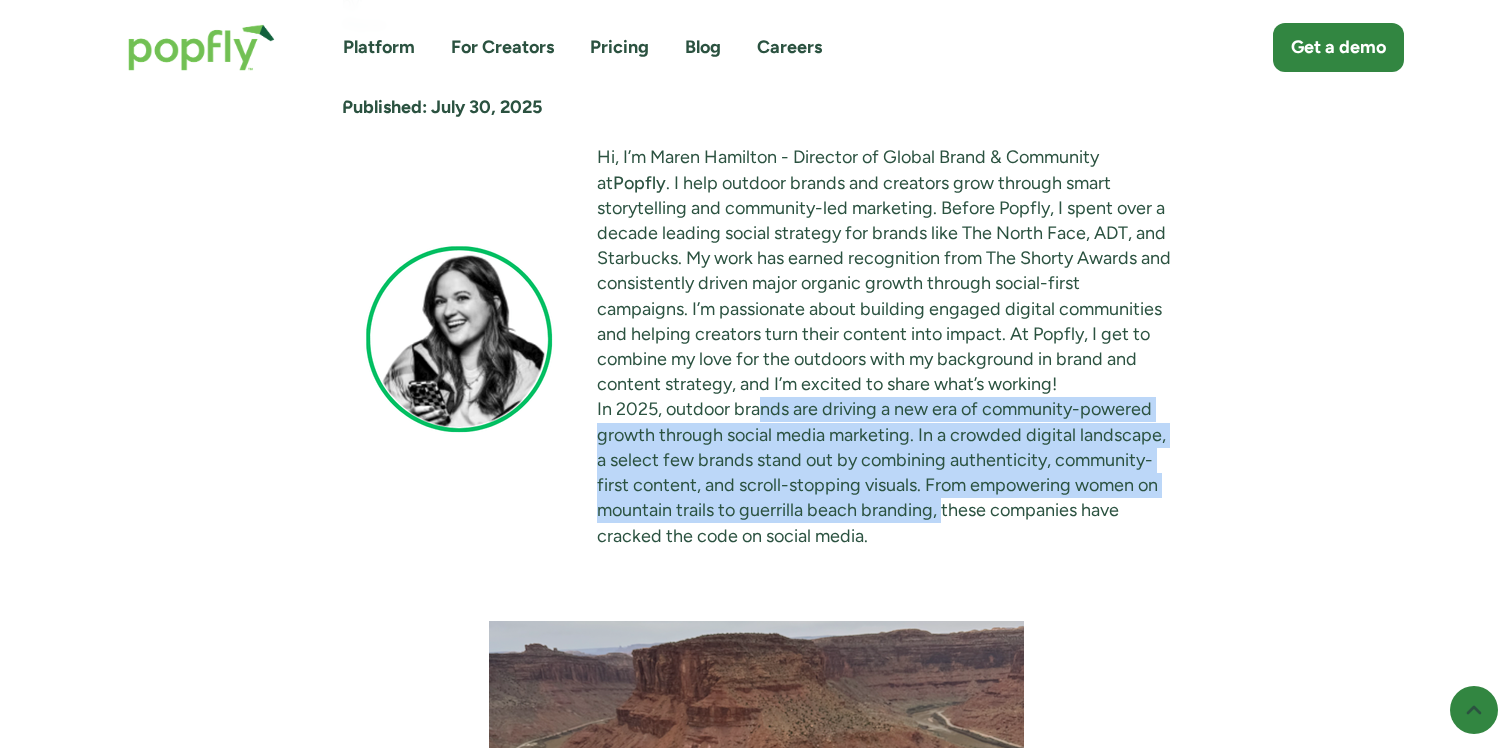 drag, startPoint x: 757, startPoint y: 407, endPoint x: 971, endPoint y: 548, distance: 256.27524 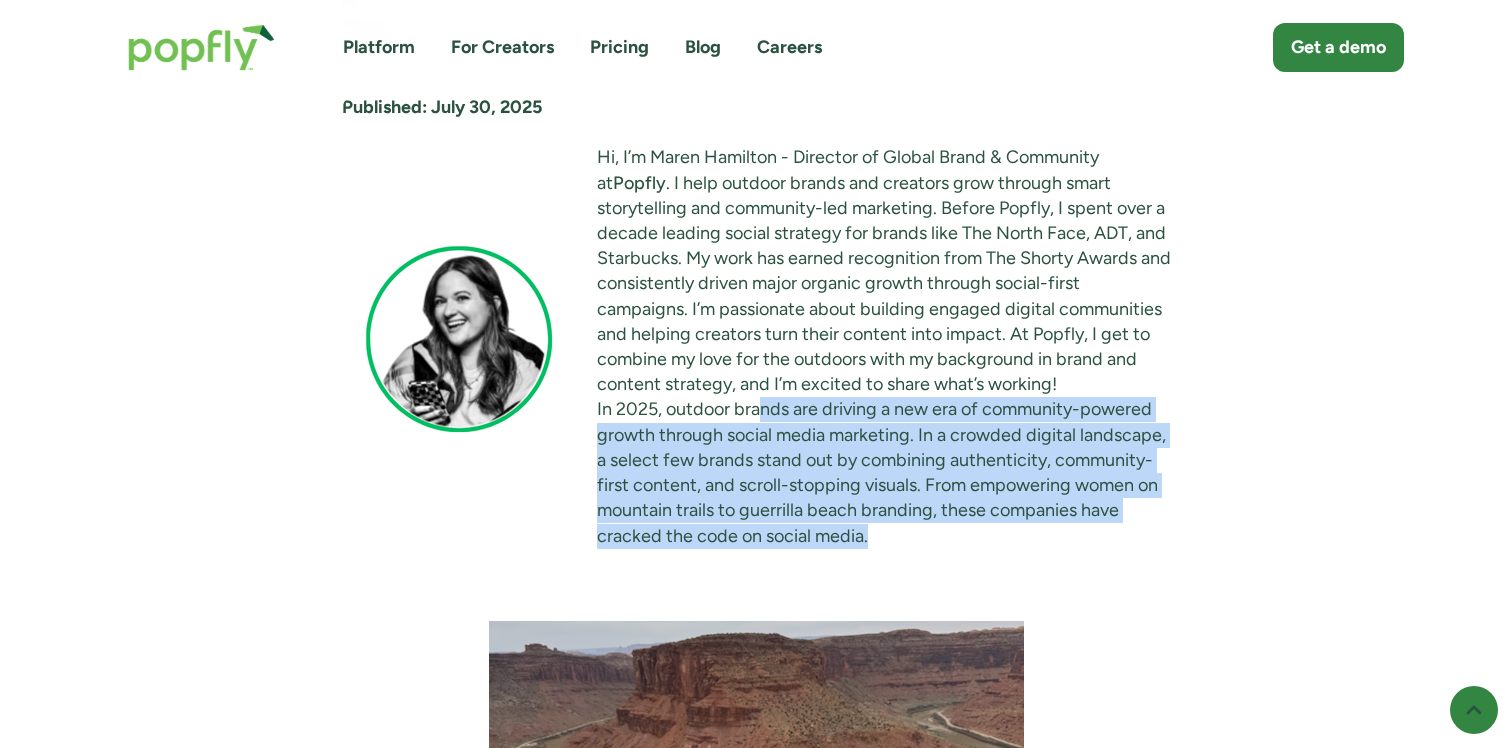 click on "Hi, I’m Maren Hamilton - Director of Global Brand & Community at  Popfly . I help outdoor brands and creators grow through smart storytelling and community-led marketing. Before Popfly, I spent over a decade leading social strategy for brands like The North Face, ADT, and Starbucks. My work has earned recognition from The Shorty Awards and consistently driven major organic growth through social-first campaigns. I’m passionate about building engaged digital communities and helping creators turn their content into impact. At Popfly, I get to combine my love for the outdoors with my background in brand and content strategy, and I’m excited to share what’s working!" at bounding box center [756, 346] 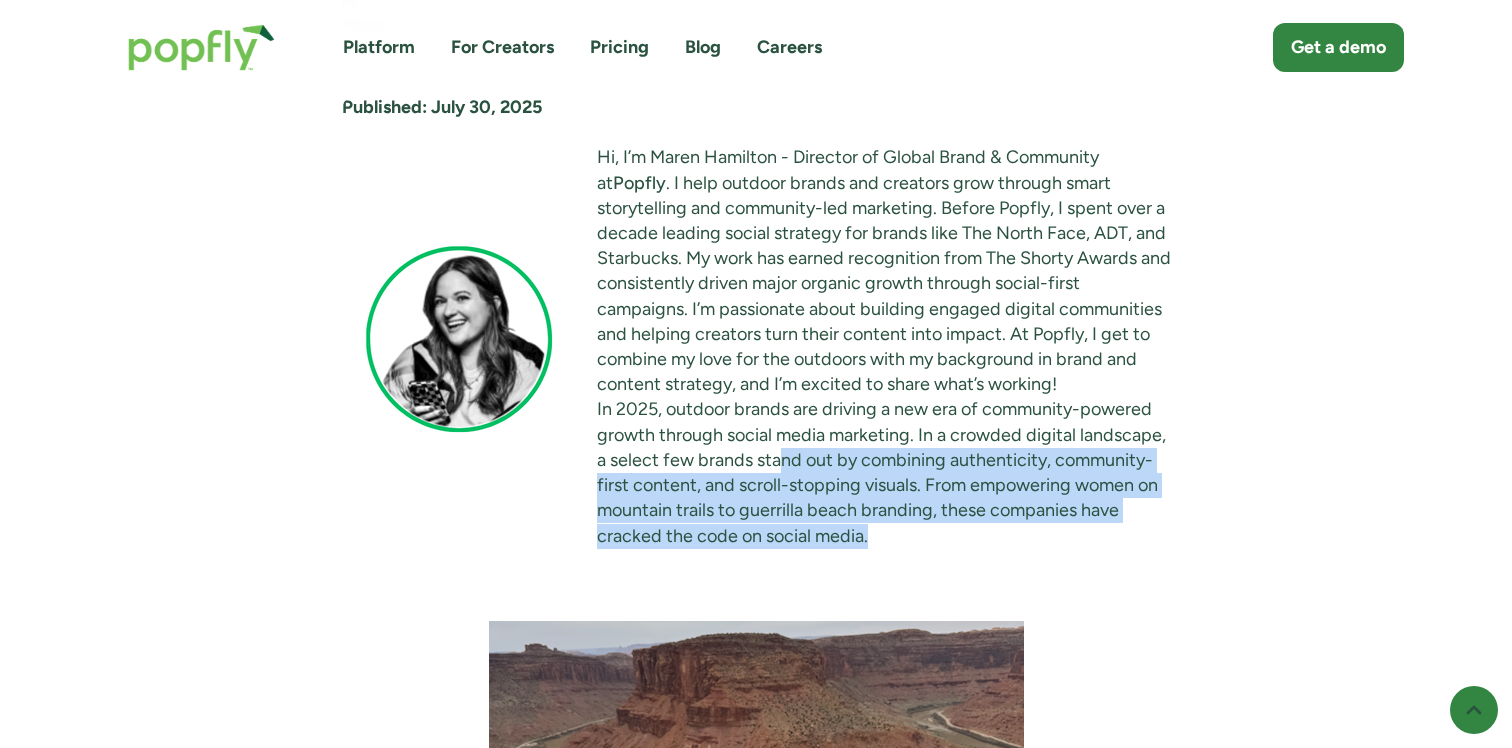 drag, startPoint x: 774, startPoint y: 451, endPoint x: 946, endPoint y: 549, distance: 197.9596 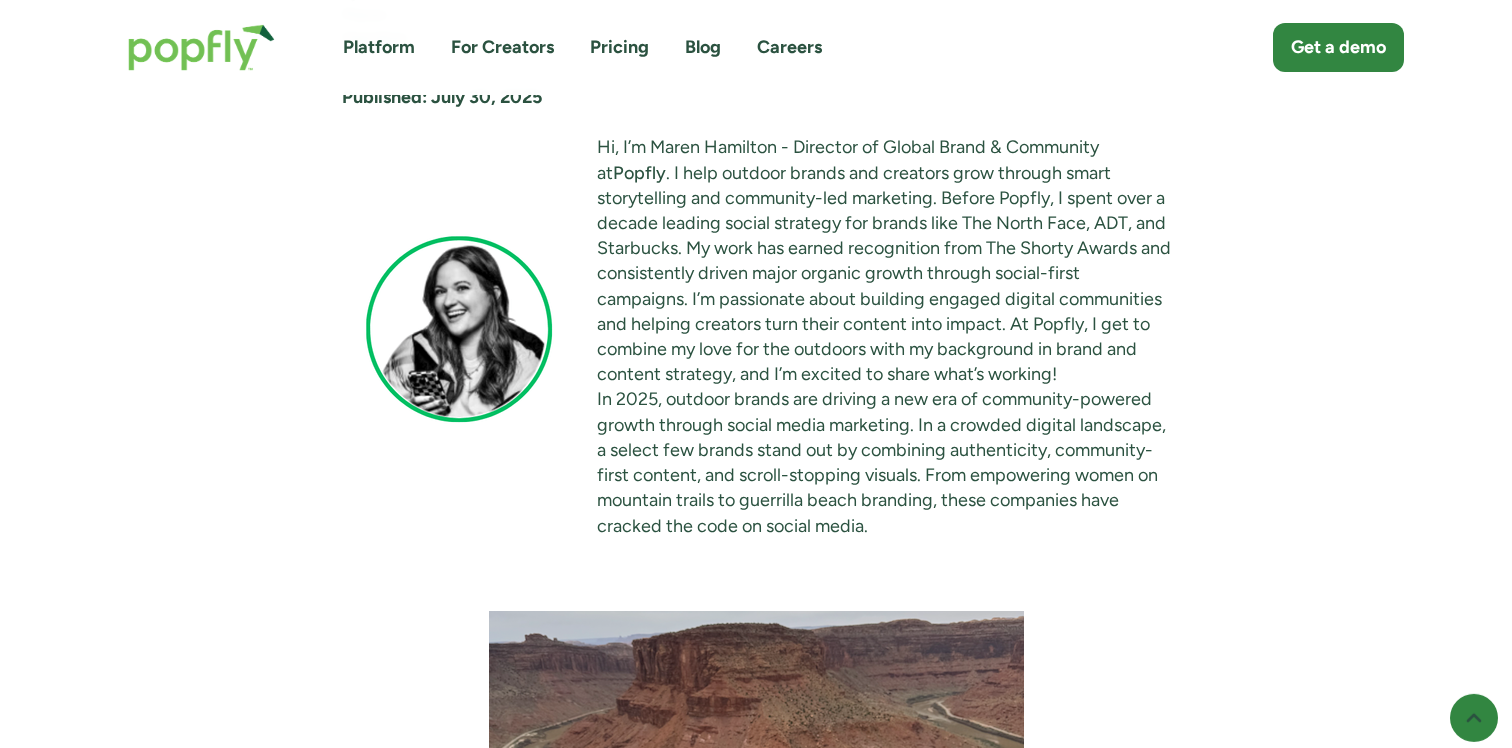 scroll, scrollTop: 1631, scrollLeft: 0, axis: vertical 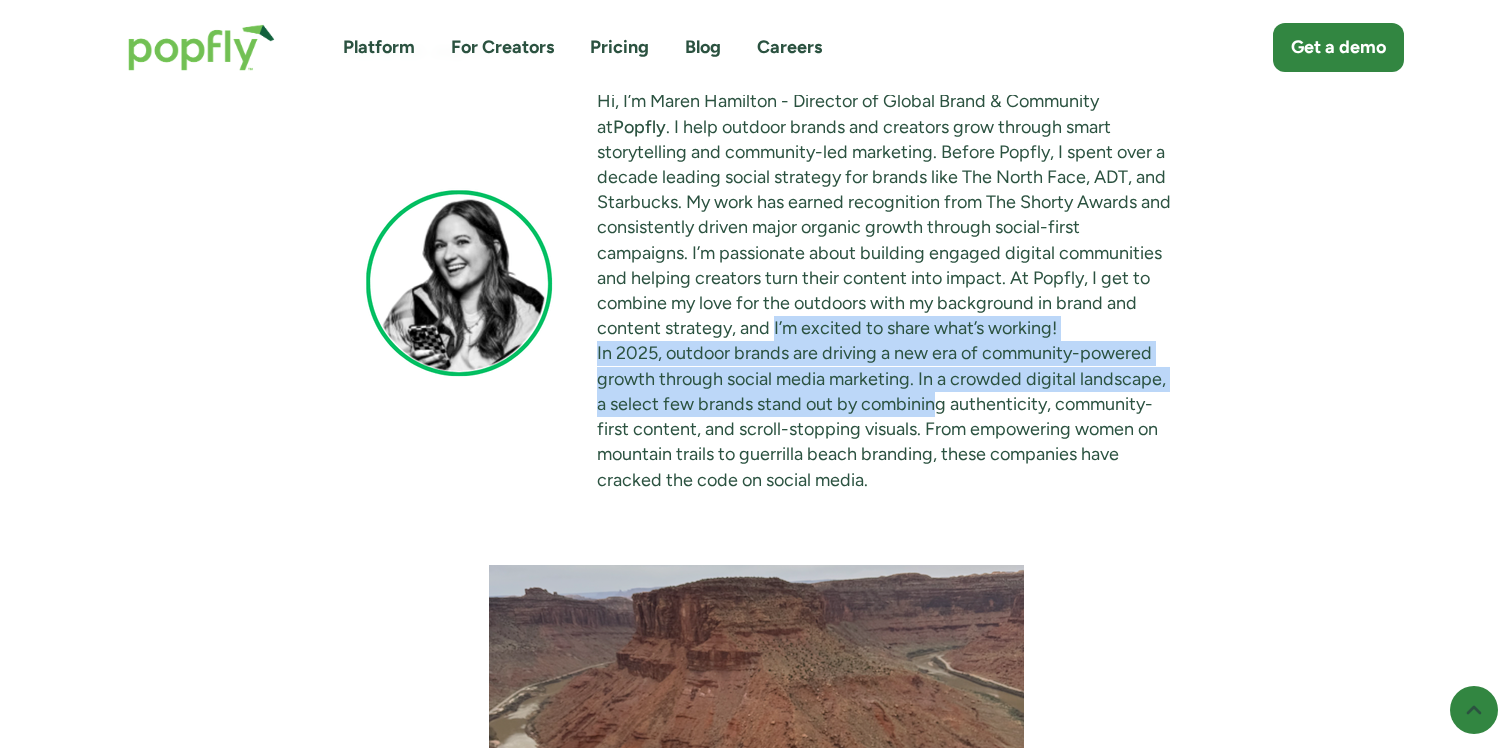 drag, startPoint x: 932, startPoint y: 409, endPoint x: 764, endPoint y: 330, distance: 185.64752 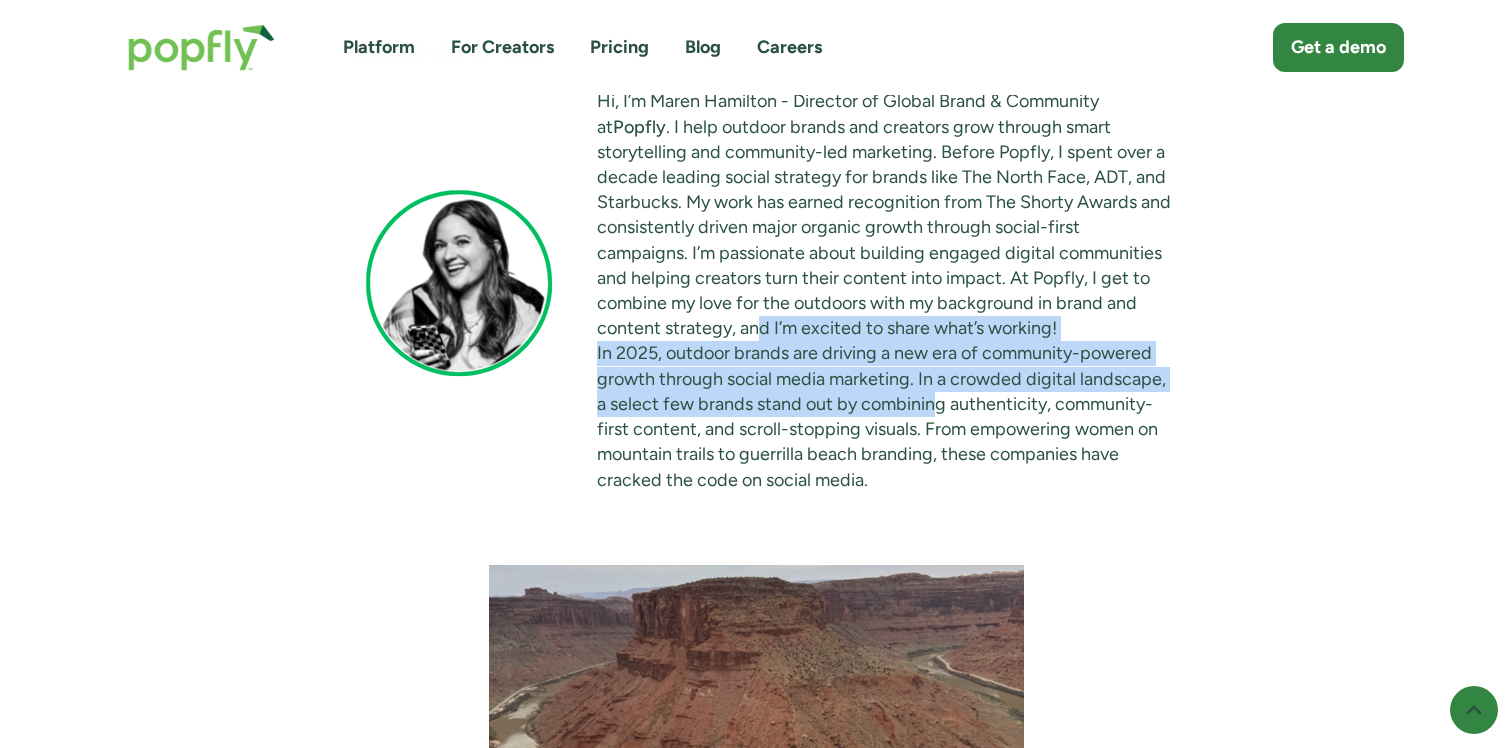 click on "Hi, I’m Maren Hamilton - Director of Global Brand & Community at  Popfly . I help outdoor brands and creators grow through smart storytelling and community-led marketing. Before Popfly, I spent over a decade leading social strategy for brands like The North Face, ADT, and Starbucks. My work has earned recognition from The Shorty Awards and consistently driven major organic growth through social-first campaigns. I’m passionate about building engaged digital communities and helping creators turn their content into impact. At Popfly, I get to combine my love for the outdoors with my background in brand and content strategy, and I’m excited to share what’s working!" at bounding box center [756, 290] 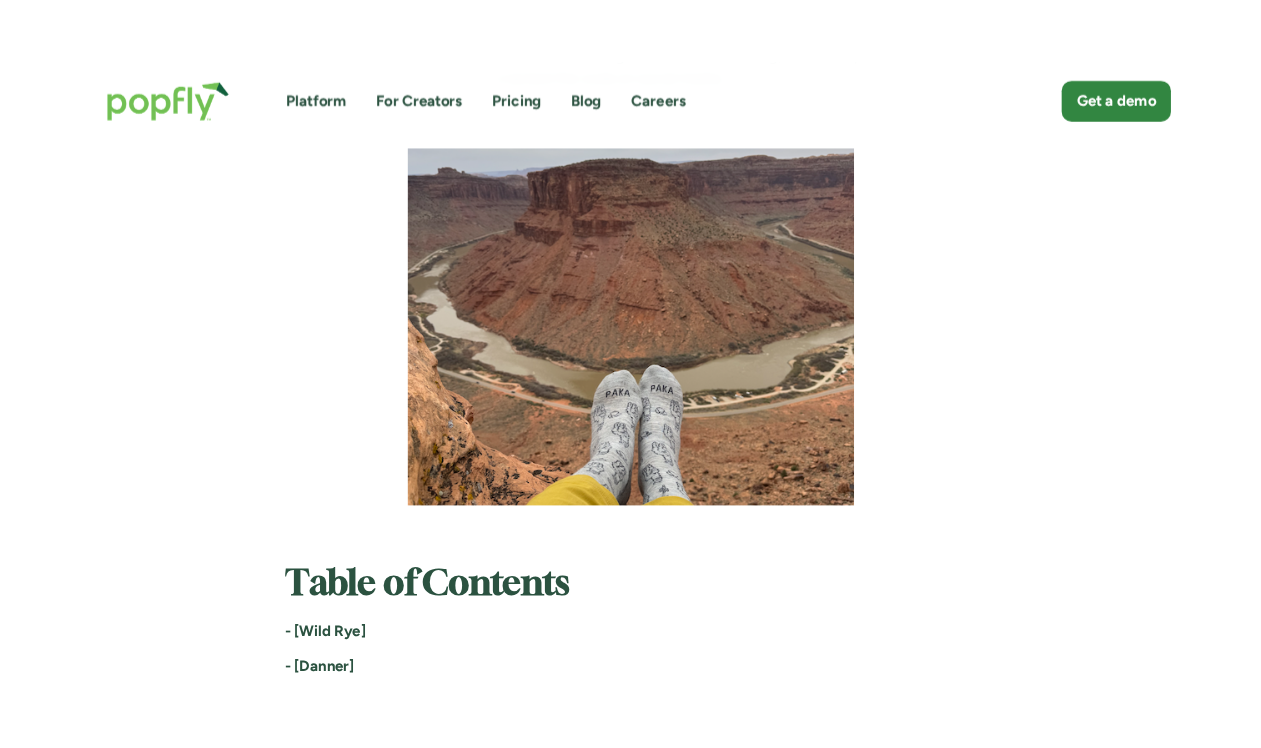 scroll, scrollTop: 1903, scrollLeft: 0, axis: vertical 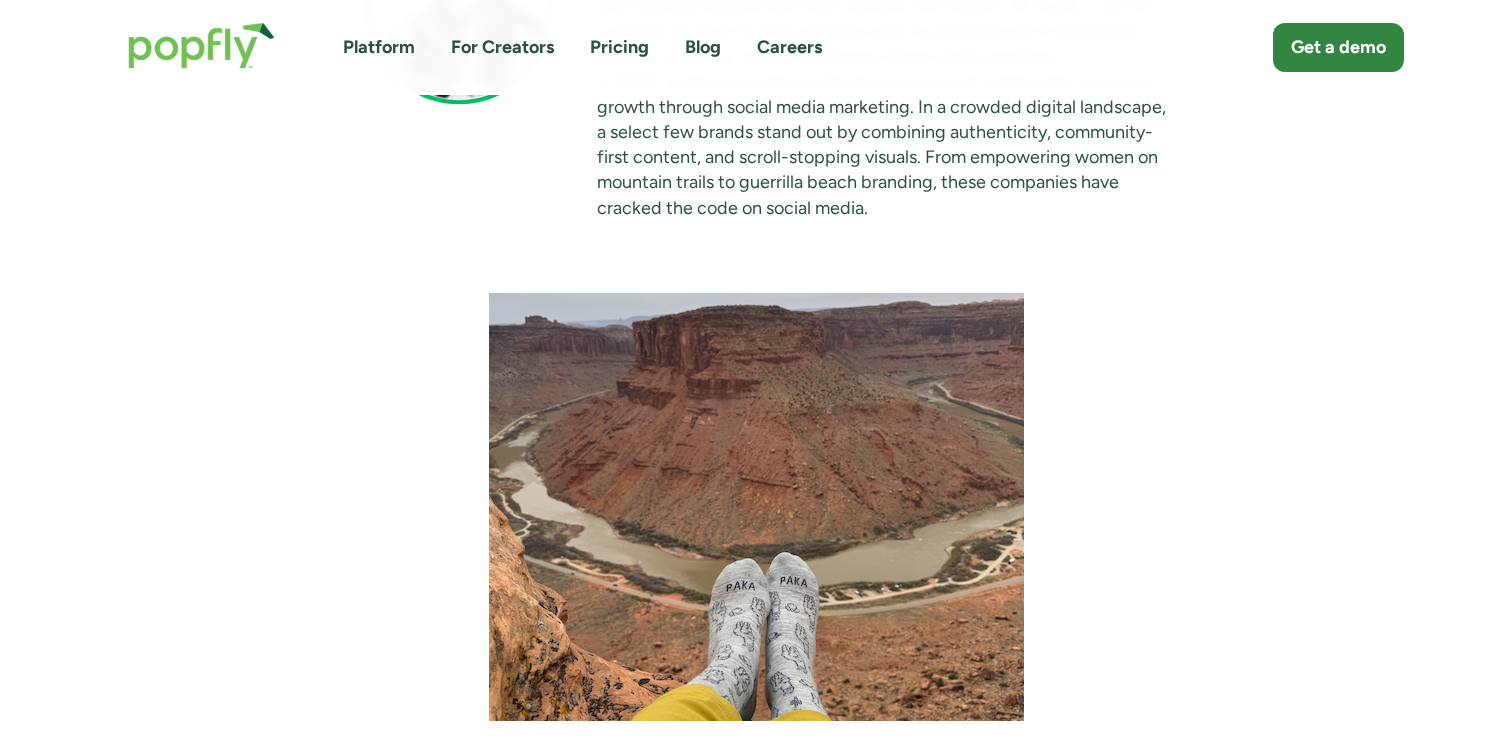 drag, startPoint x: 506, startPoint y: 350, endPoint x: 181, endPoint y: 7, distance: 472.51877 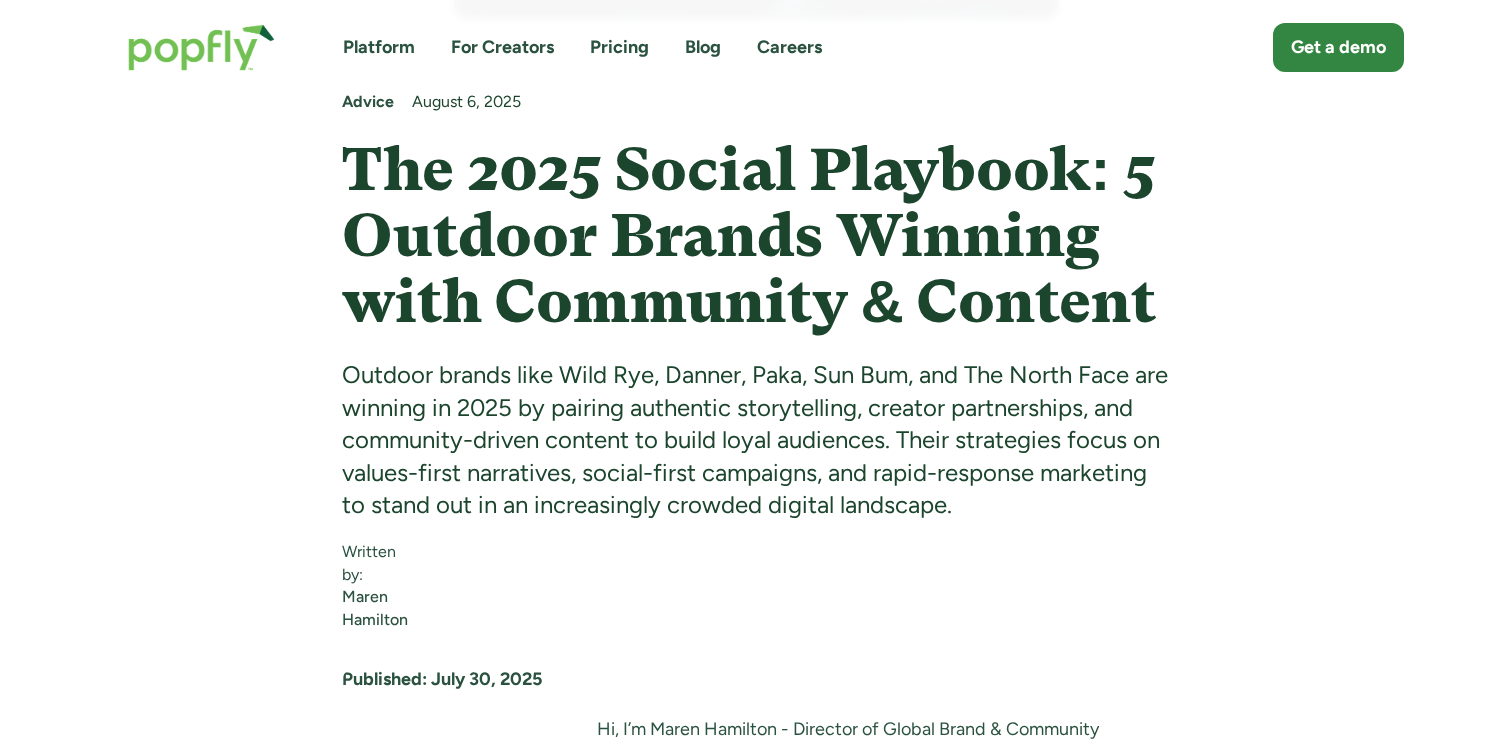 scroll, scrollTop: 841, scrollLeft: 0, axis: vertical 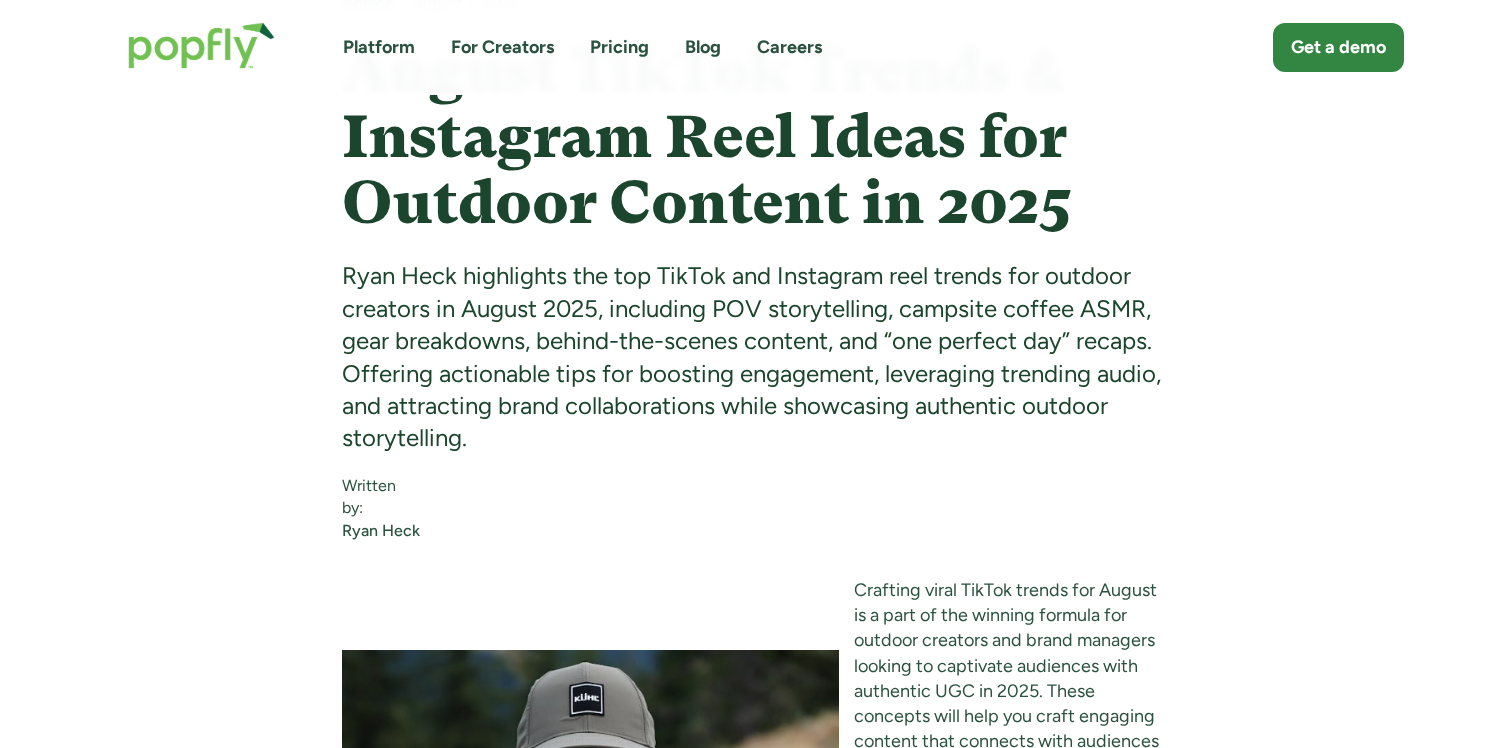 click at bounding box center [201, 45] 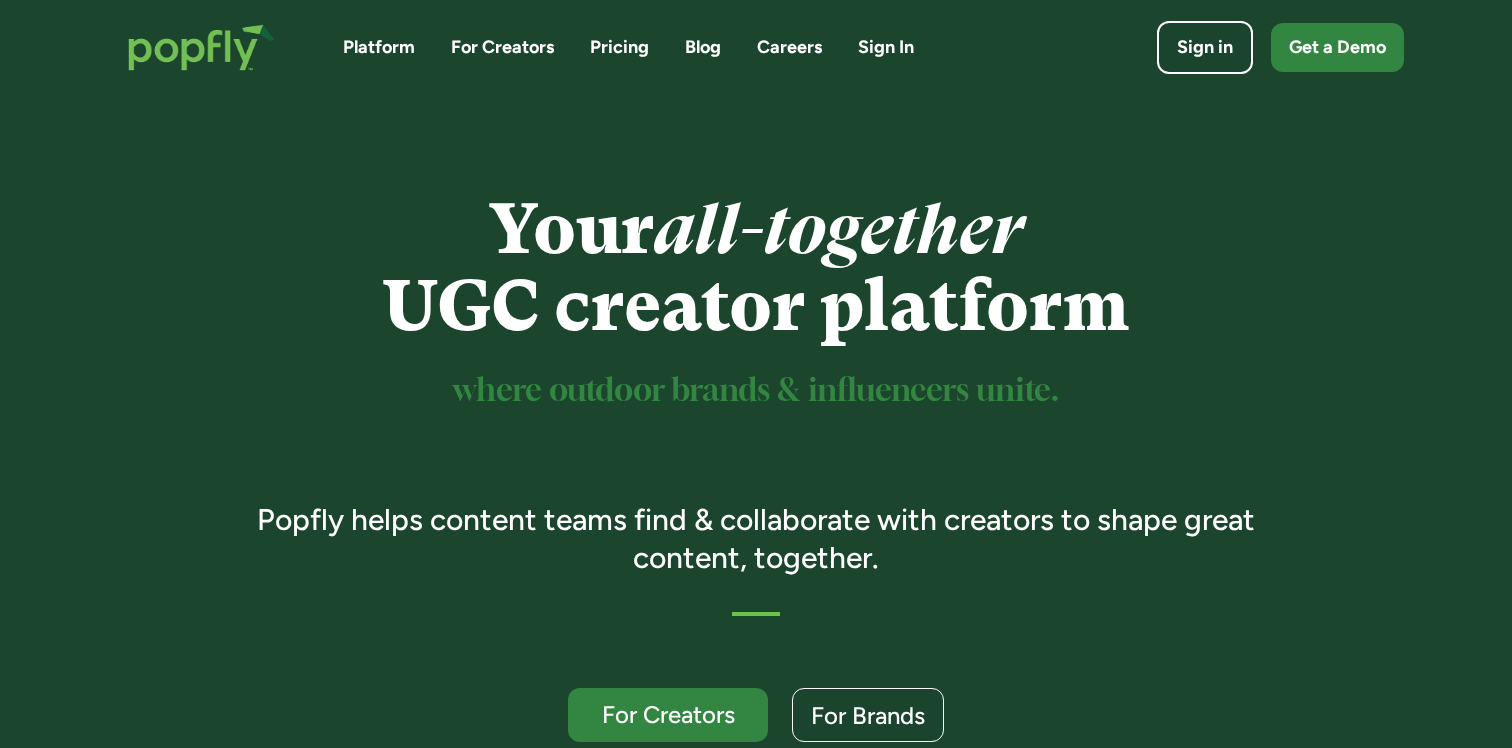 scroll, scrollTop: 0, scrollLeft: 0, axis: both 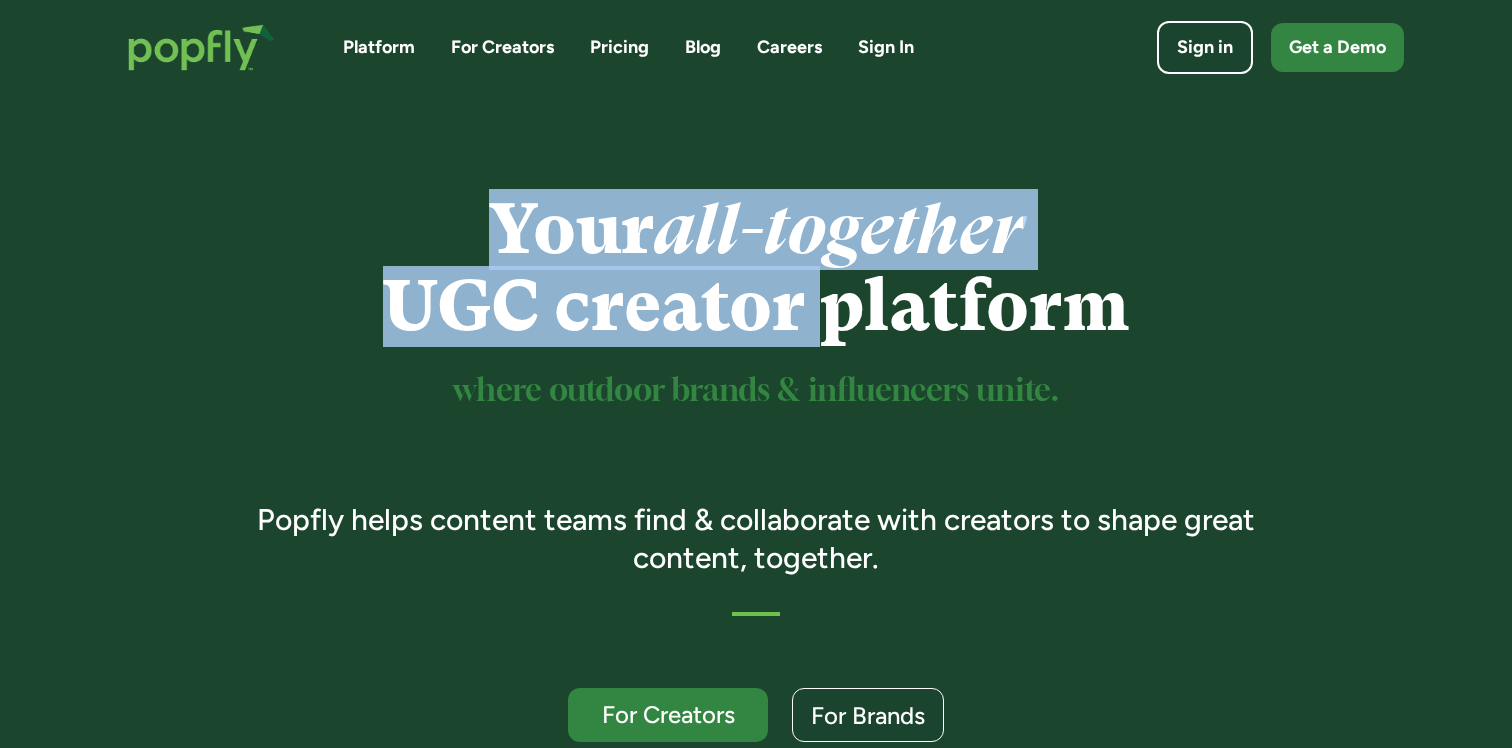 drag, startPoint x: 489, startPoint y: 245, endPoint x: 845, endPoint y: 310, distance: 361.88535 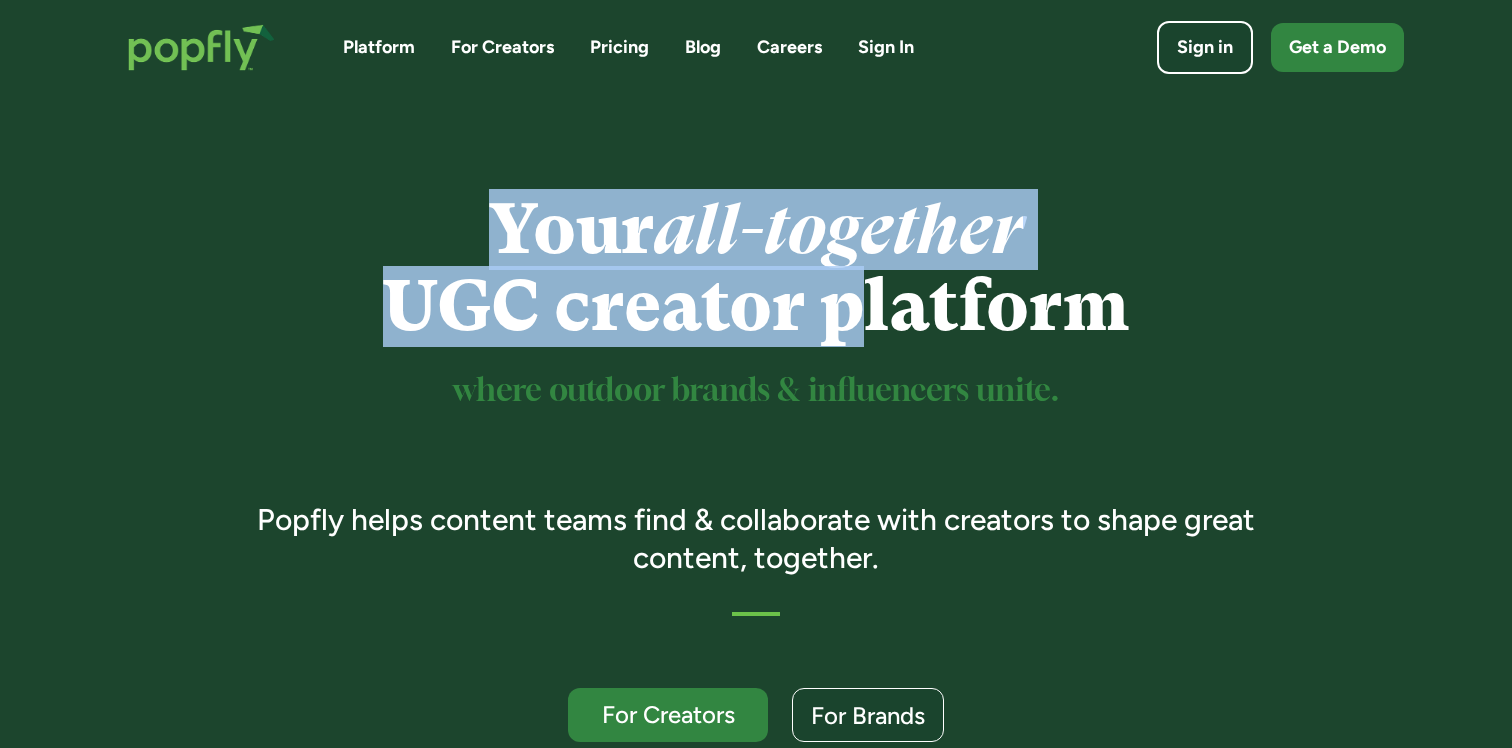 click on "Your all-together UGC creator platform" at bounding box center [756, 268] 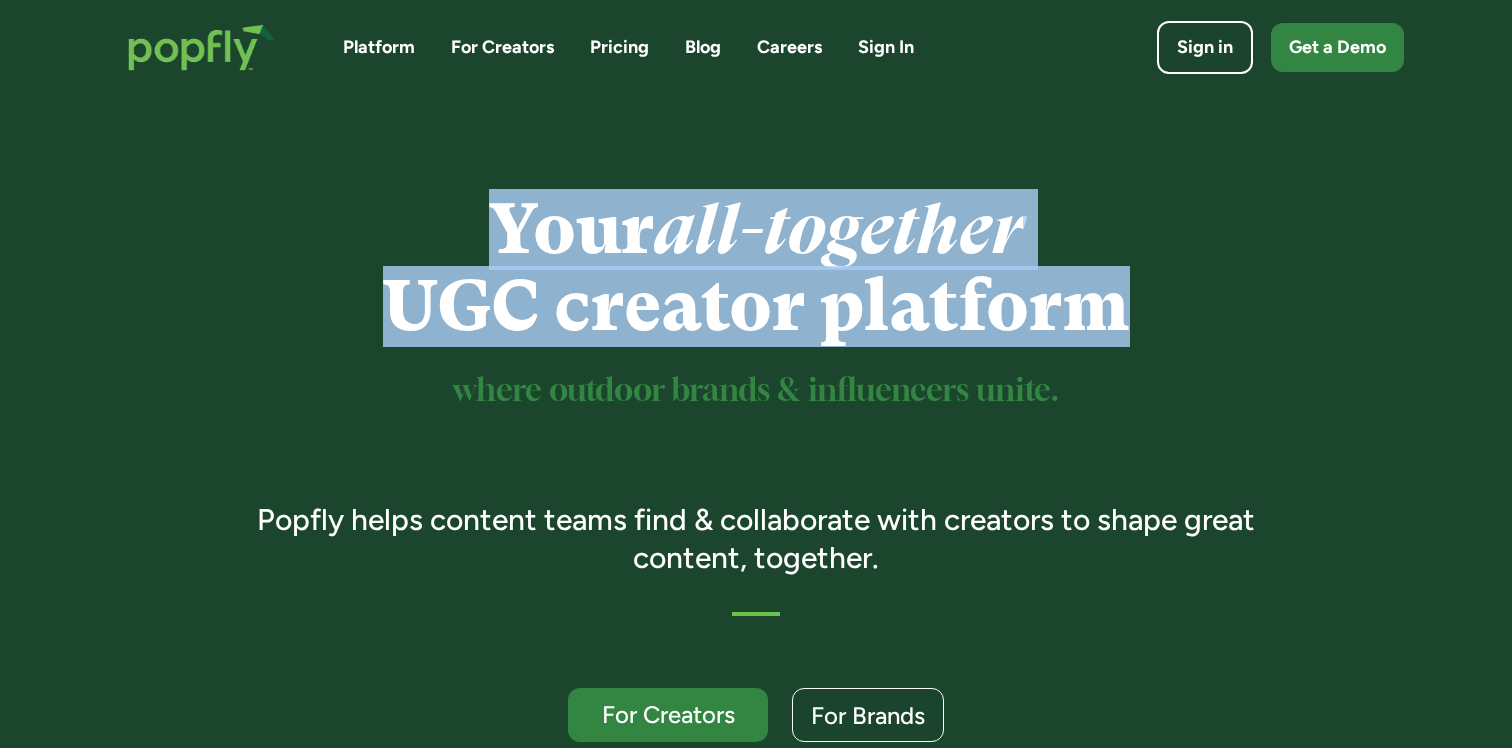 drag, startPoint x: 1159, startPoint y: 314, endPoint x: 483, endPoint y: 182, distance: 688.767 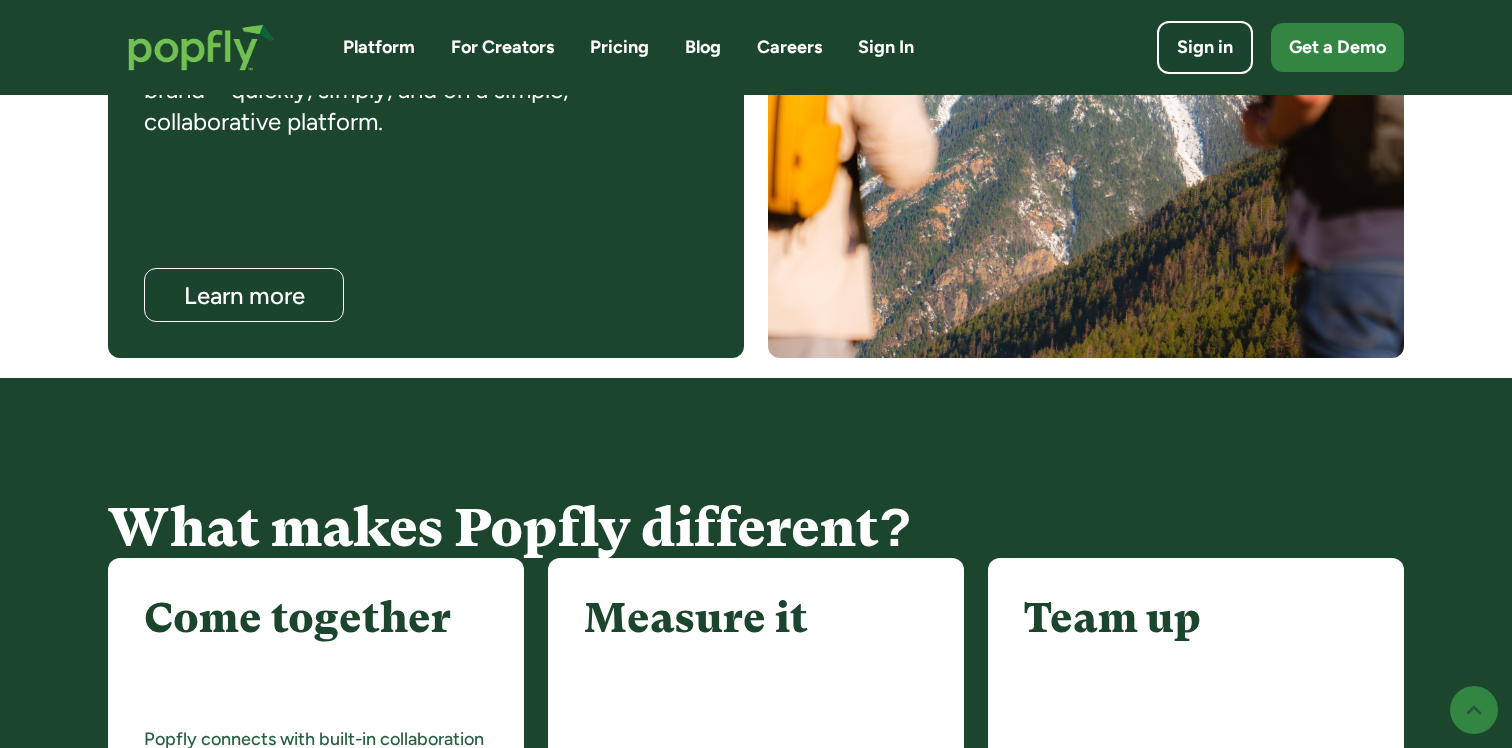 scroll, scrollTop: 1981, scrollLeft: 0, axis: vertical 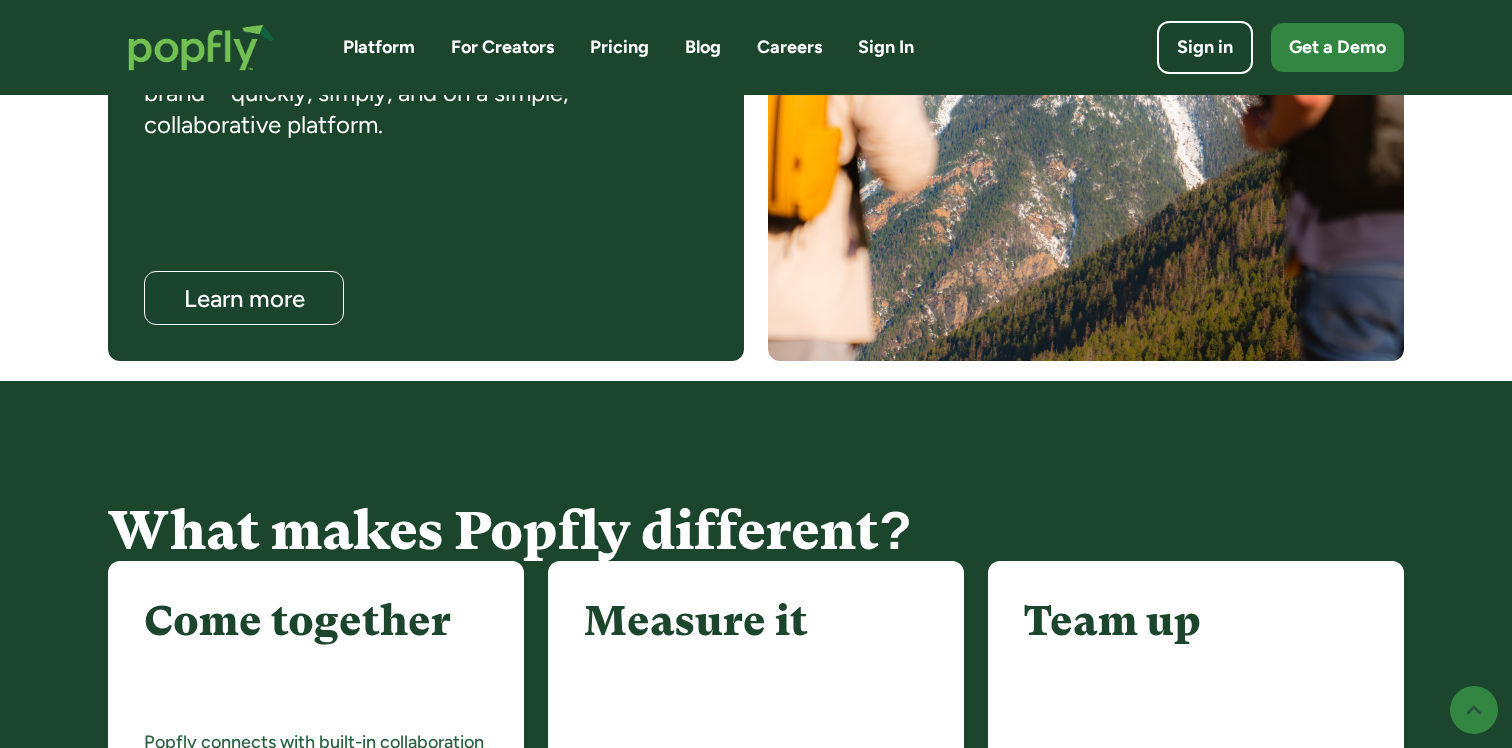 click on "What makes Popfly different?" at bounding box center [756, 530] 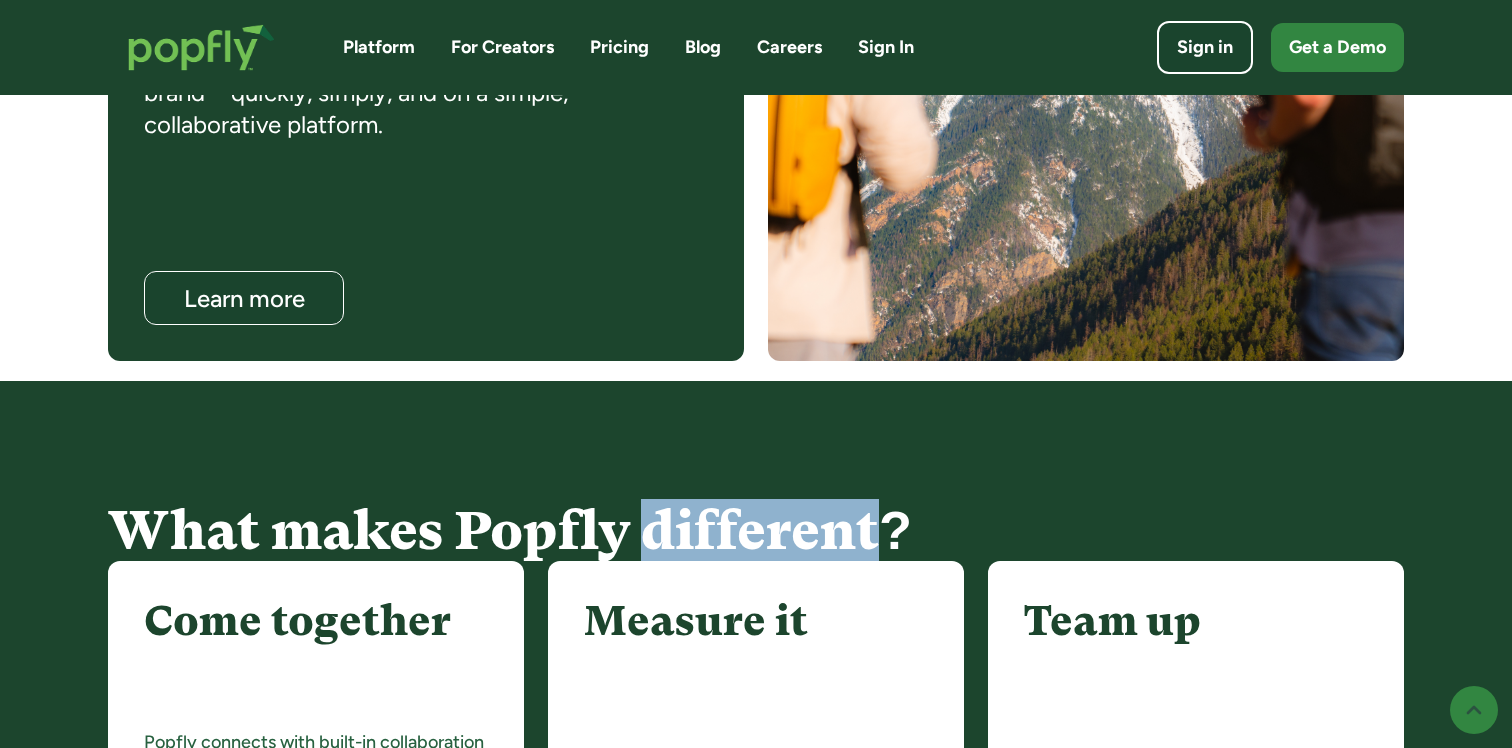 click on "What makes Popfly different?" at bounding box center (756, 530) 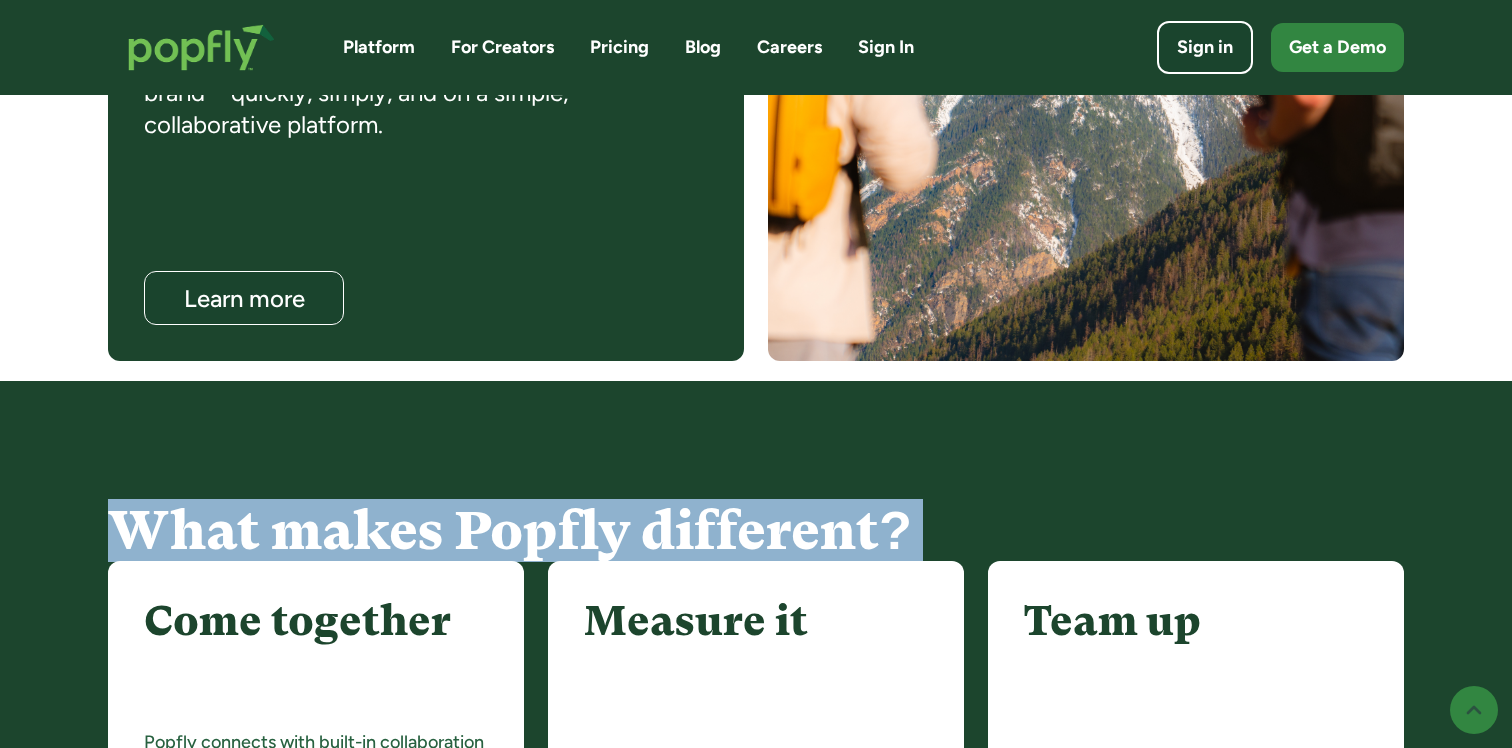 click on "What makes Popfly different?" at bounding box center [756, 530] 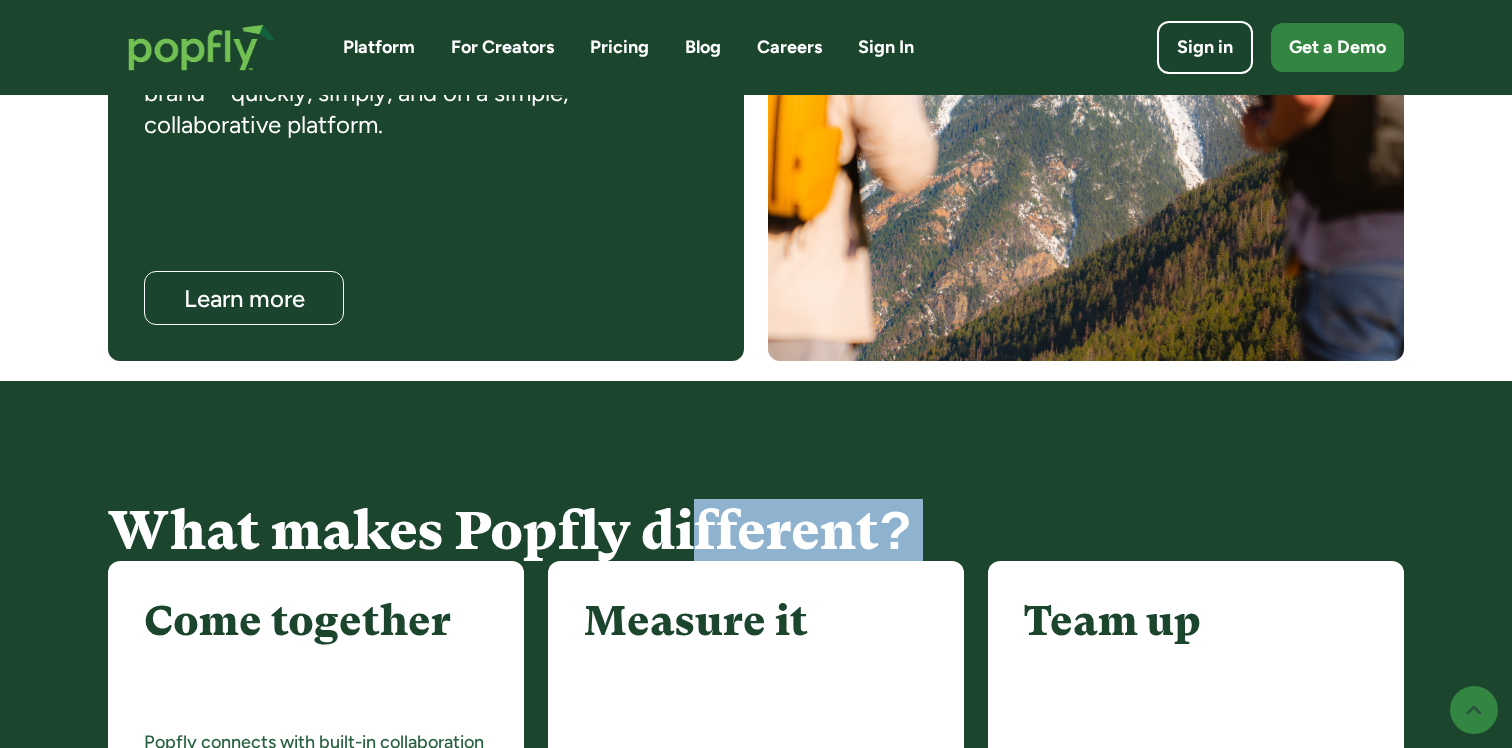 click on "What makes Popfly different?" at bounding box center (756, 530) 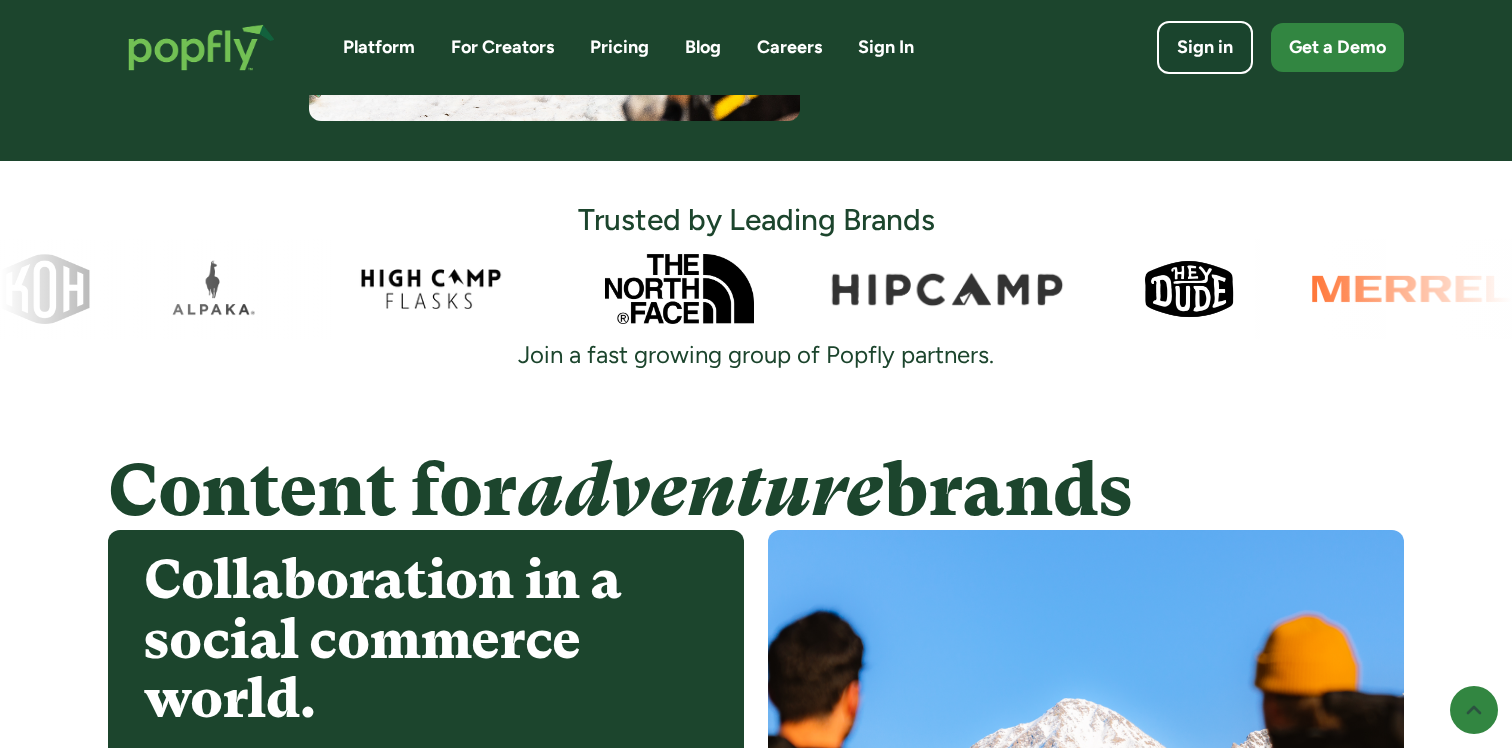 scroll, scrollTop: 1210, scrollLeft: 0, axis: vertical 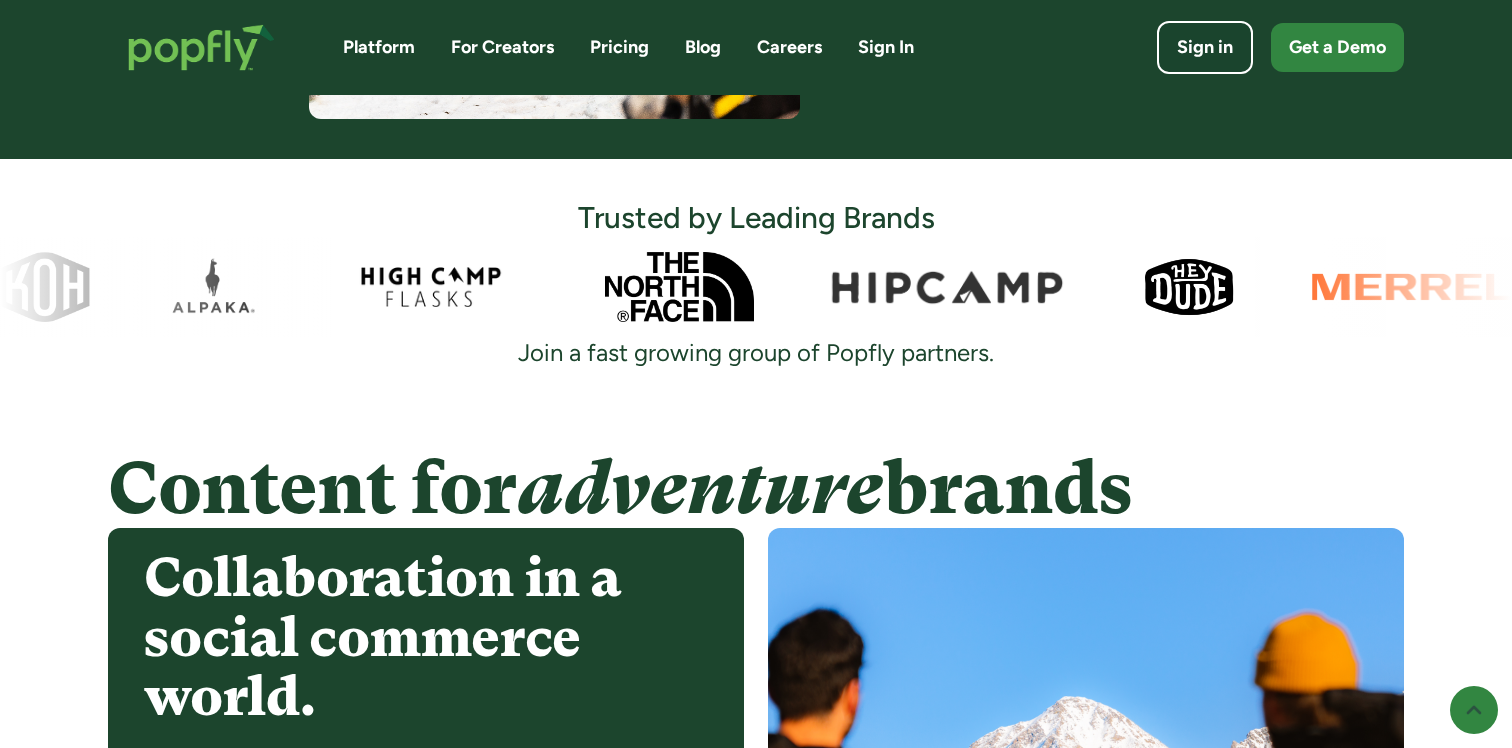 click on "adventure" at bounding box center (700, 488) 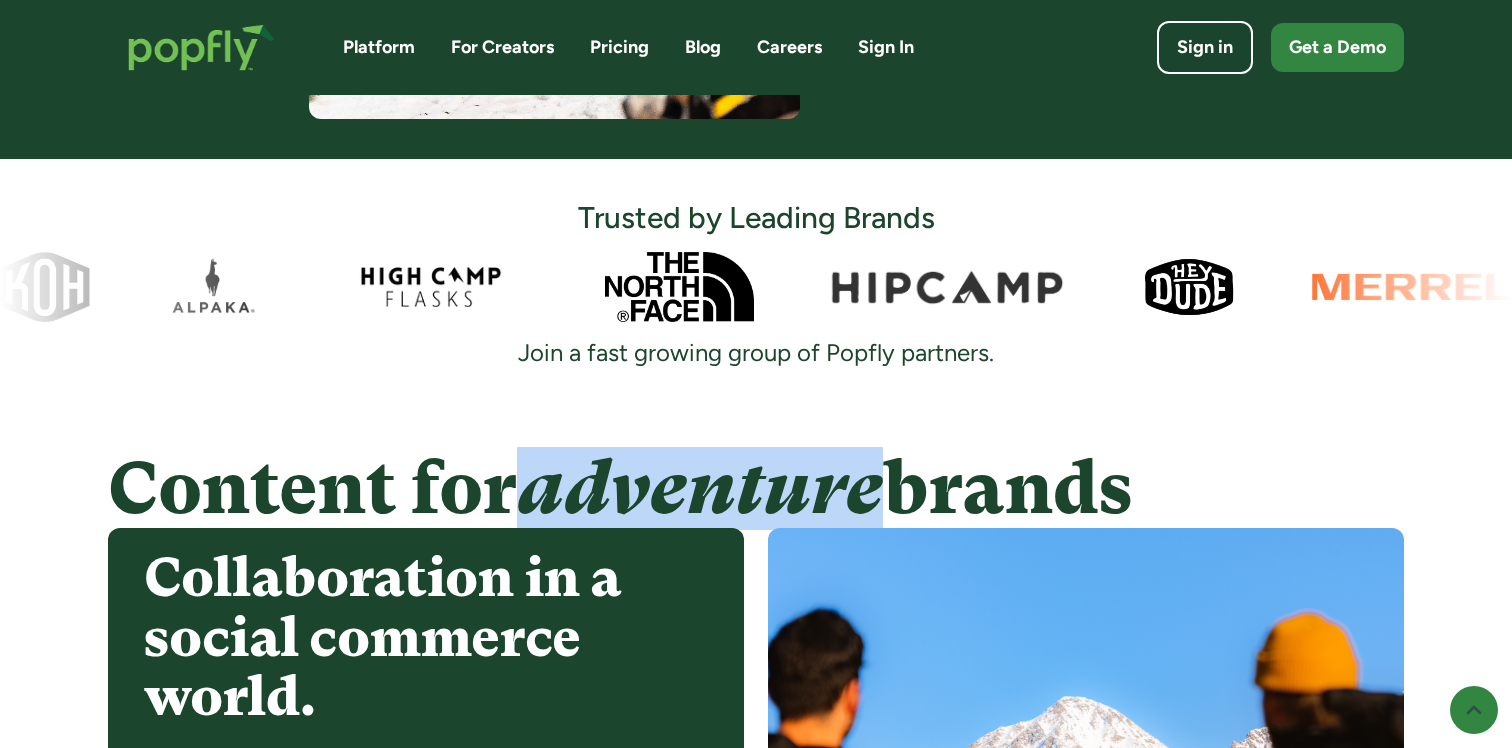 click on "adventure" at bounding box center (700, 488) 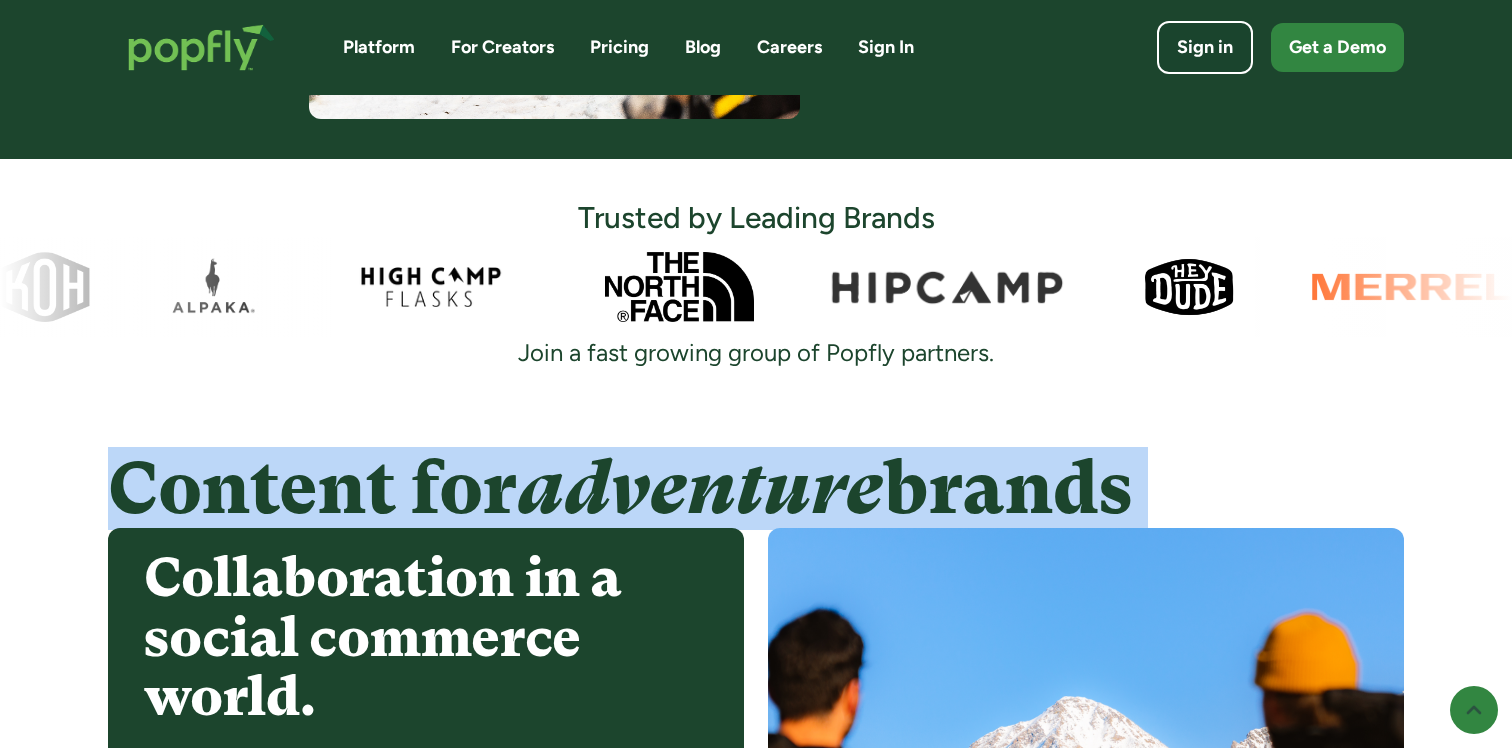 click on "adventure" at bounding box center [700, 488] 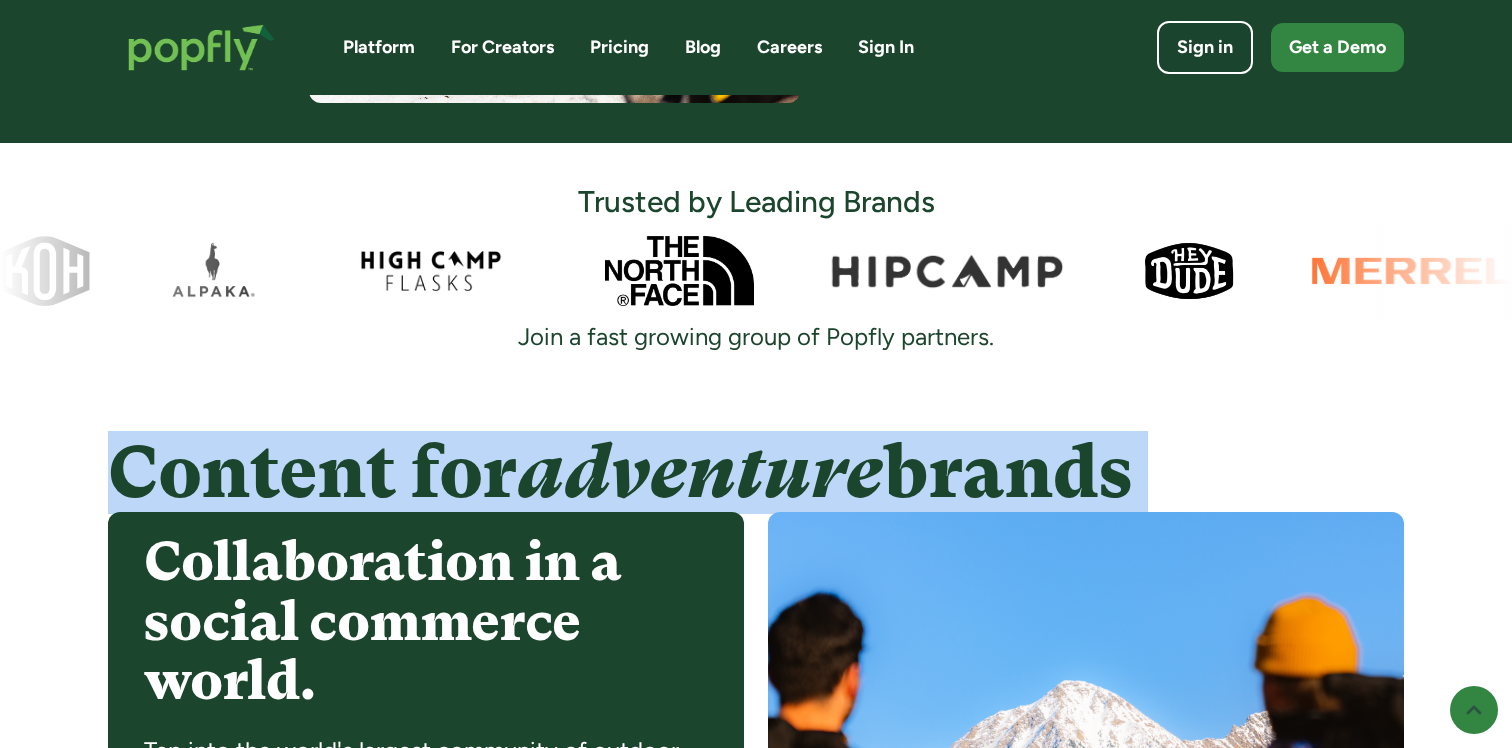 click on "adventure" at bounding box center [700, 472] 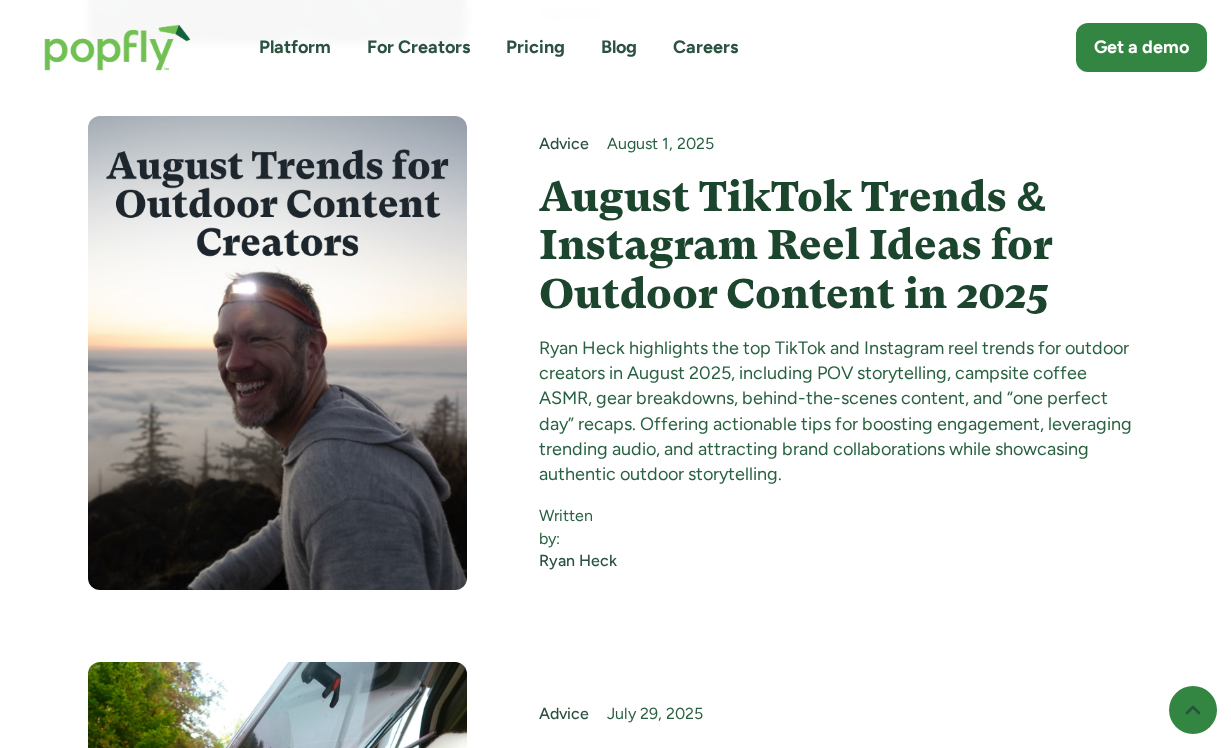 scroll, scrollTop: 0, scrollLeft: 0, axis: both 